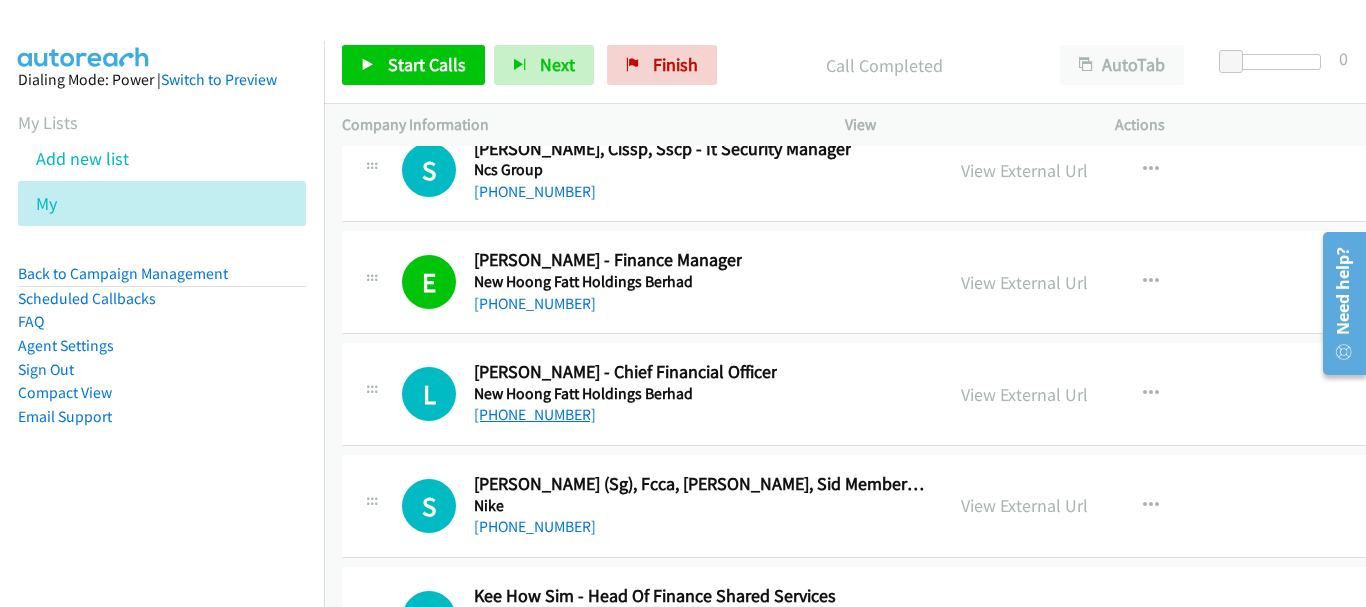click on "[PHONE_NUMBER]" at bounding box center [535, 414] 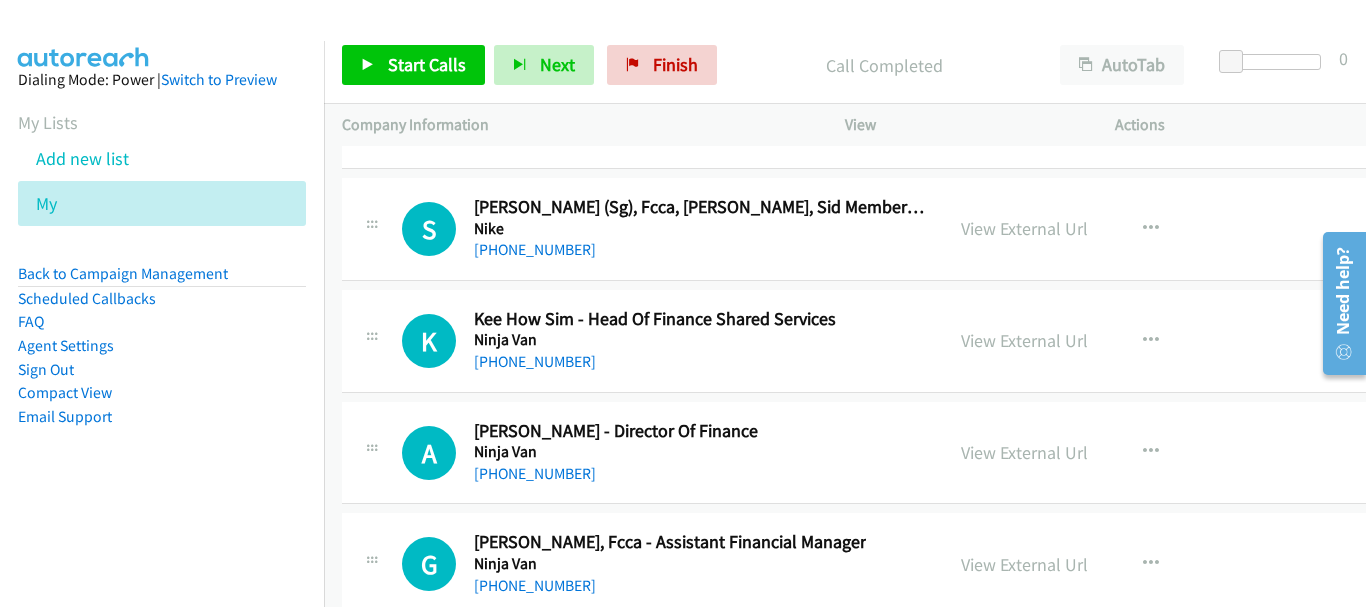 scroll, scrollTop: 26000, scrollLeft: 0, axis: vertical 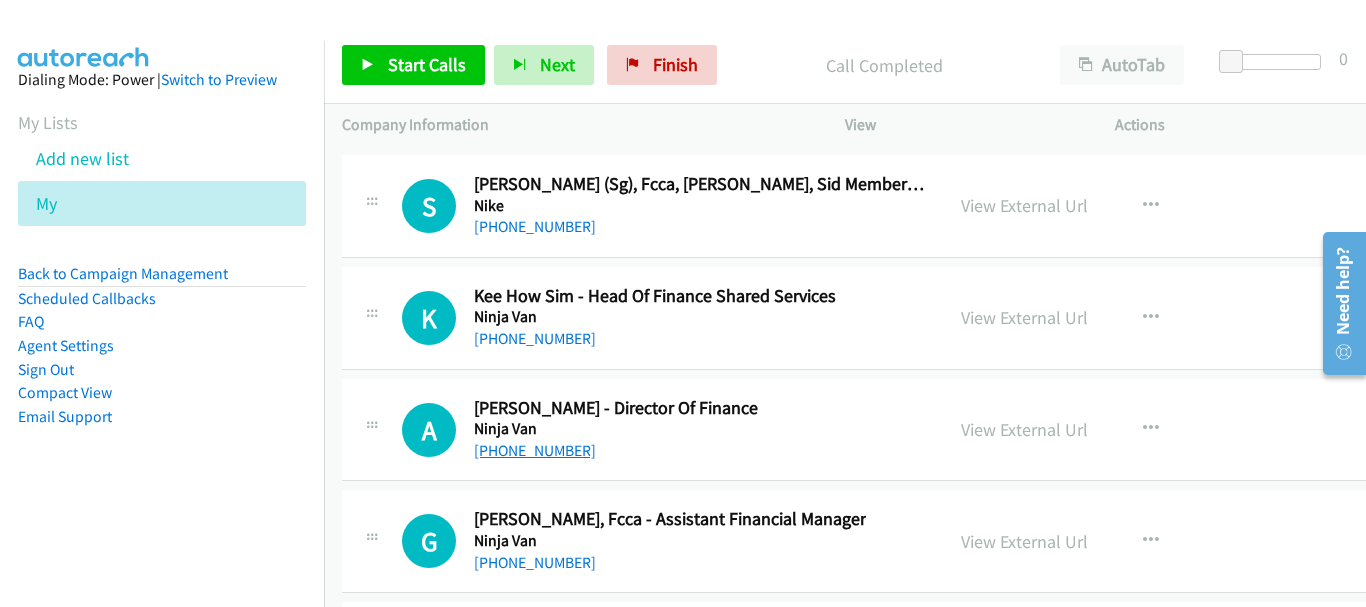 click on "[PHONE_NUMBER]" at bounding box center (535, 450) 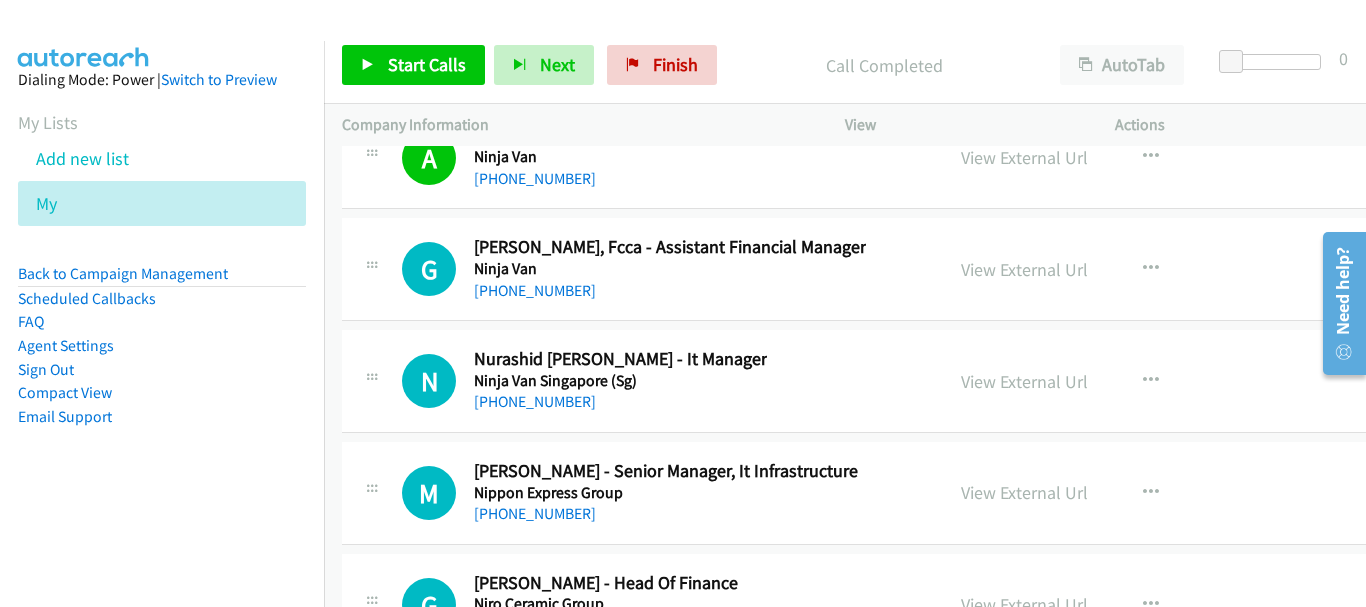 scroll, scrollTop: 26300, scrollLeft: 0, axis: vertical 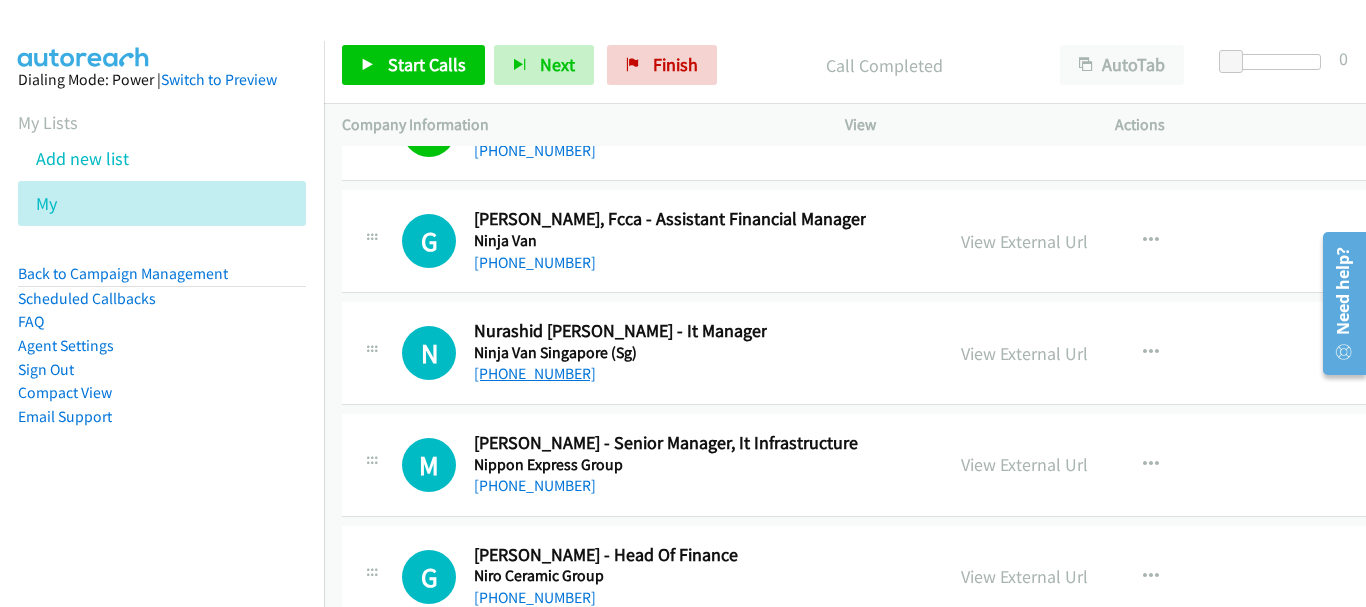 click on "[PHONE_NUMBER]" at bounding box center (535, 373) 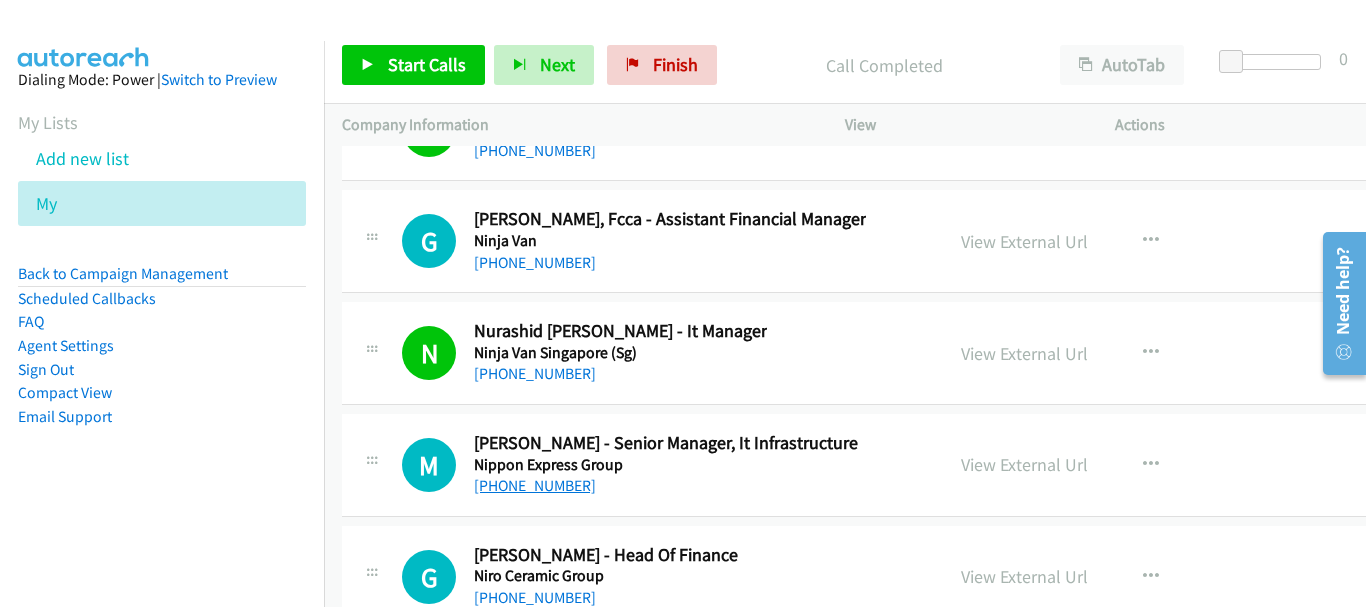 click on "[PHONE_NUMBER]" at bounding box center [535, 485] 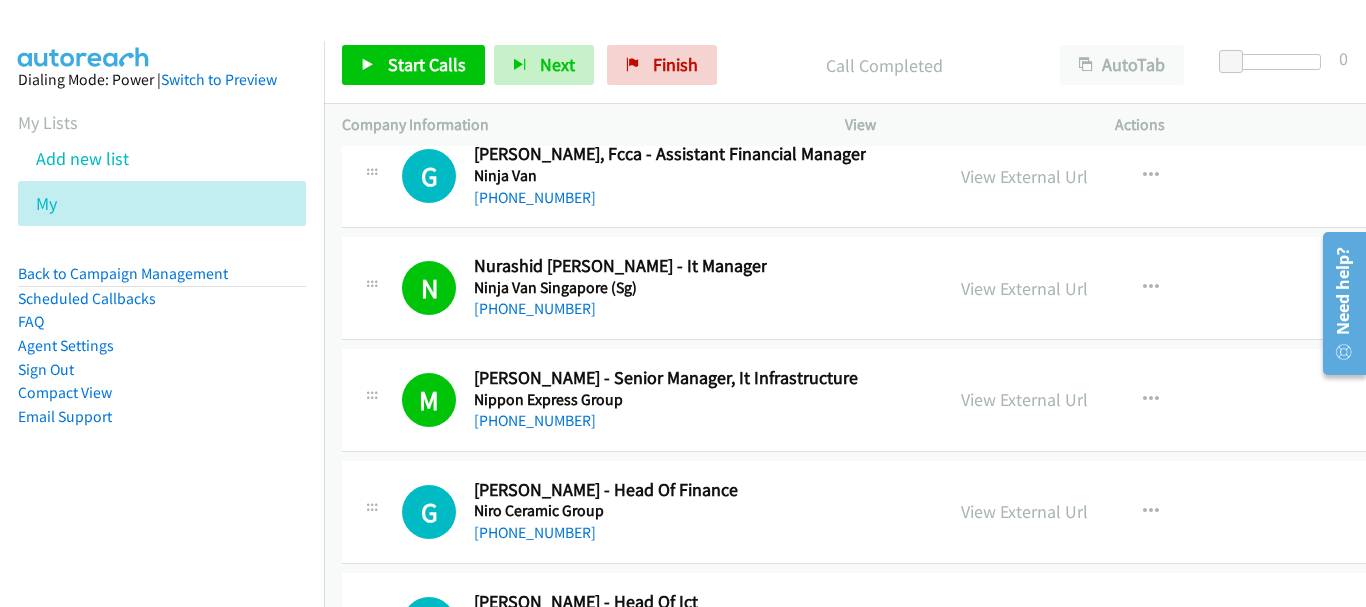 scroll, scrollTop: 26500, scrollLeft: 0, axis: vertical 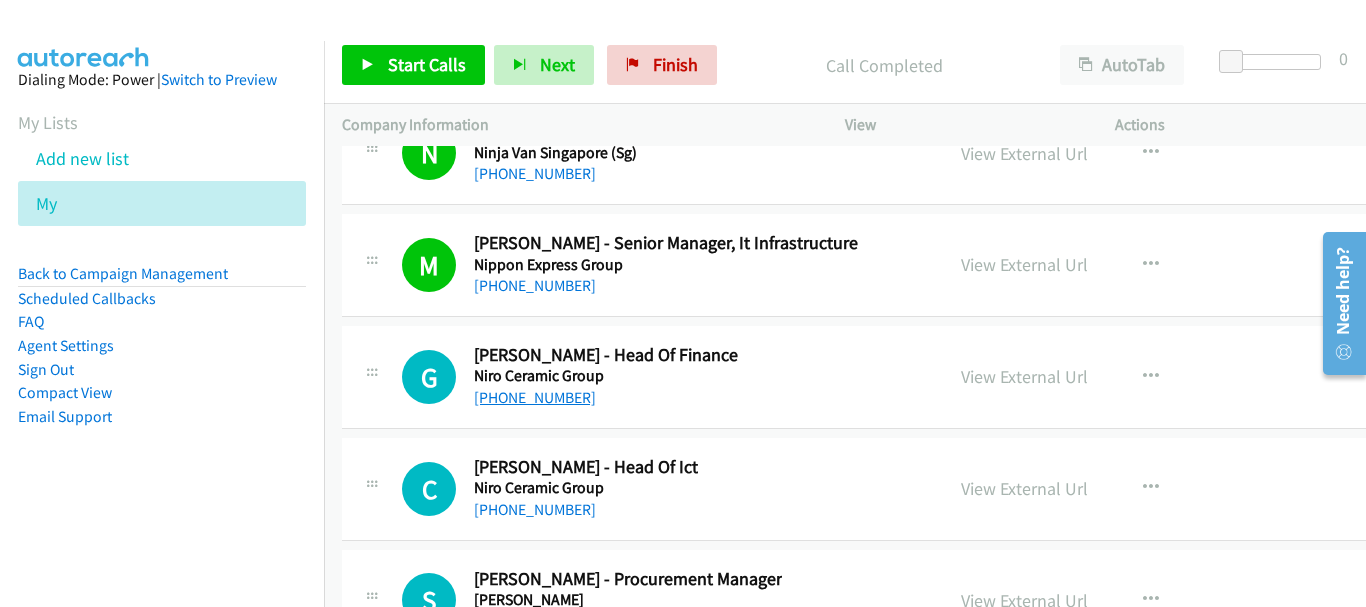 click on "[PHONE_NUMBER]" at bounding box center (535, 397) 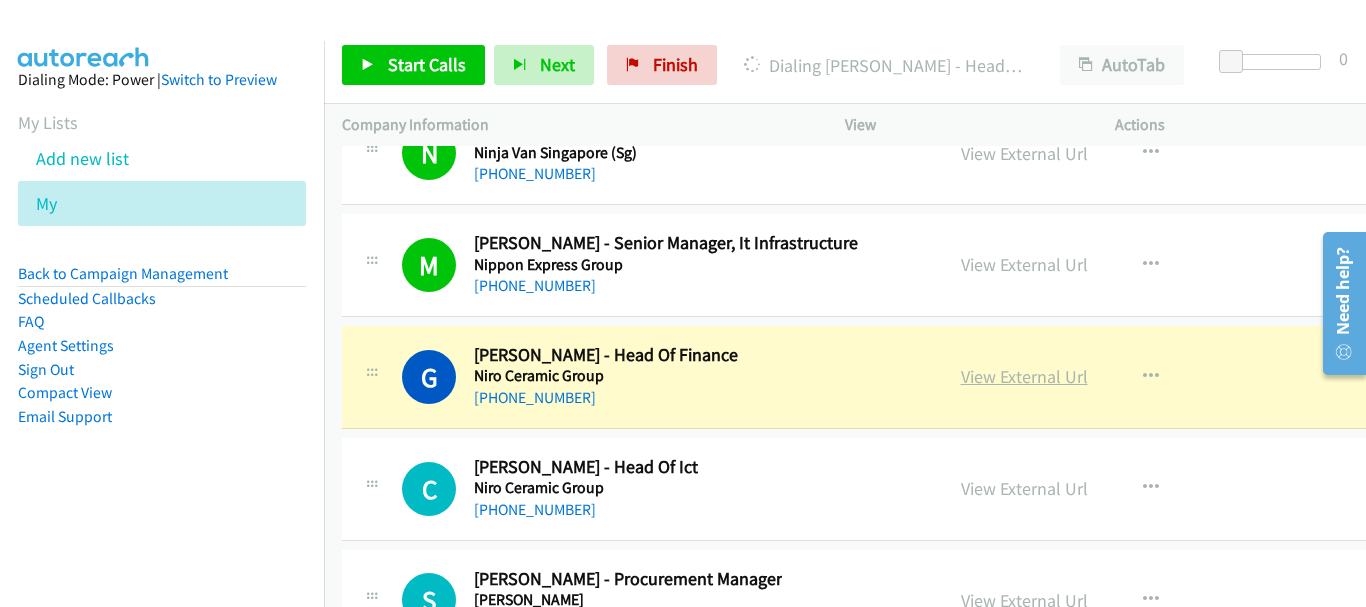 click on "View External Url" at bounding box center [1024, 376] 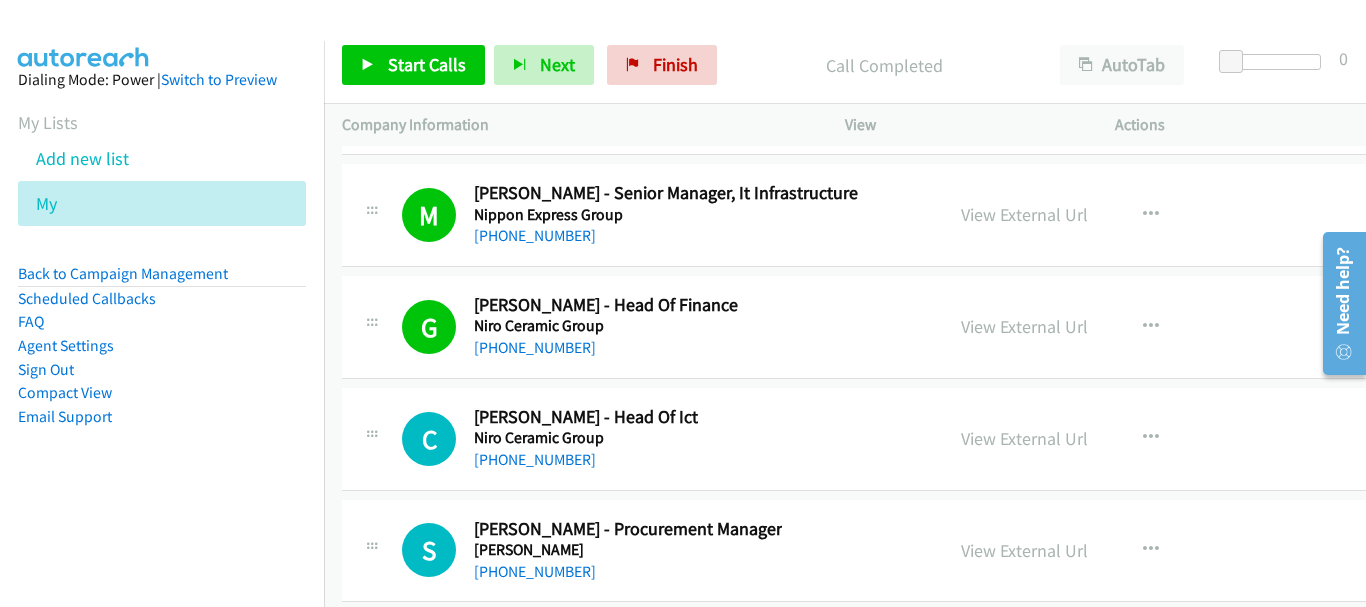 scroll, scrollTop: 26600, scrollLeft: 0, axis: vertical 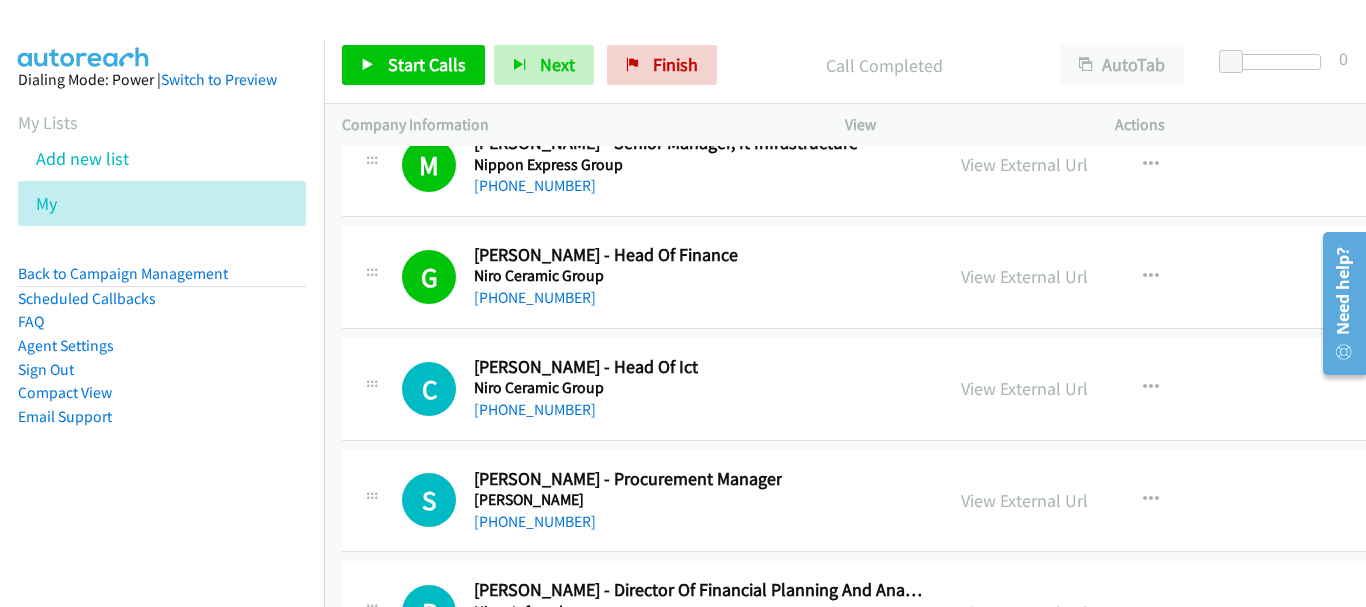 click on "C
Callback Scheduled
[PERSON_NAME] - Head Of Ict
Niro Ceramic Group
Asia/[GEOGRAPHIC_DATA]
[PHONE_NUMBER]
View External Url
View External Url
Schedule/Manage Callback
Start Calls Here
Remove from list
Add to do not call list
Reset Call Status" at bounding box center (906, 389) 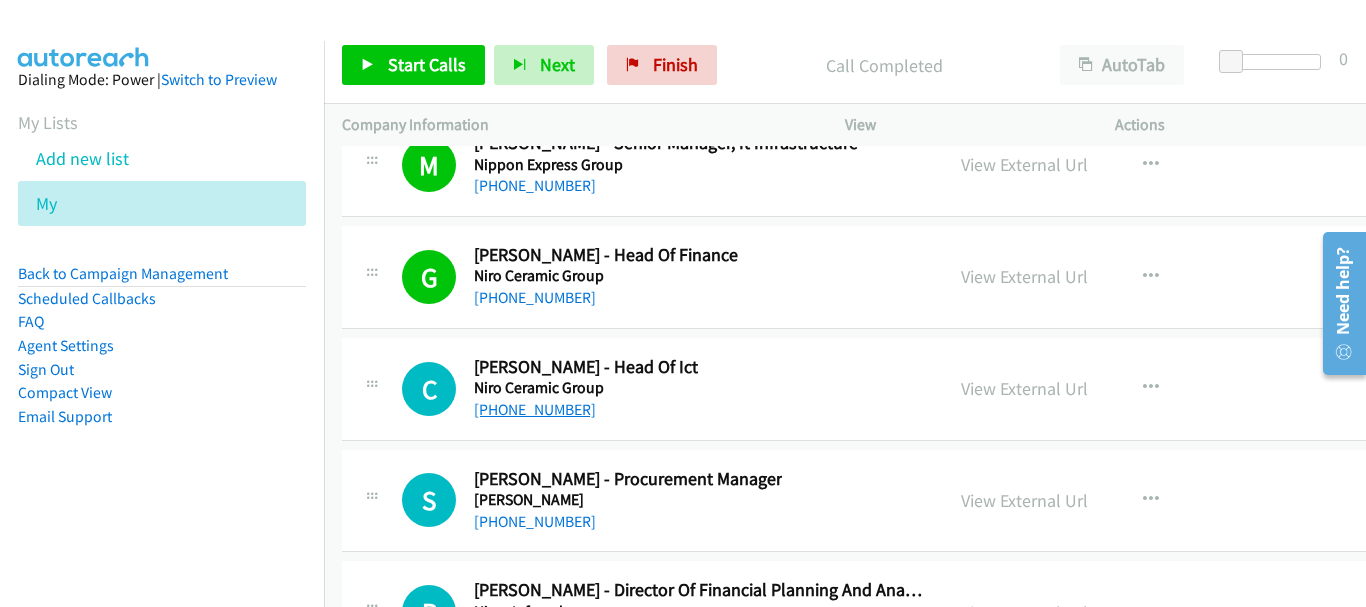 click on "[PHONE_NUMBER]" at bounding box center (535, 409) 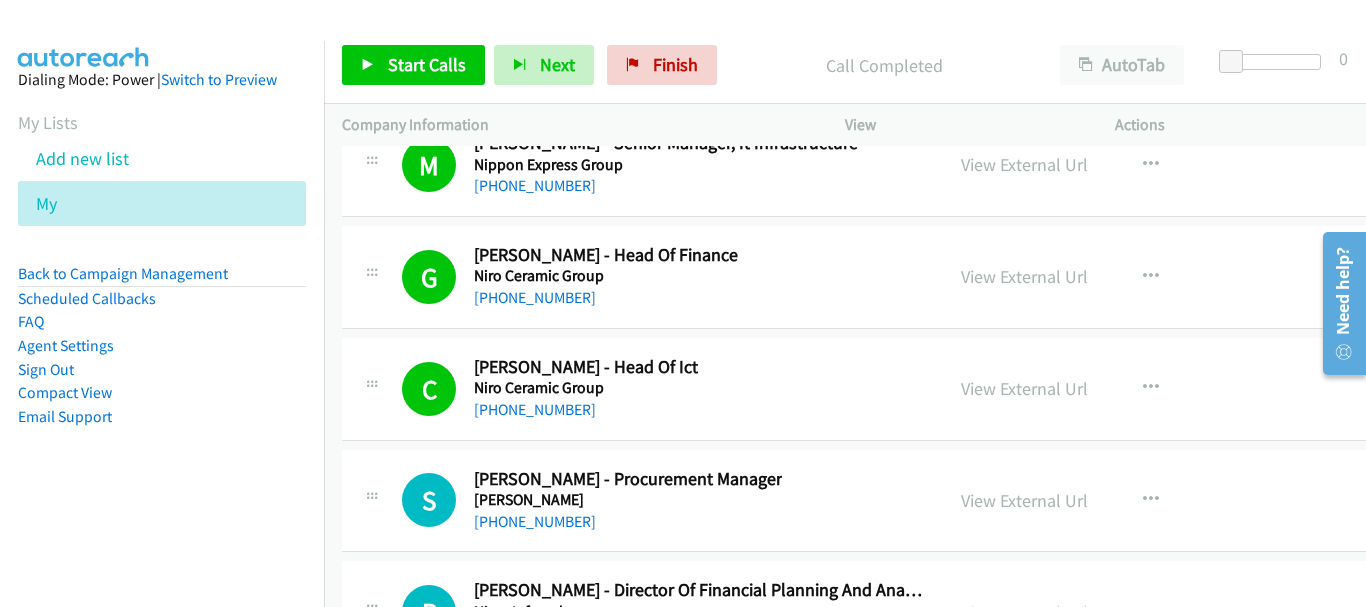 scroll, scrollTop: 26700, scrollLeft: 0, axis: vertical 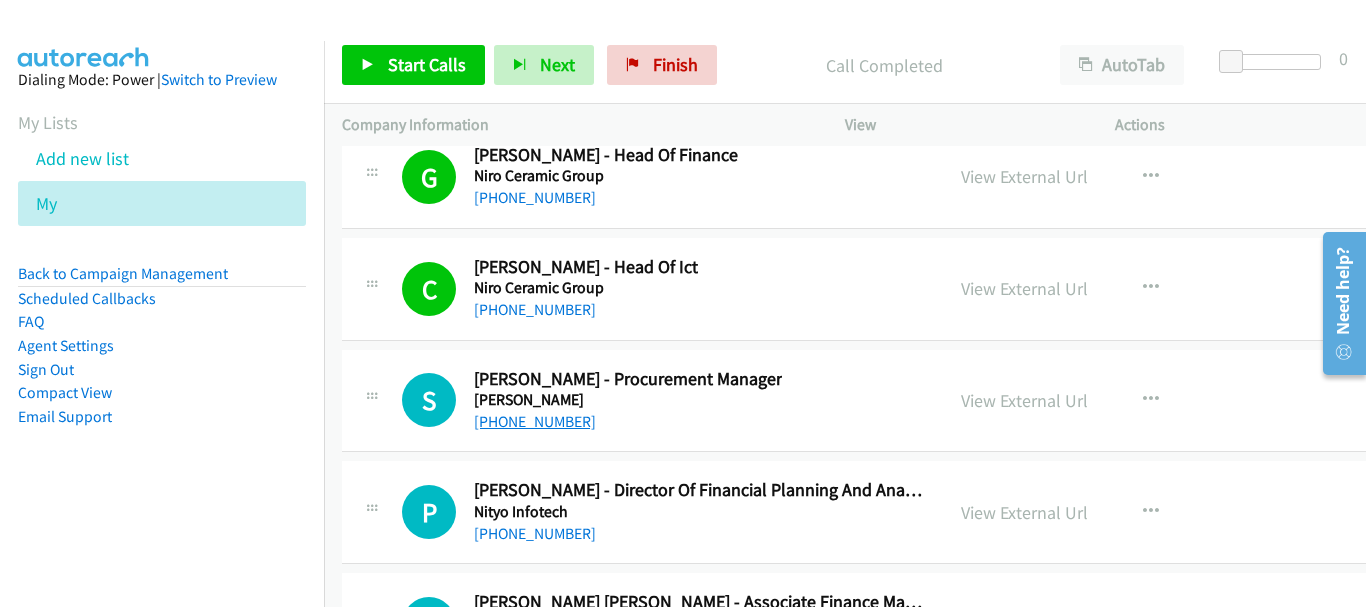 click on "[PHONE_NUMBER]" at bounding box center (535, 421) 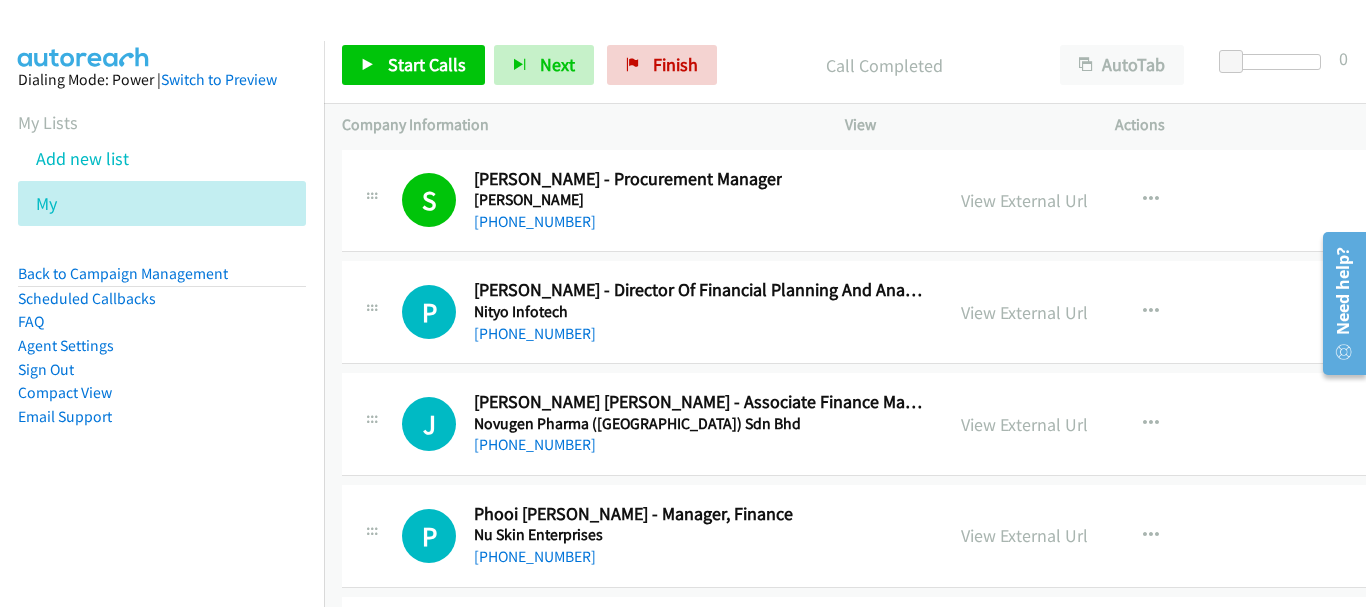 scroll, scrollTop: 27000, scrollLeft: 0, axis: vertical 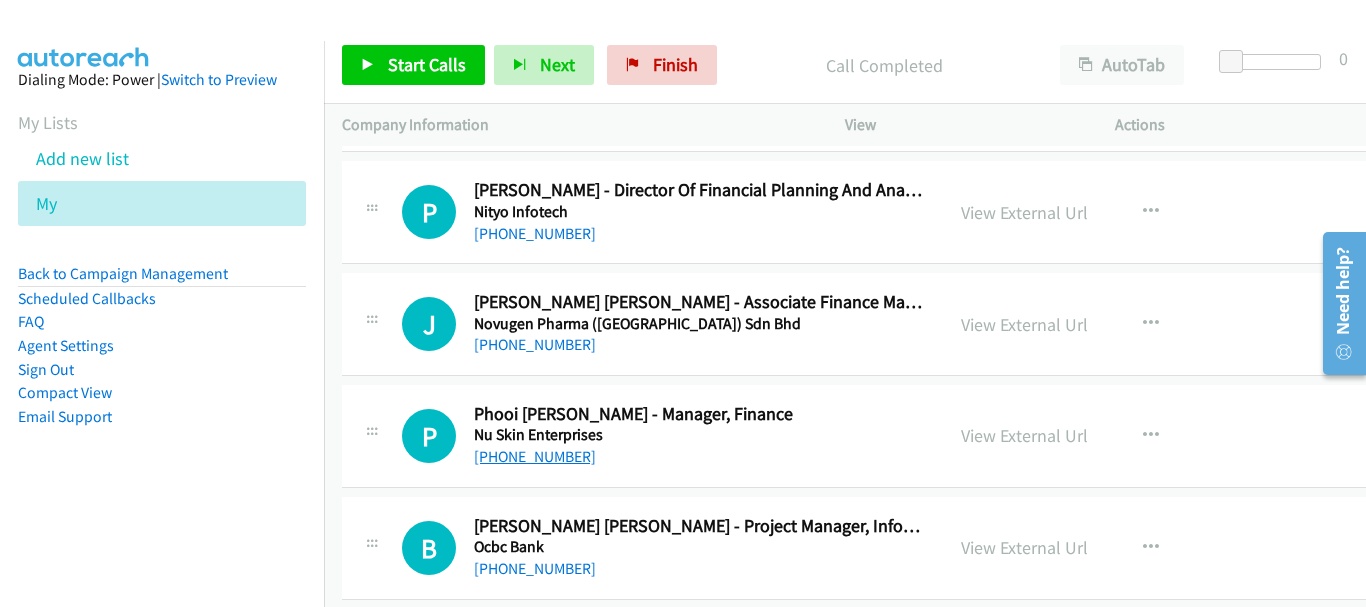 click on "[PHONE_NUMBER]" at bounding box center (535, 456) 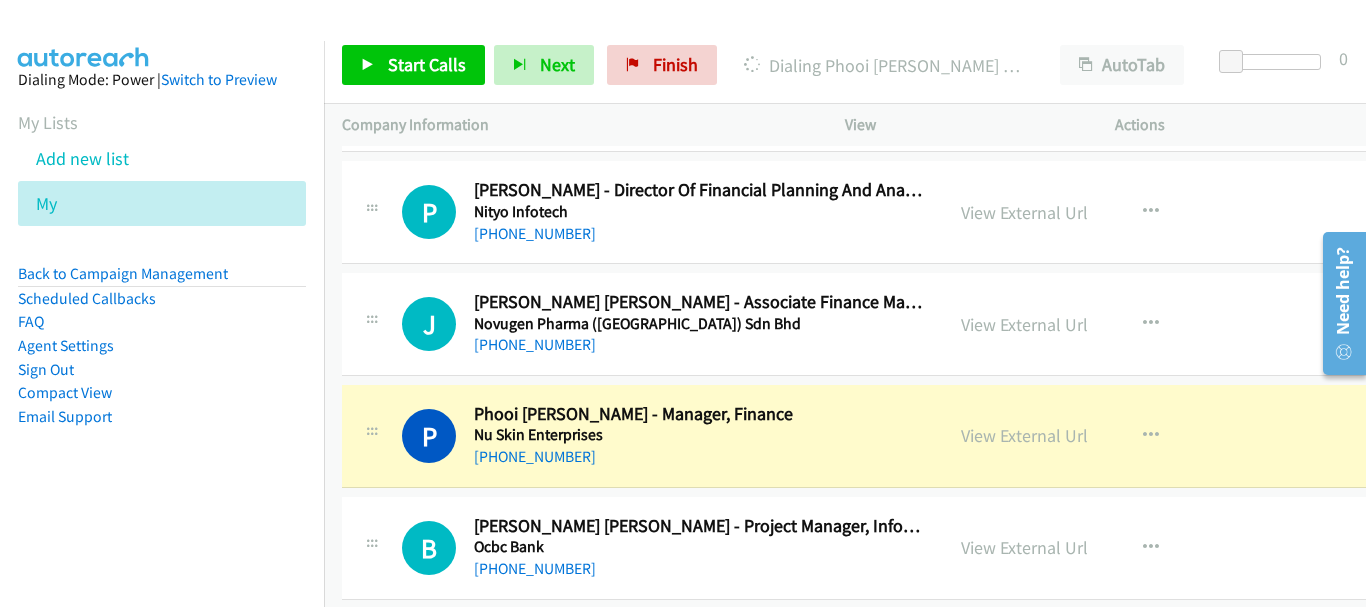 scroll, scrollTop: 27200, scrollLeft: 0, axis: vertical 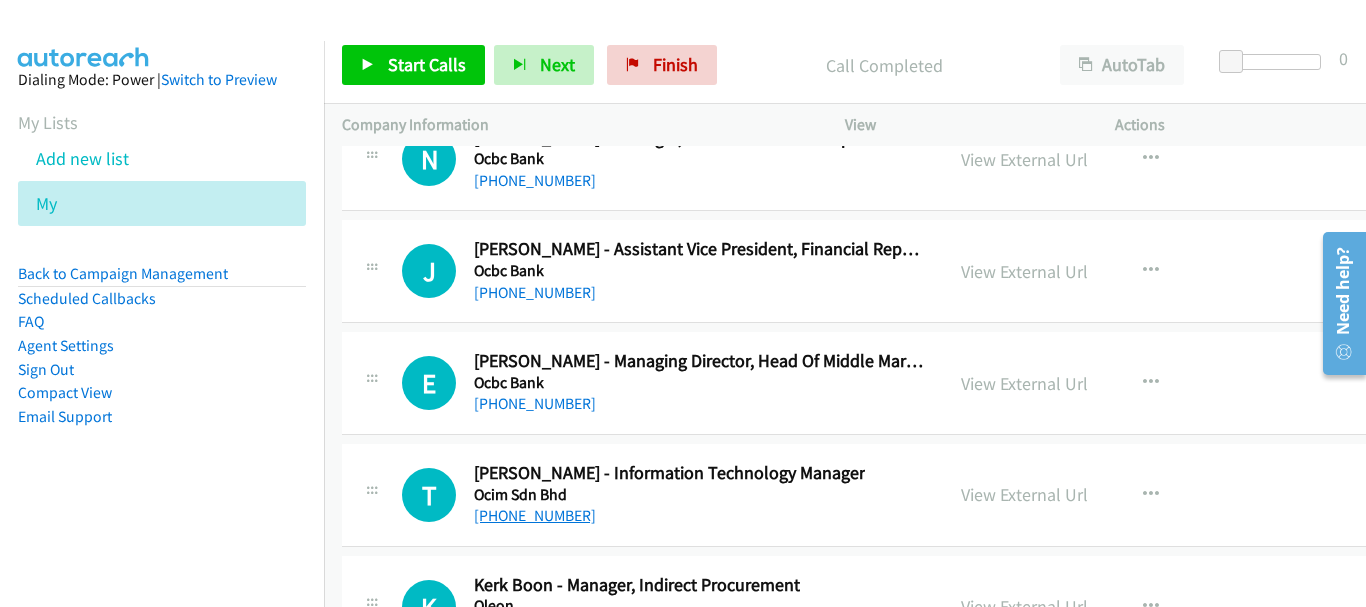 click on "[PHONE_NUMBER]" at bounding box center (535, 515) 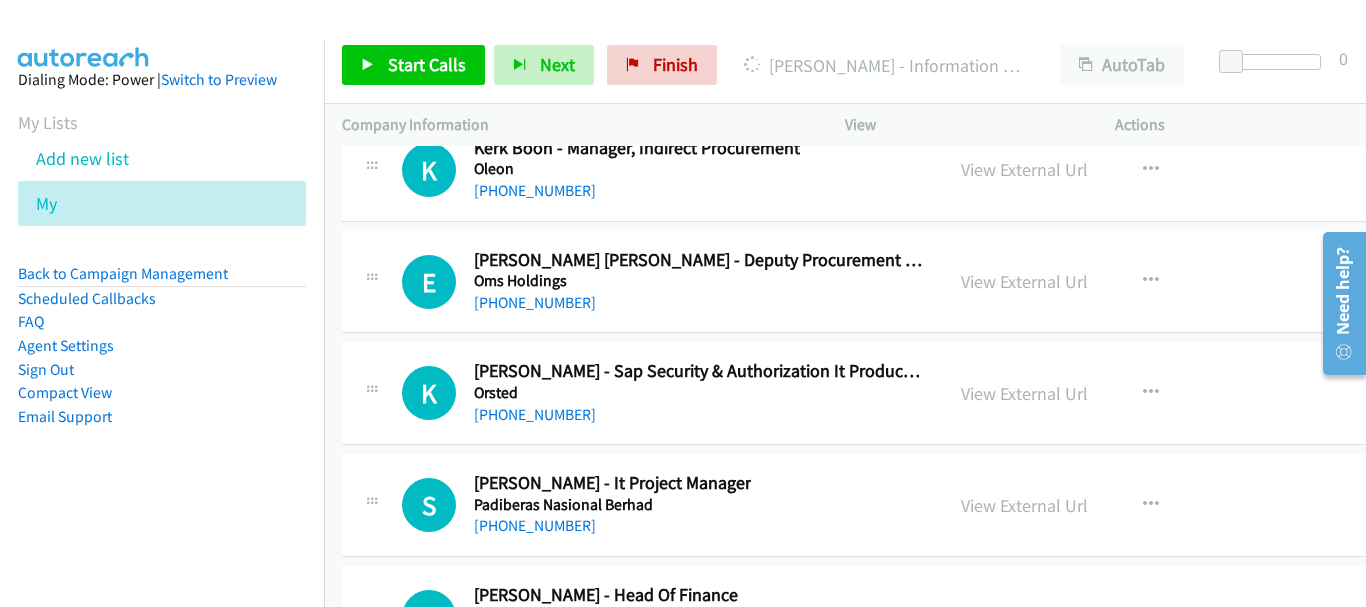 scroll, scrollTop: 28000, scrollLeft: 0, axis: vertical 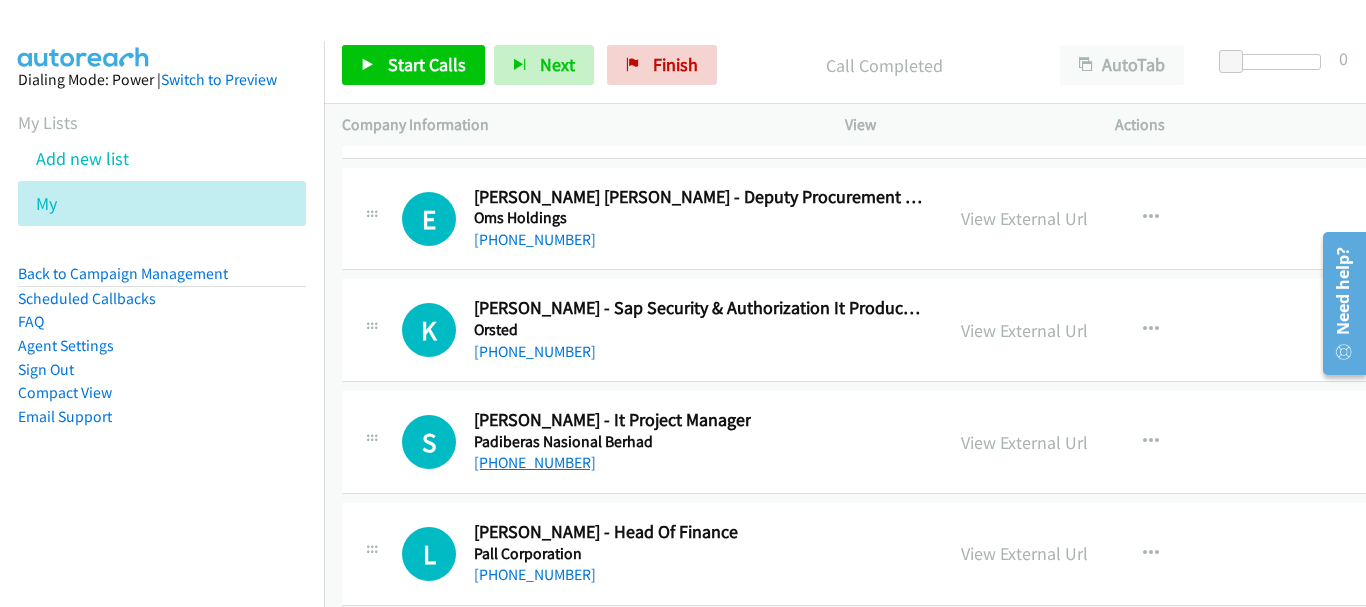 click on "[PHONE_NUMBER]" at bounding box center [535, 462] 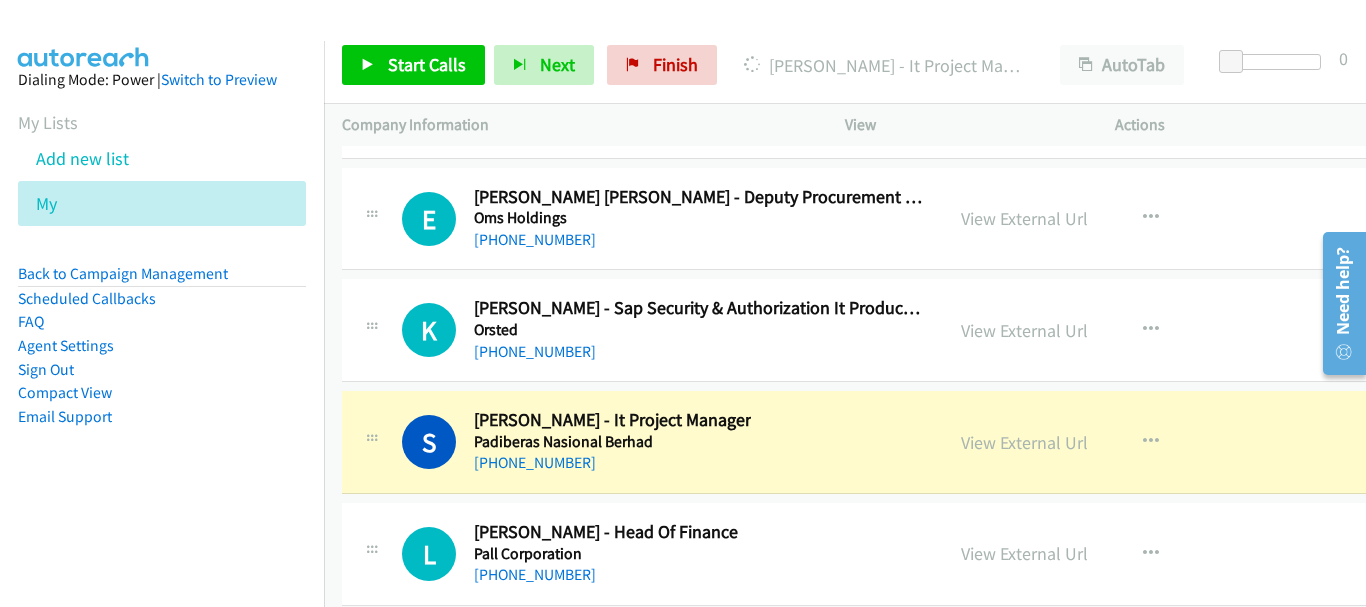 scroll, scrollTop: 28100, scrollLeft: 0, axis: vertical 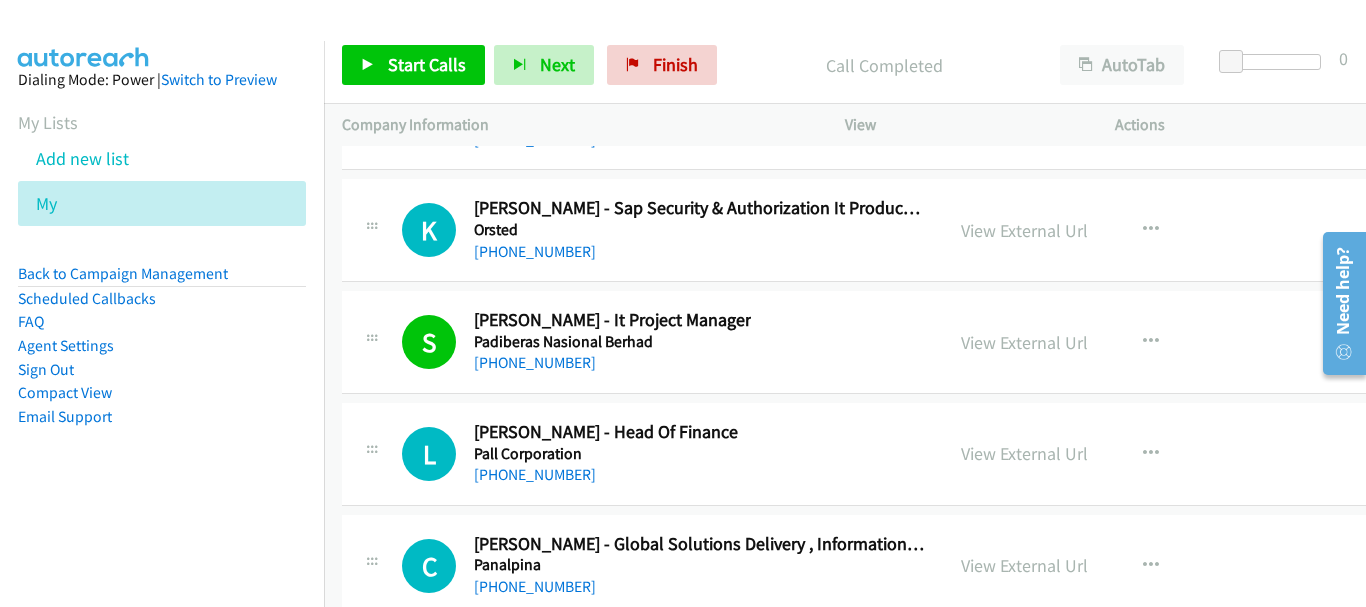 click on "Pall Corporation" at bounding box center [606, 454] 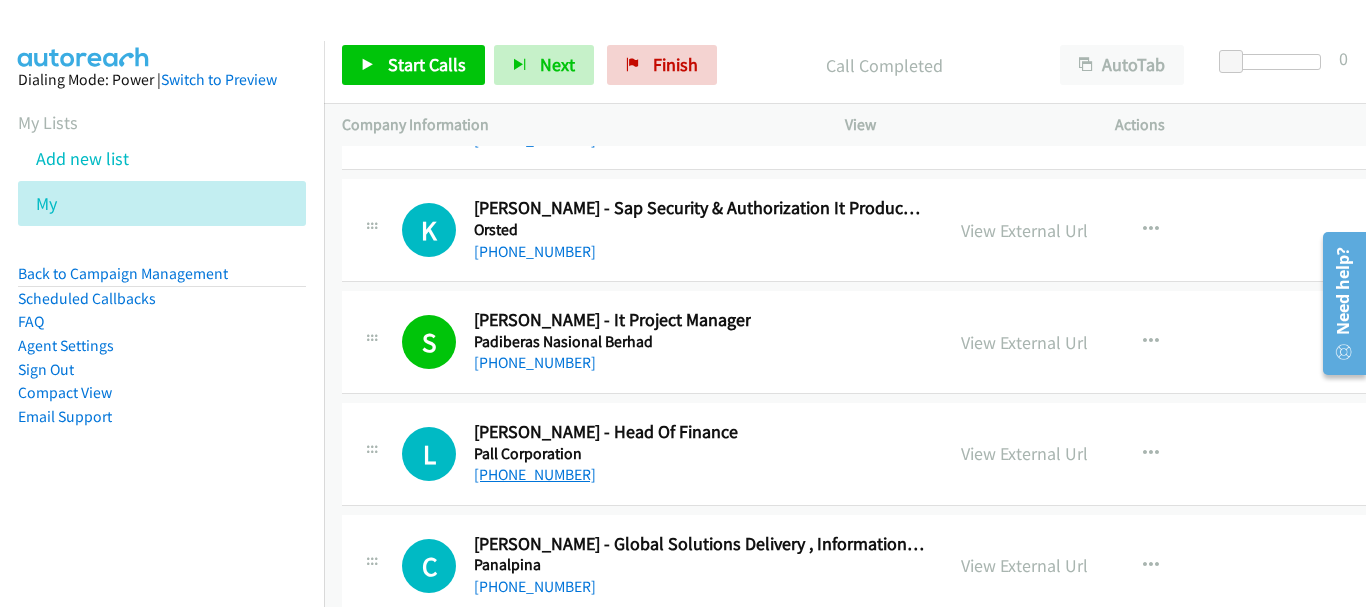 click on "[PHONE_NUMBER]" at bounding box center (535, 474) 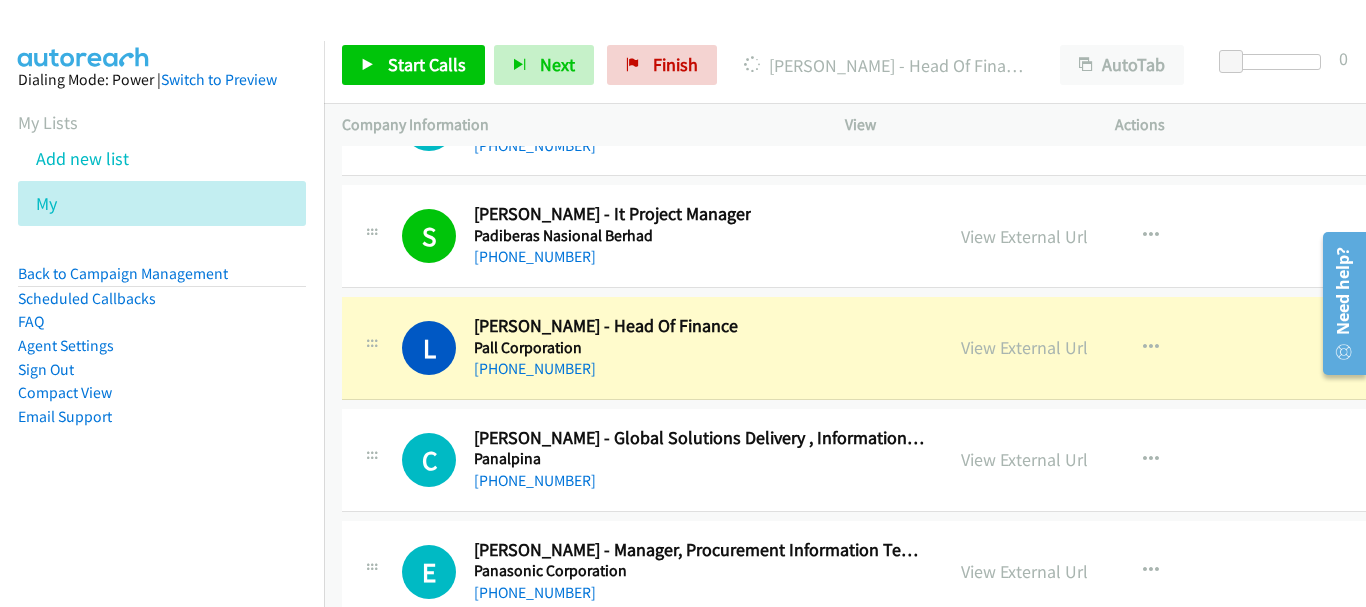 scroll, scrollTop: 28300, scrollLeft: 0, axis: vertical 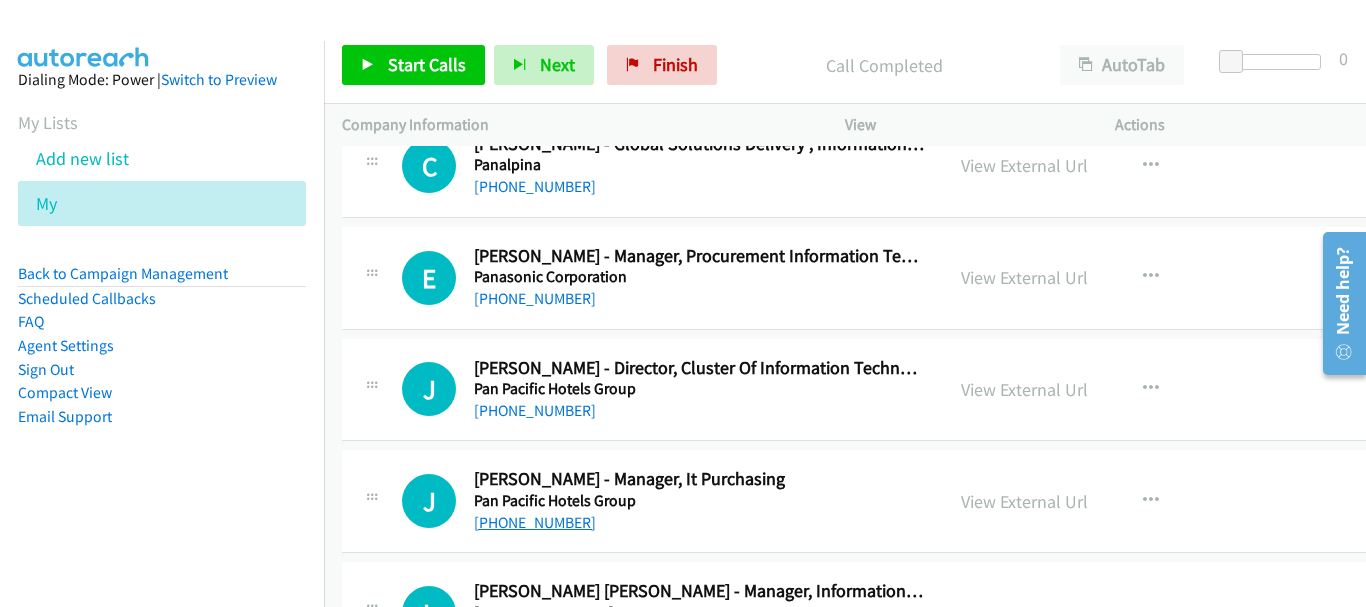 click on "[PHONE_NUMBER]" at bounding box center (535, 522) 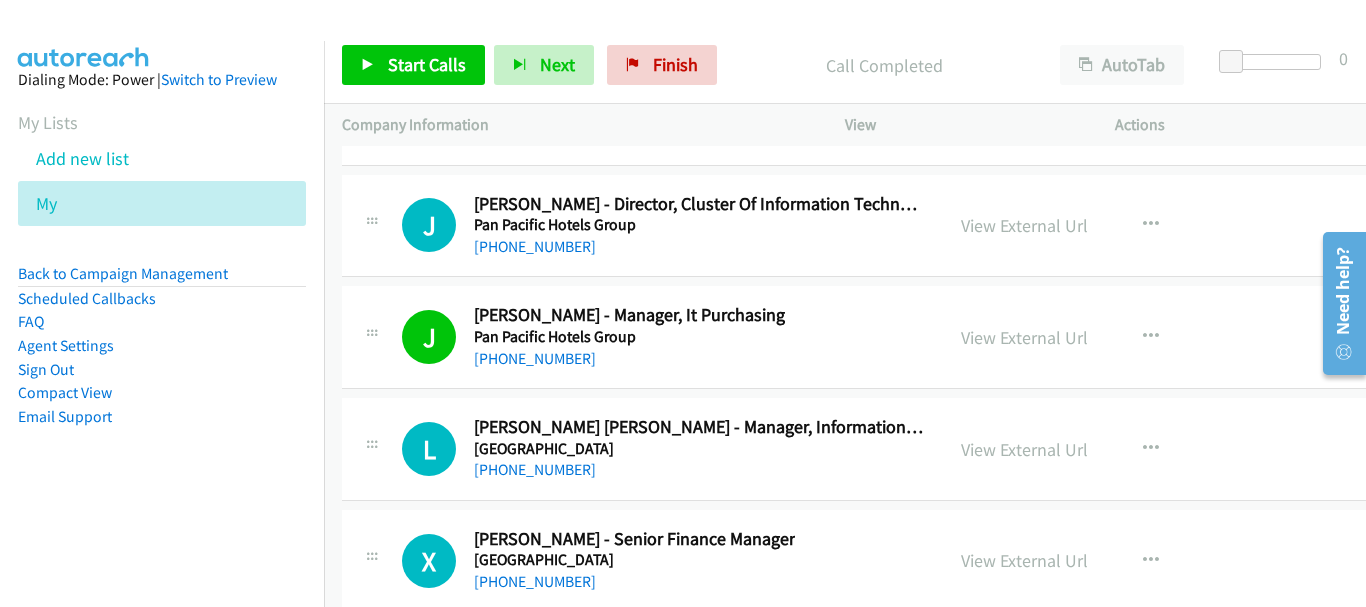 scroll, scrollTop: 28700, scrollLeft: 0, axis: vertical 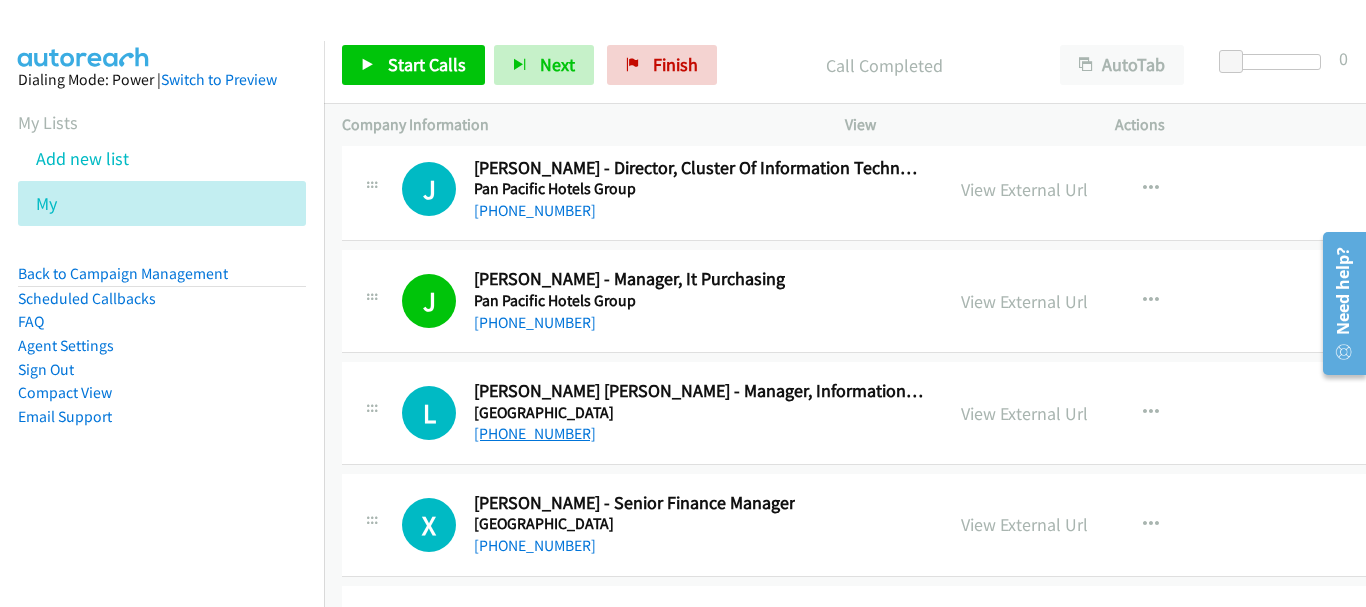 click on "[PHONE_NUMBER]" at bounding box center (535, 433) 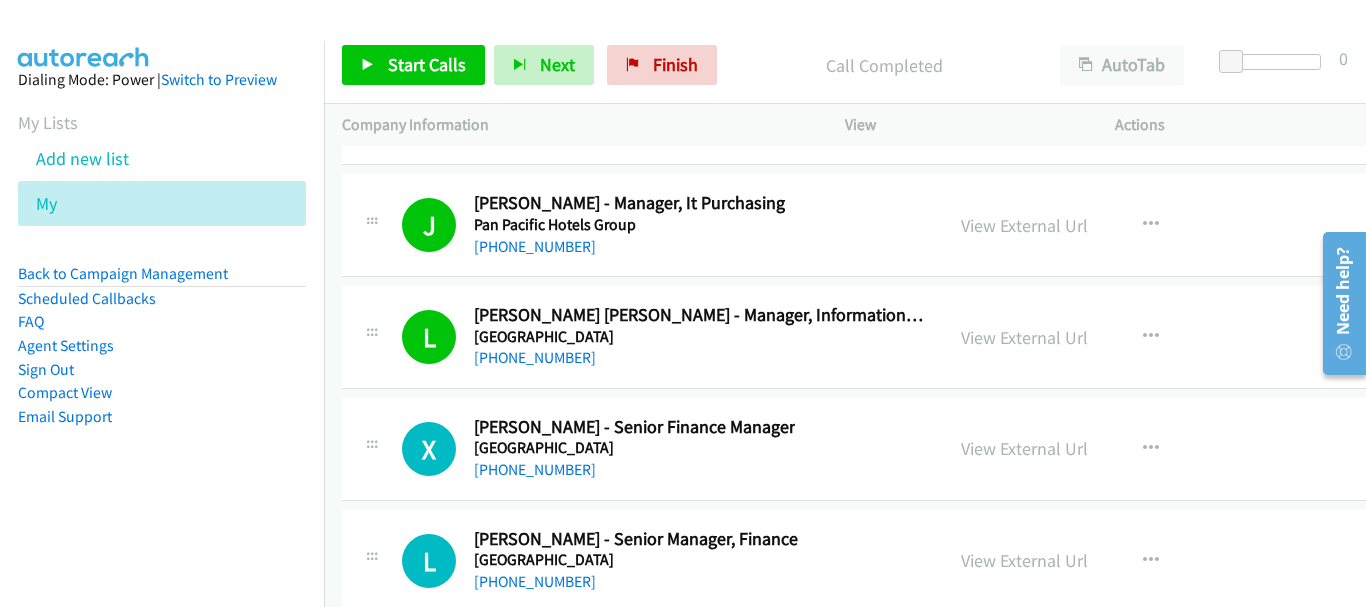 scroll, scrollTop: 28900, scrollLeft: 0, axis: vertical 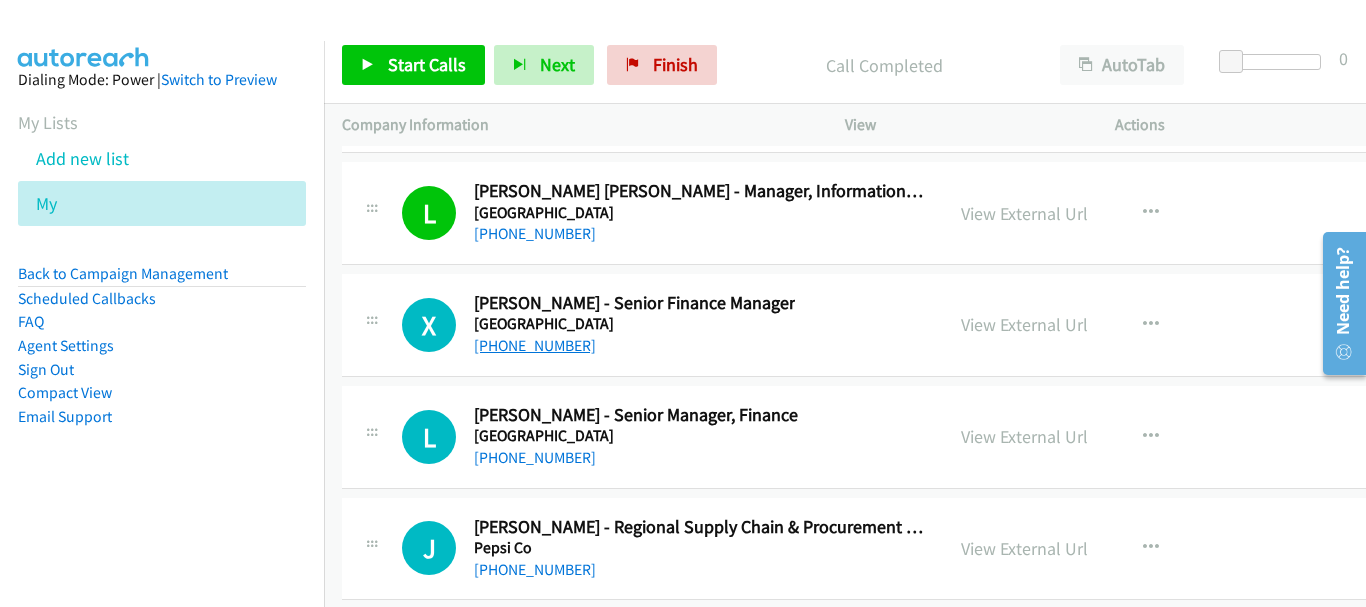 click on "[PHONE_NUMBER]" at bounding box center (535, 345) 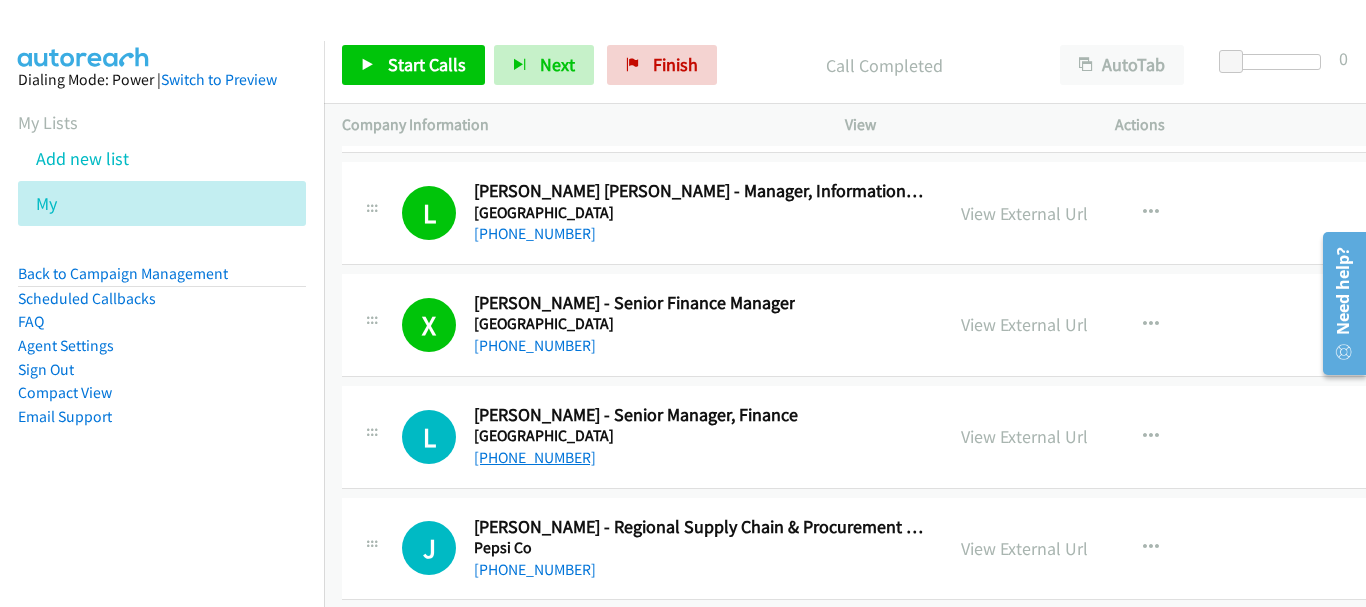 click on "[PHONE_NUMBER]" at bounding box center [535, 457] 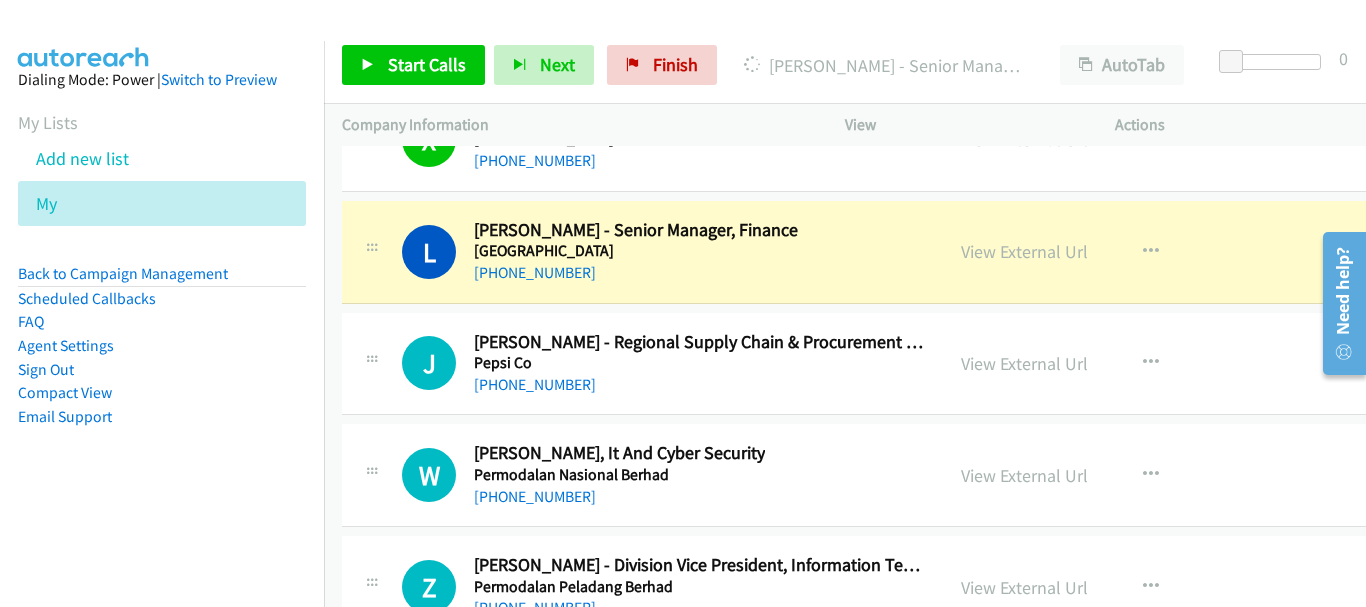scroll, scrollTop: 29200, scrollLeft: 0, axis: vertical 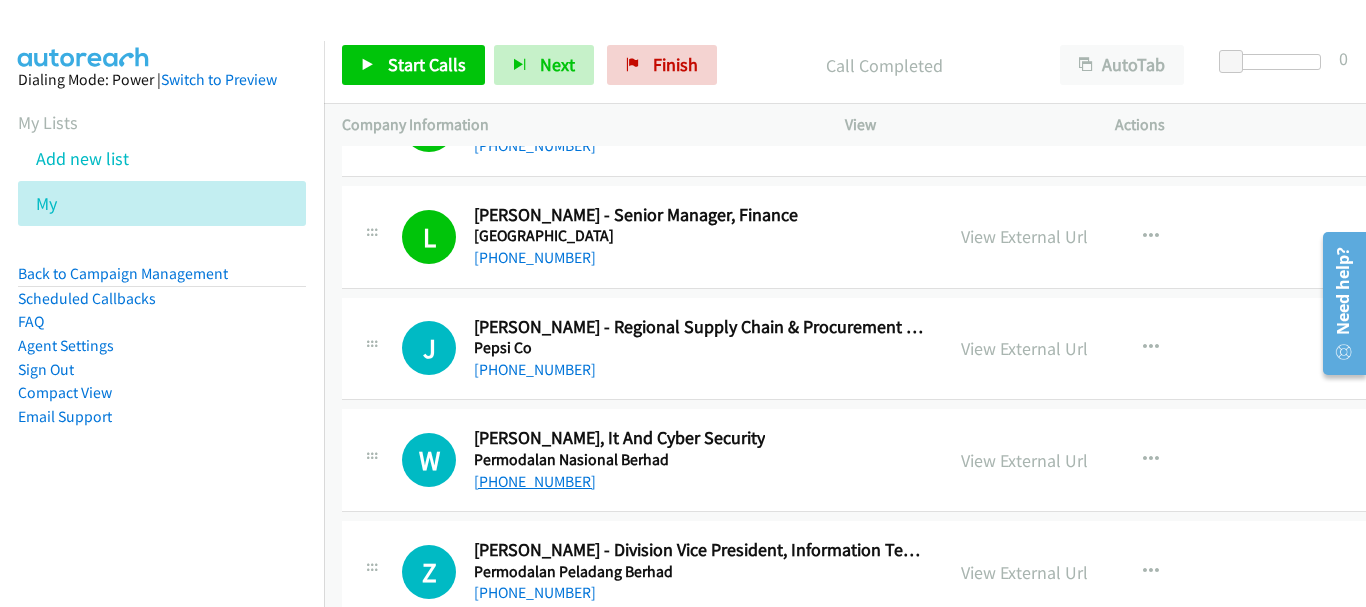 click on "[PHONE_NUMBER]" at bounding box center (535, 481) 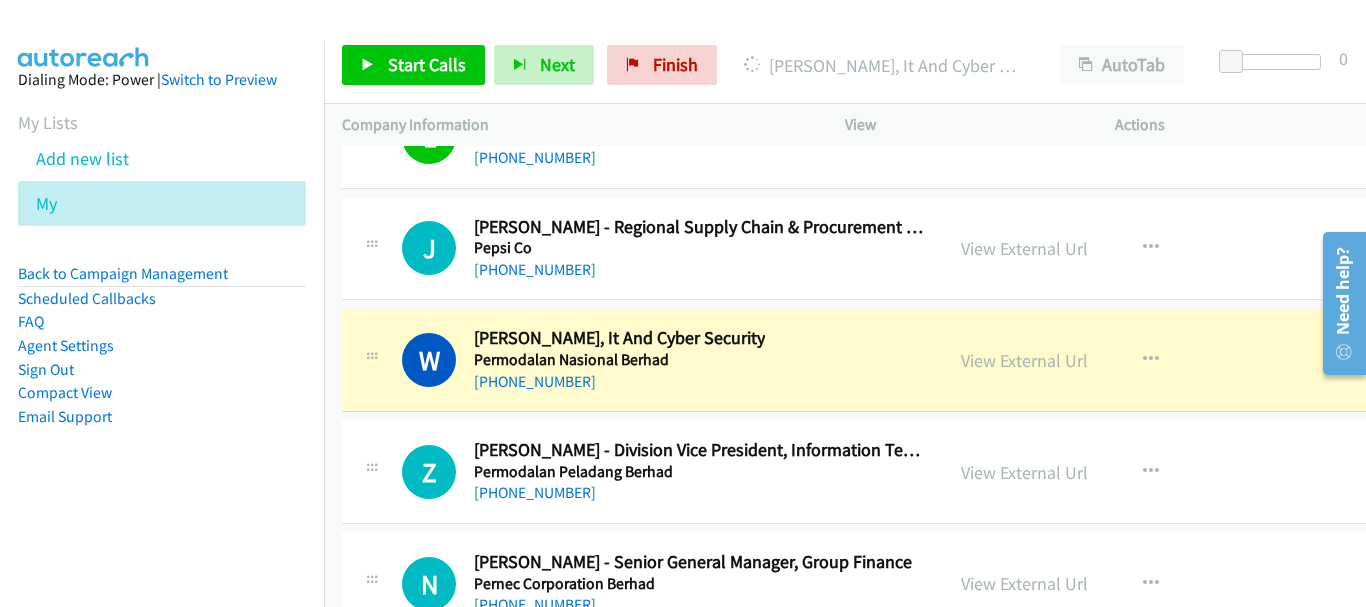 scroll, scrollTop: 29300, scrollLeft: 0, axis: vertical 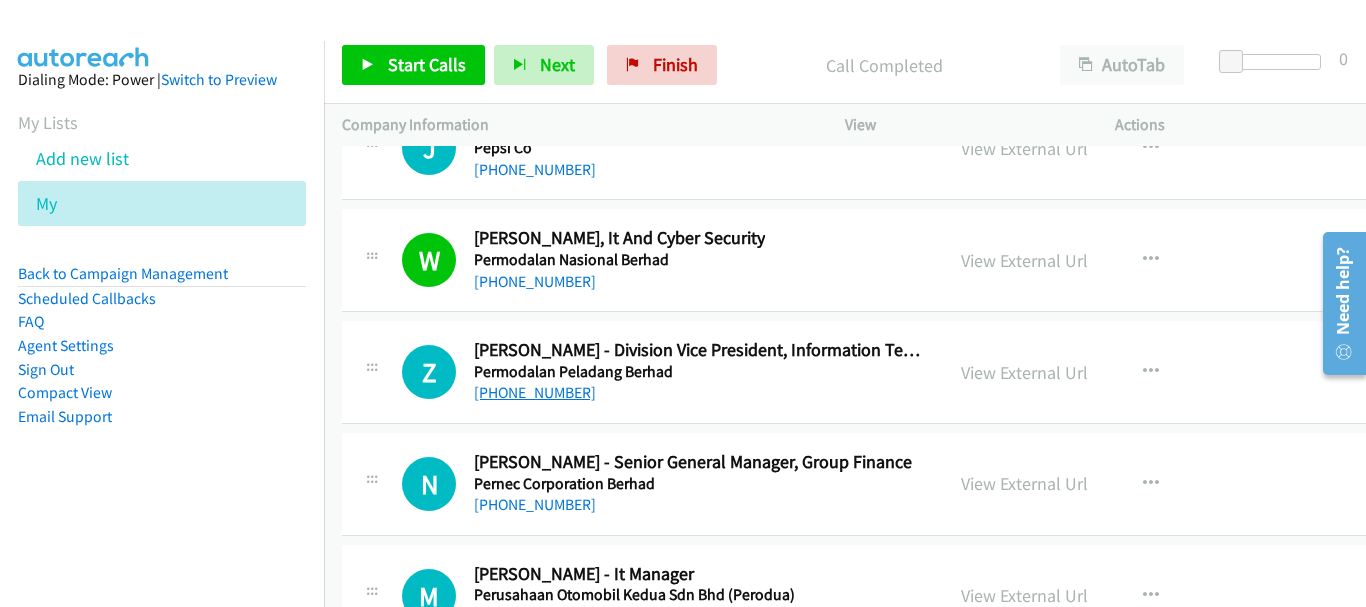 click on "[PHONE_NUMBER]" at bounding box center (535, 392) 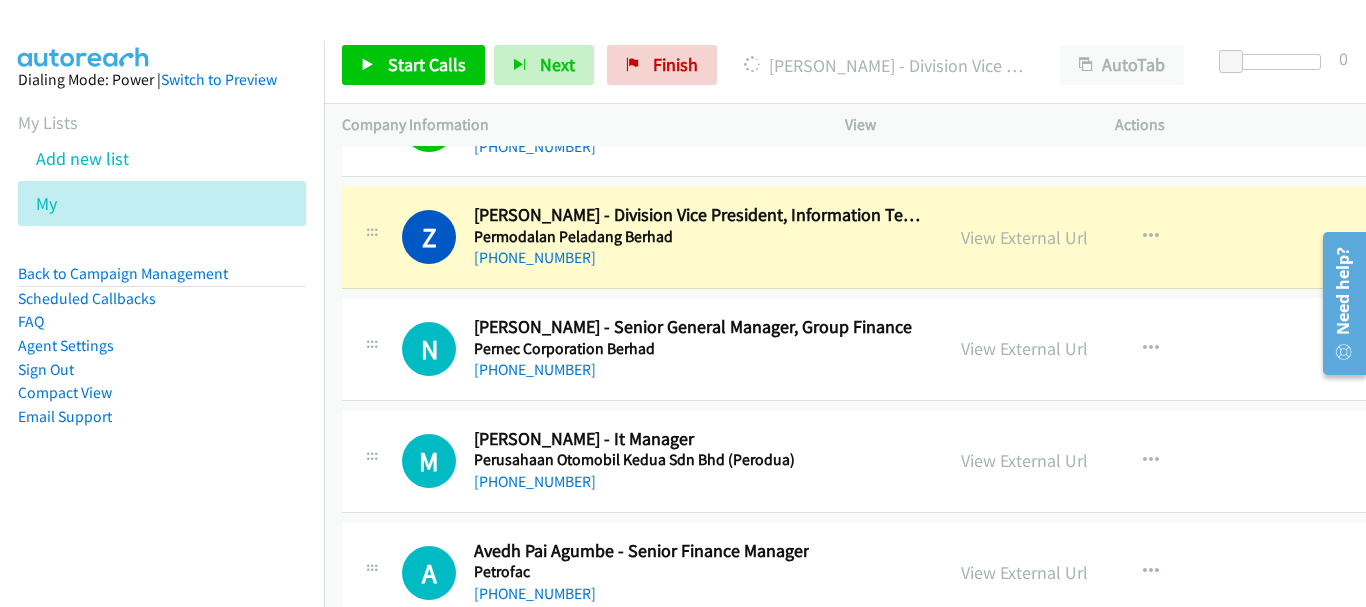 scroll, scrollTop: 29400, scrollLeft: 0, axis: vertical 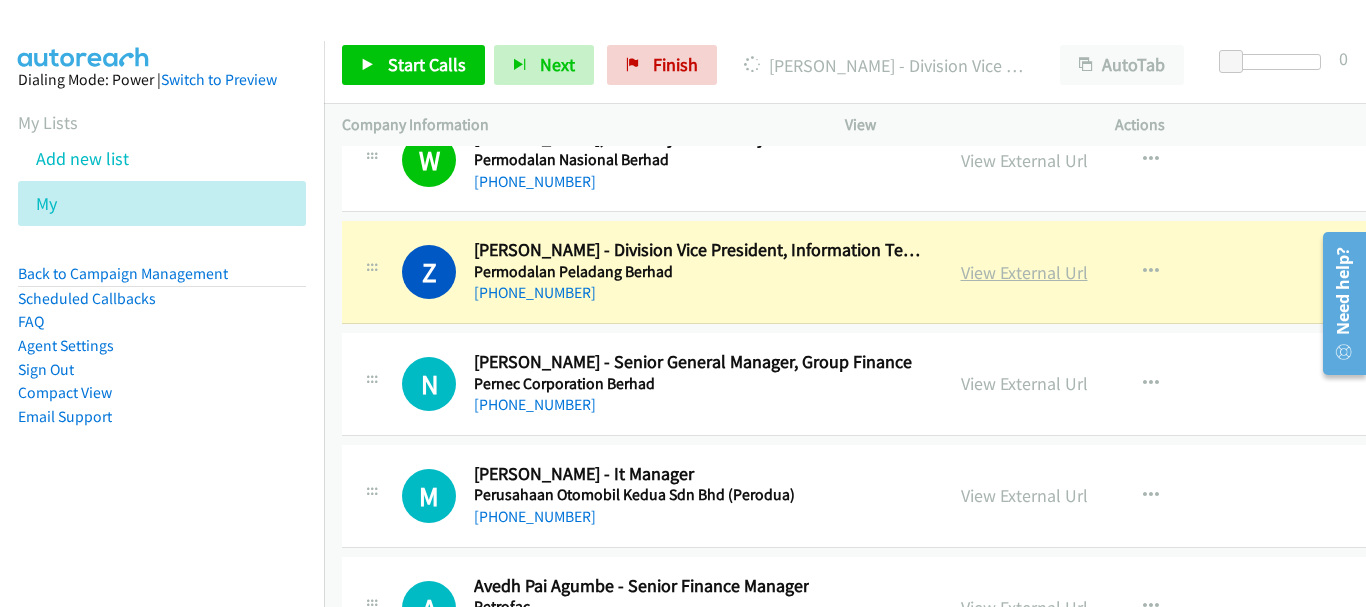 click on "View External Url" at bounding box center [1024, 272] 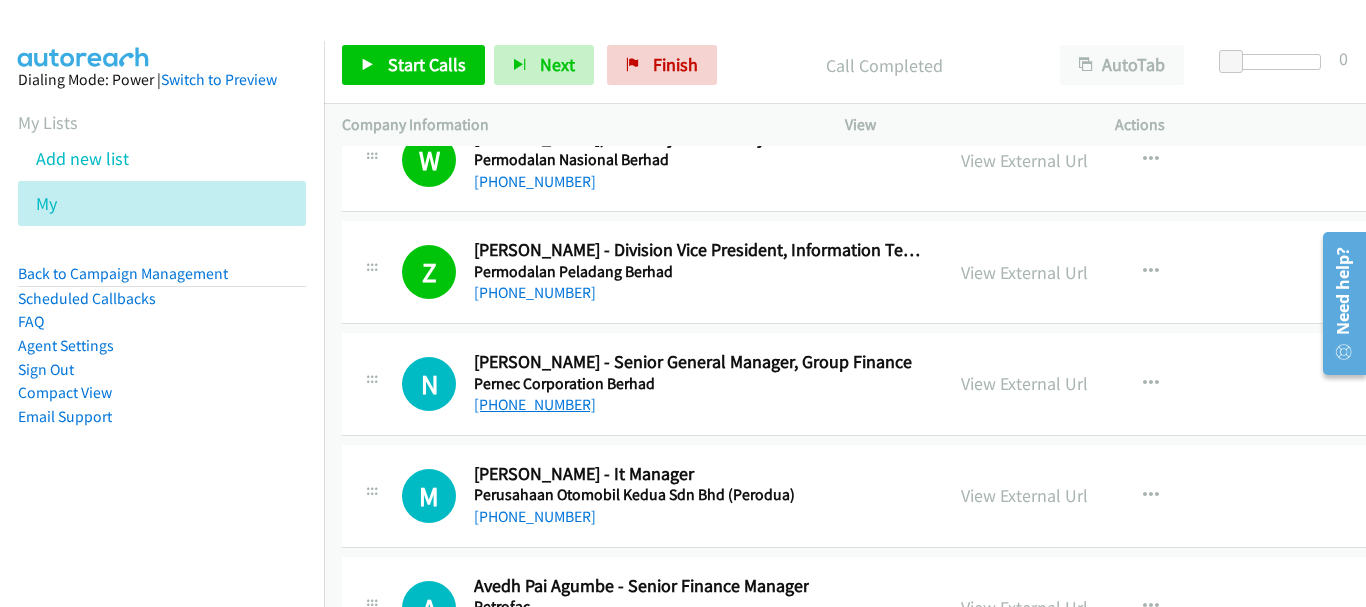 click on "[PHONE_NUMBER]" at bounding box center [535, 404] 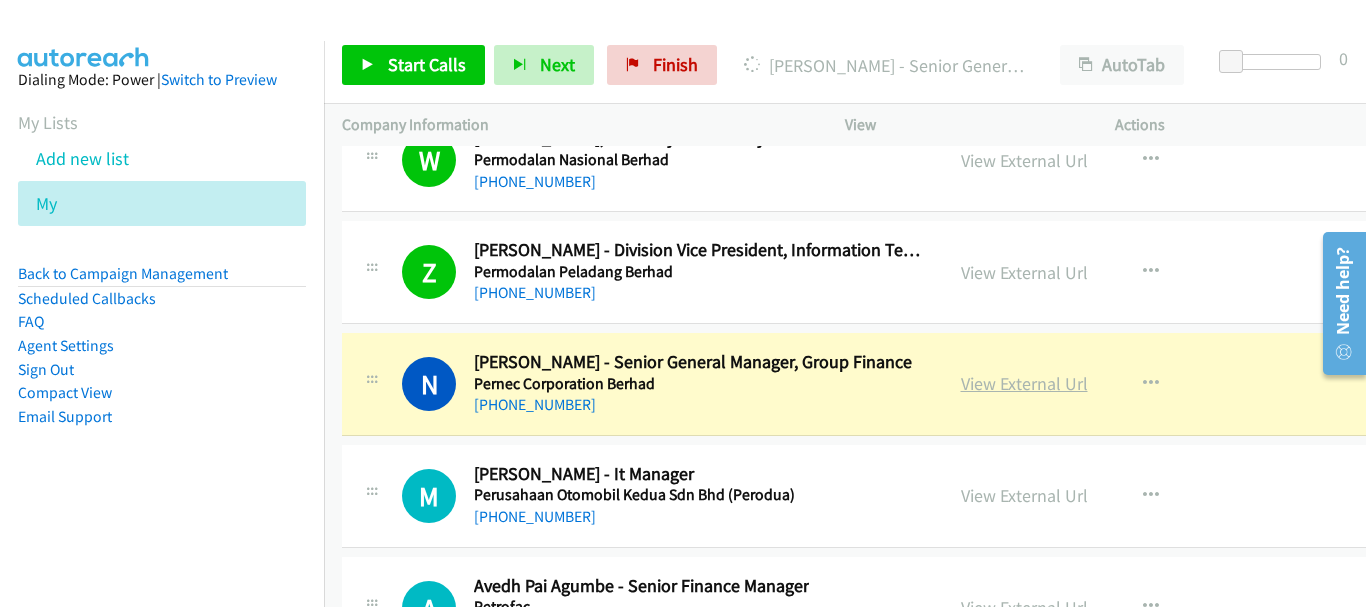 click on "View External Url" at bounding box center (1024, 383) 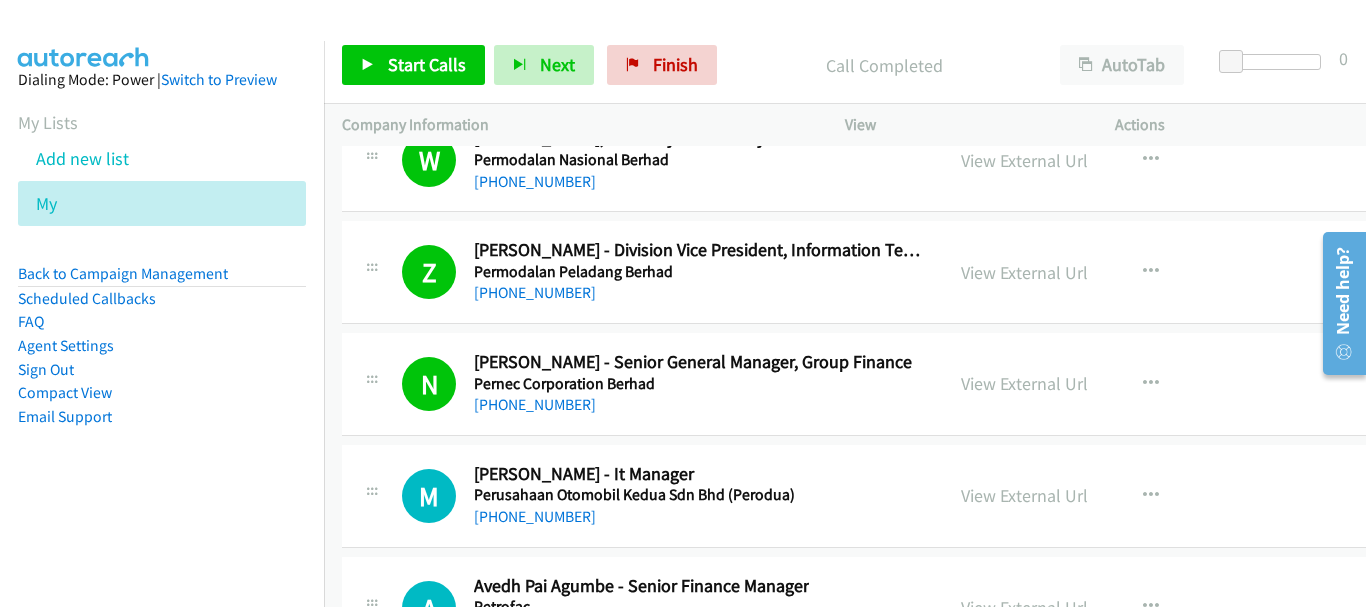 scroll, scrollTop: 29500, scrollLeft: 0, axis: vertical 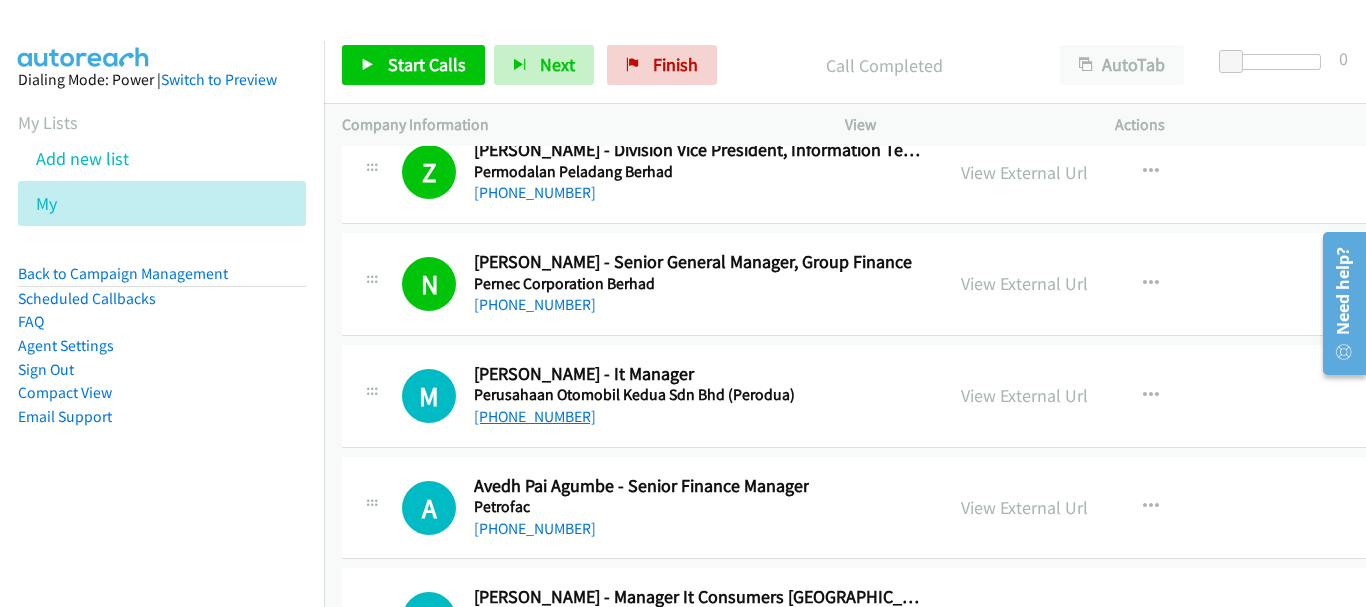 click on "[PHONE_NUMBER]" at bounding box center [535, 416] 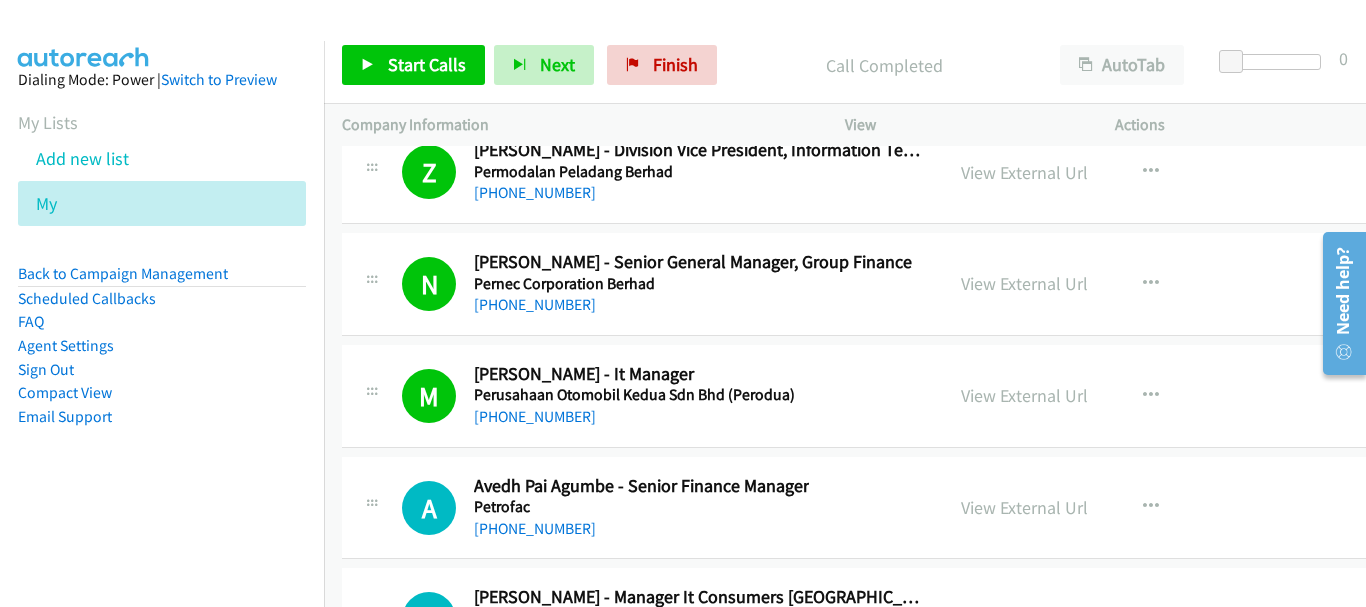 scroll, scrollTop: 29600, scrollLeft: 0, axis: vertical 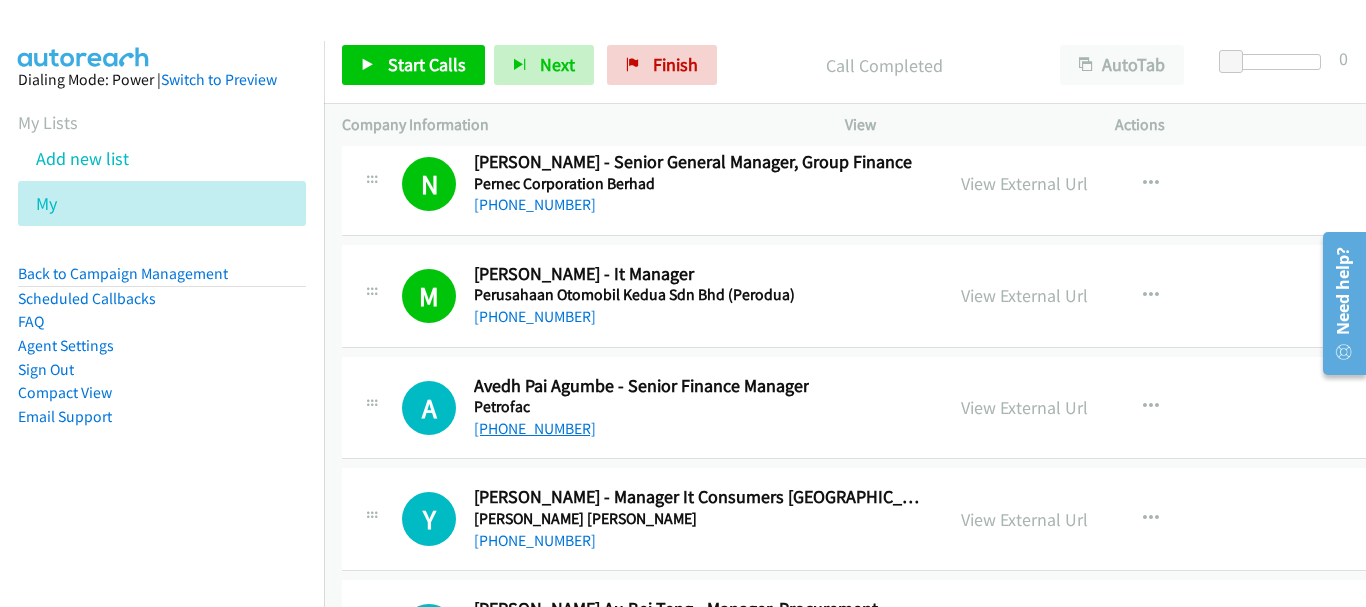 click on "[PHONE_NUMBER]" at bounding box center (535, 428) 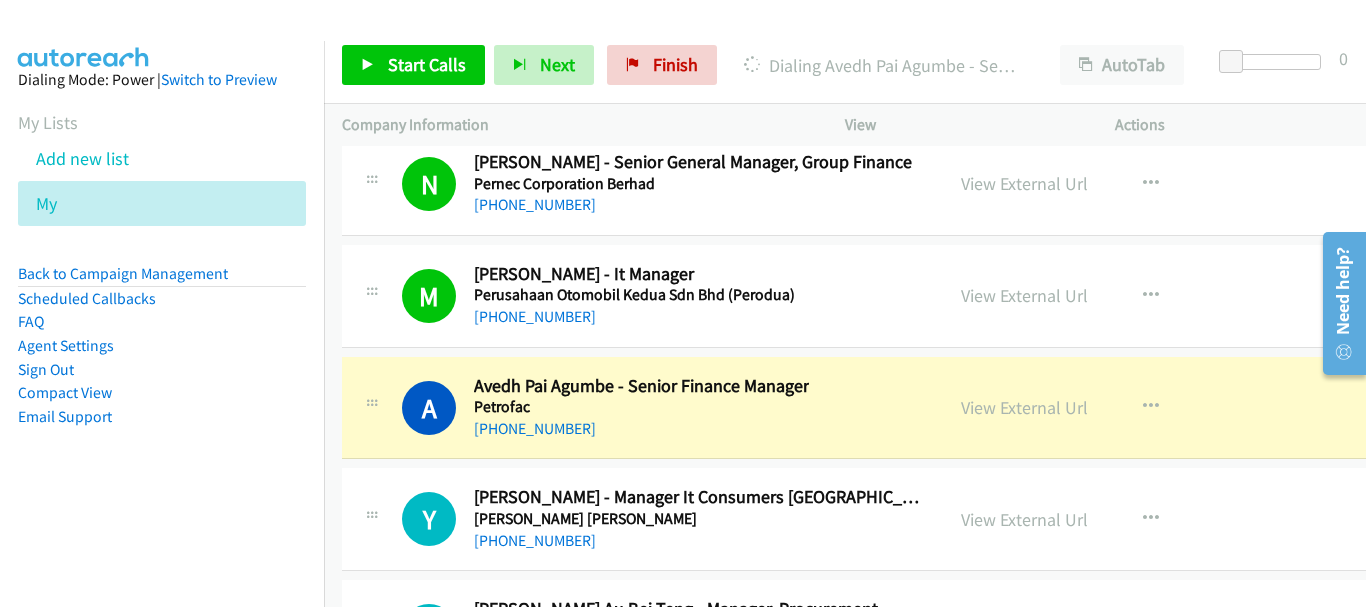 scroll, scrollTop: 29800, scrollLeft: 0, axis: vertical 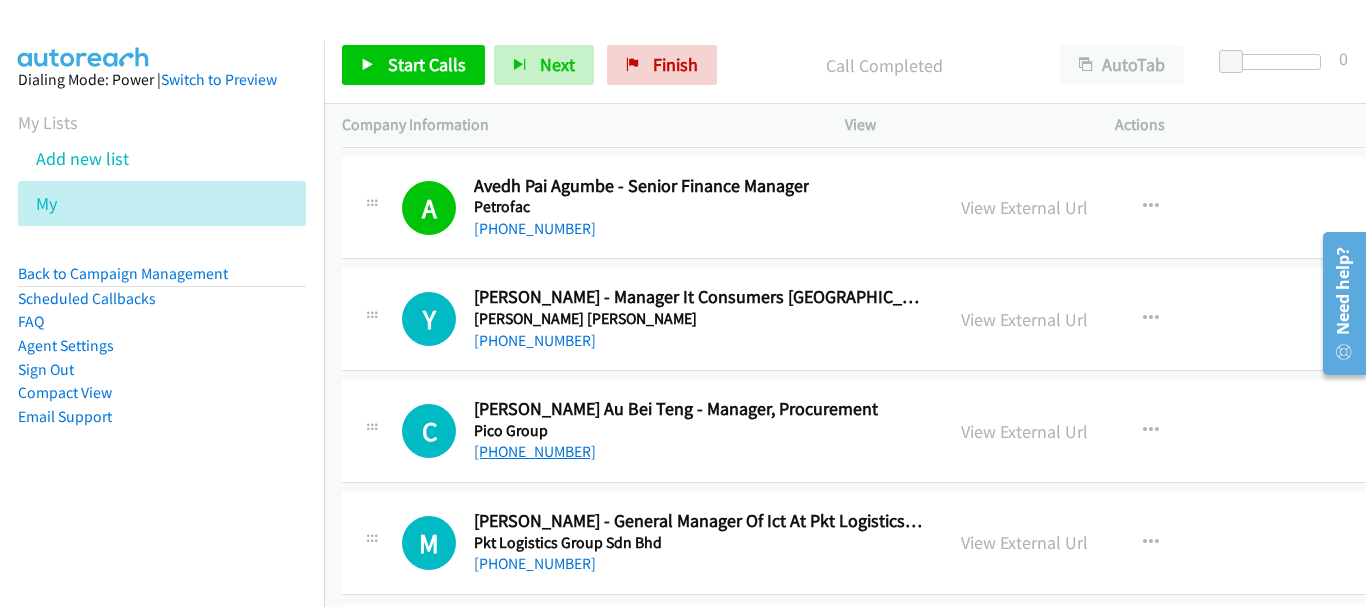 click on "[PHONE_NUMBER]" at bounding box center [535, 451] 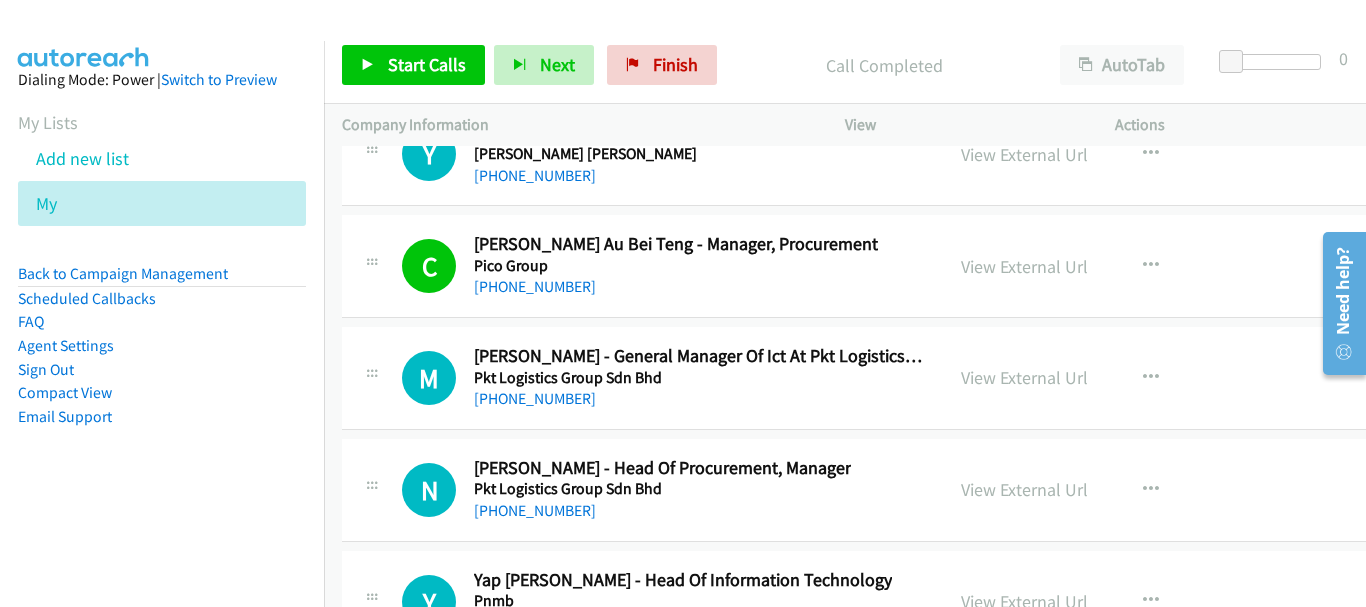 scroll, scrollTop: 30000, scrollLeft: 0, axis: vertical 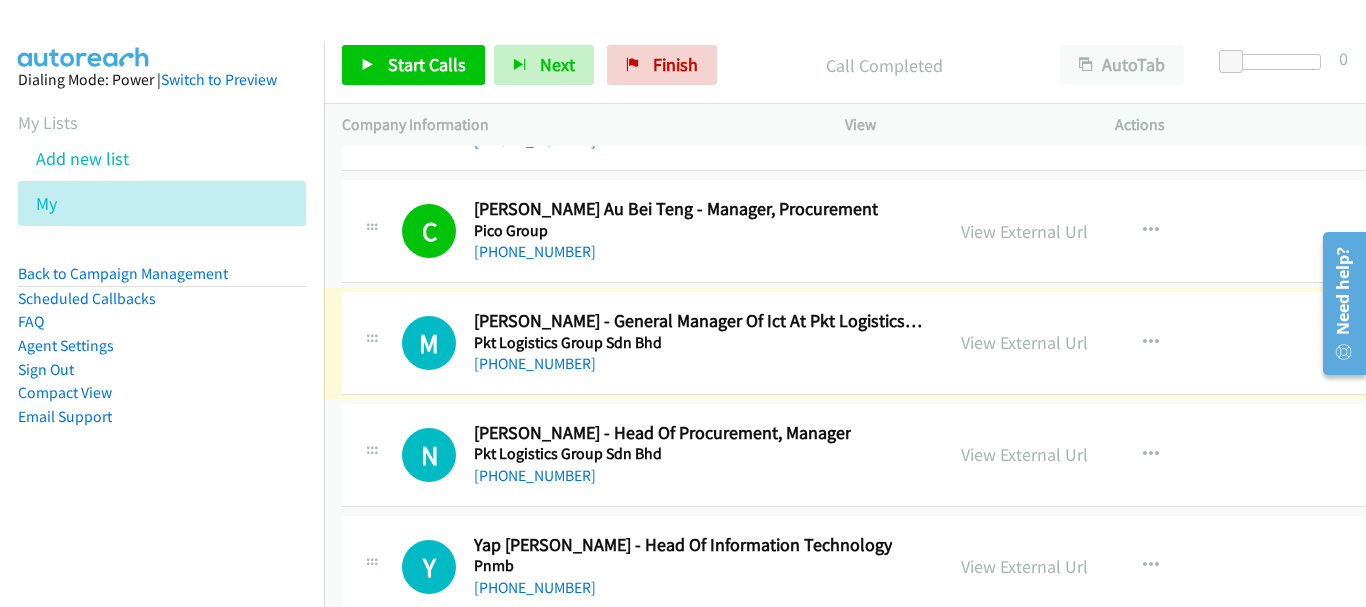 click on "[PHONE_NUMBER]" at bounding box center [535, 363] 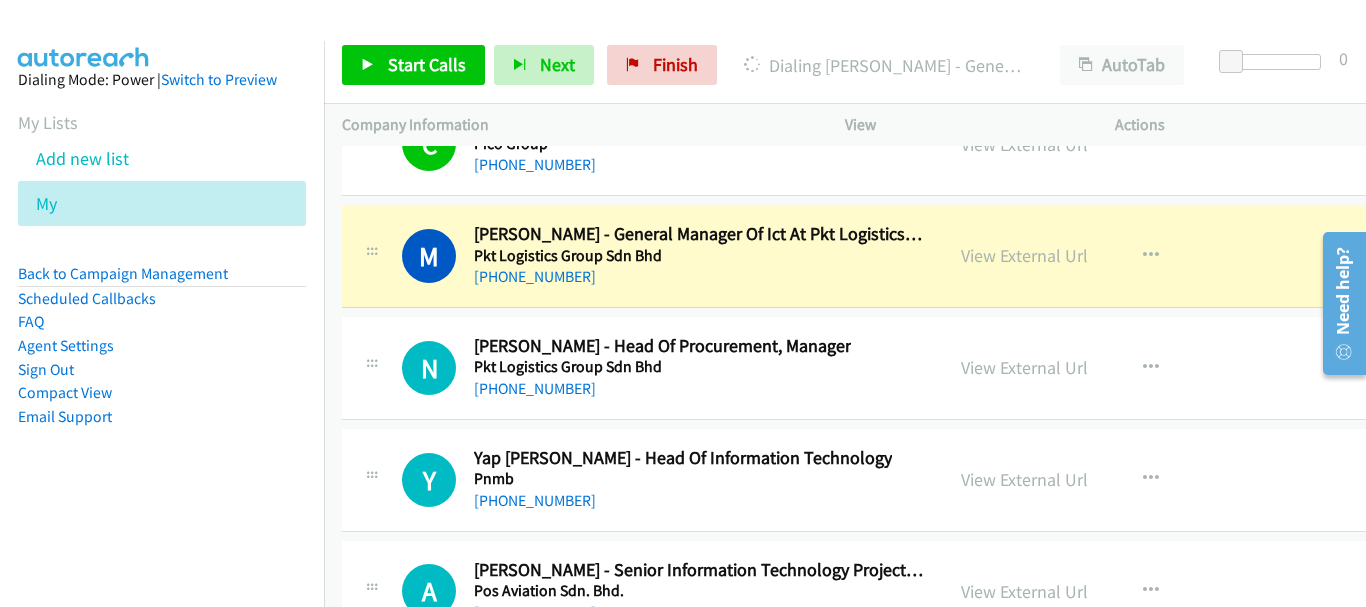 scroll, scrollTop: 30100, scrollLeft: 0, axis: vertical 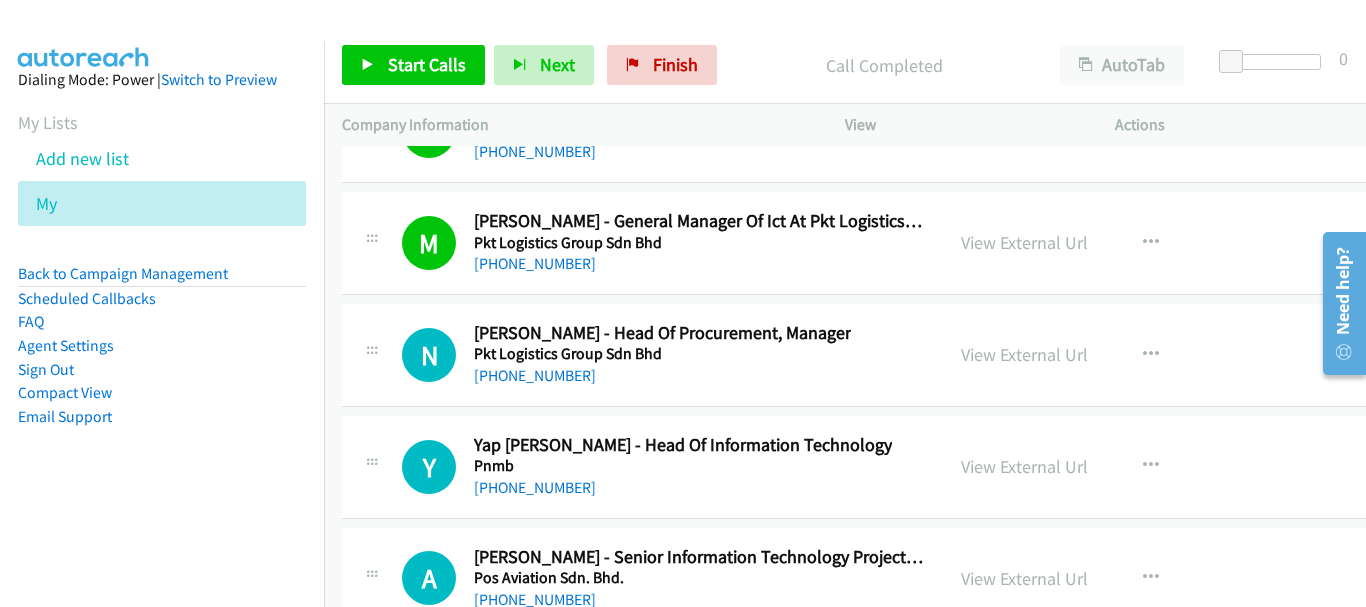 click on "Pkt Logistics Group Sdn Bhd" at bounding box center [662, 354] 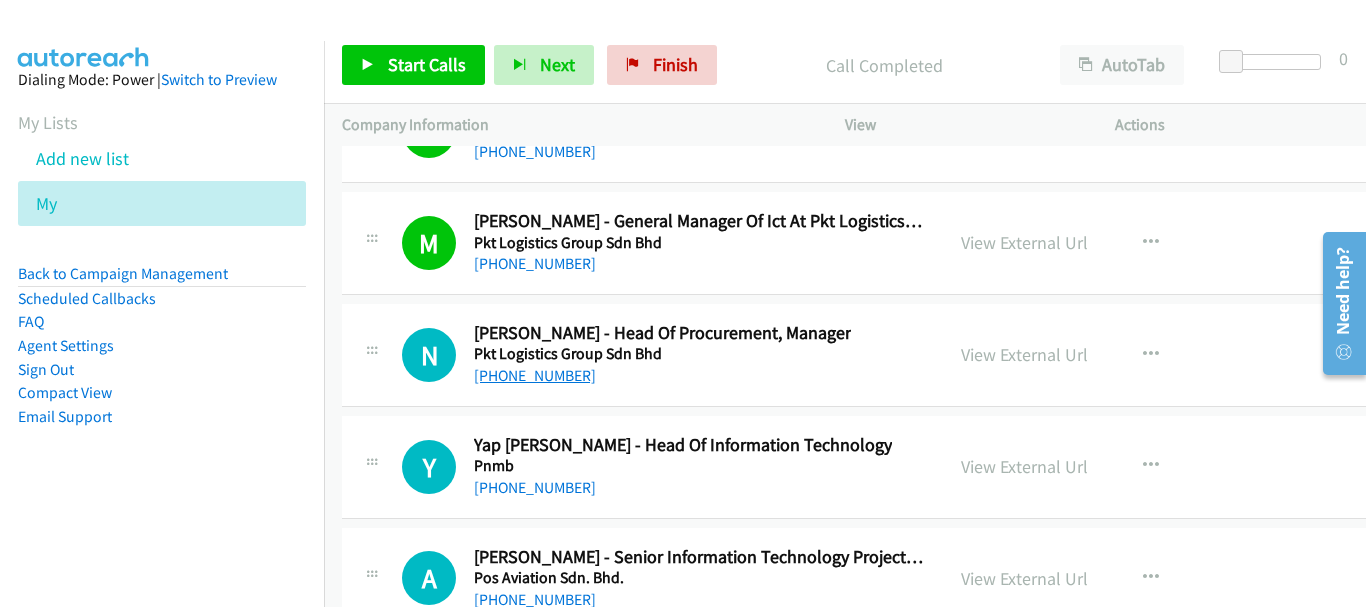 click on "[PHONE_NUMBER]" at bounding box center (535, 375) 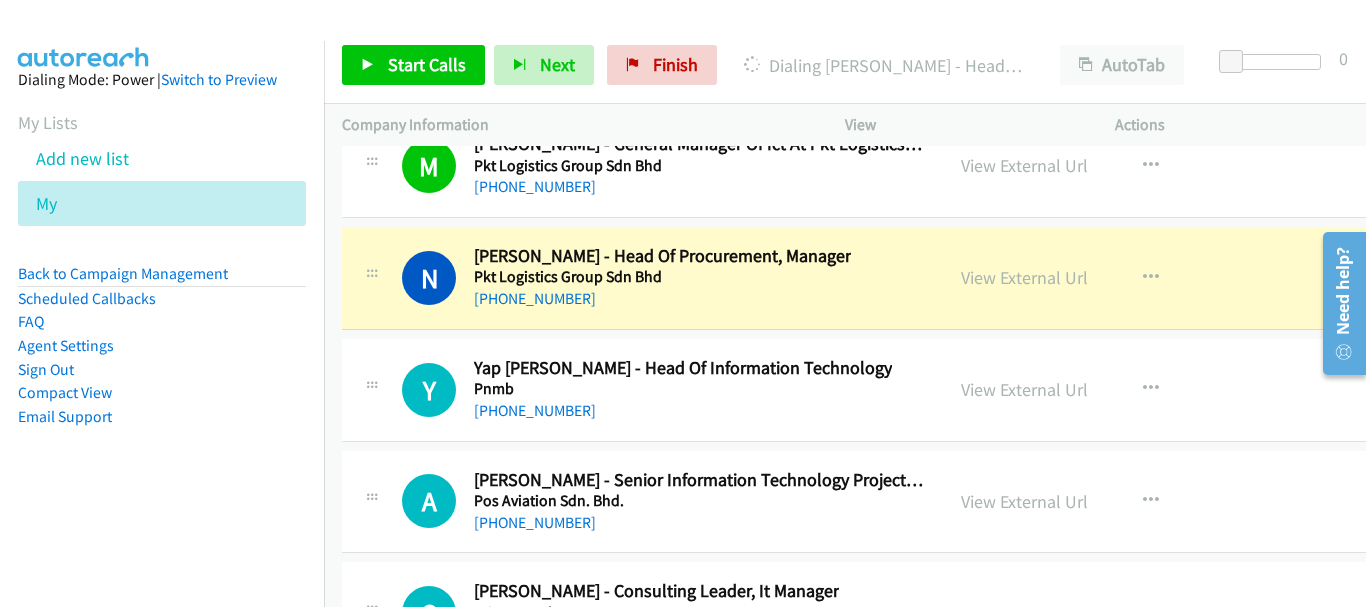 scroll, scrollTop: 30200, scrollLeft: 0, axis: vertical 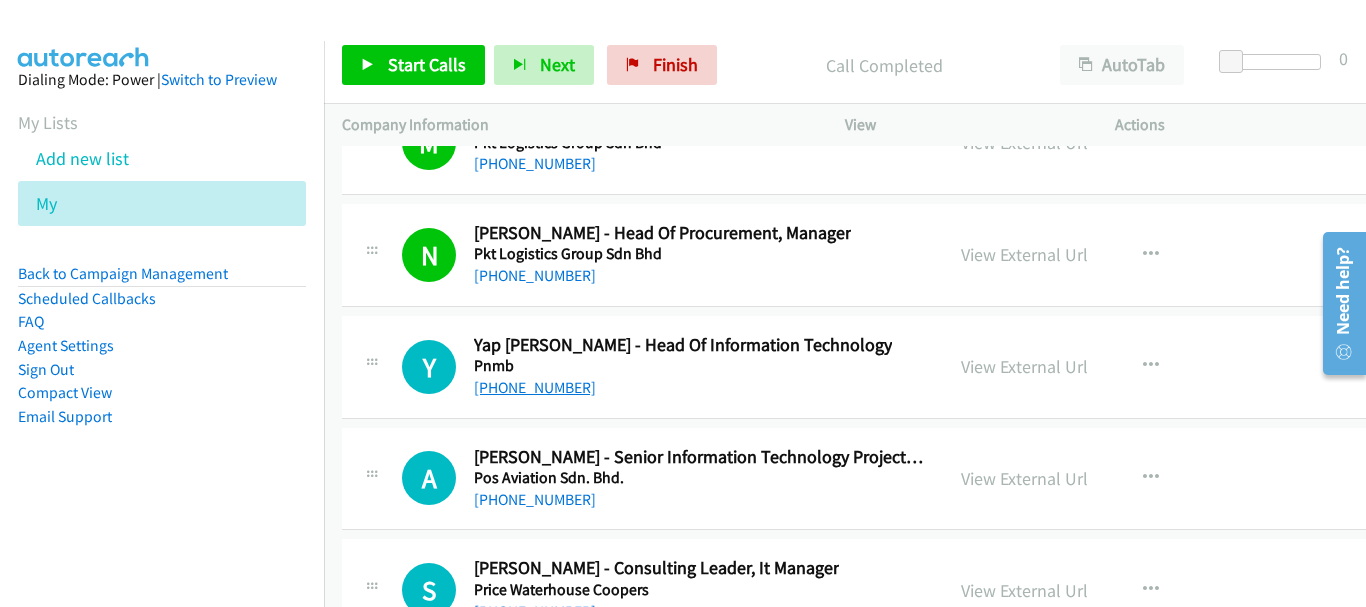 click on "[PHONE_NUMBER]" at bounding box center (535, 387) 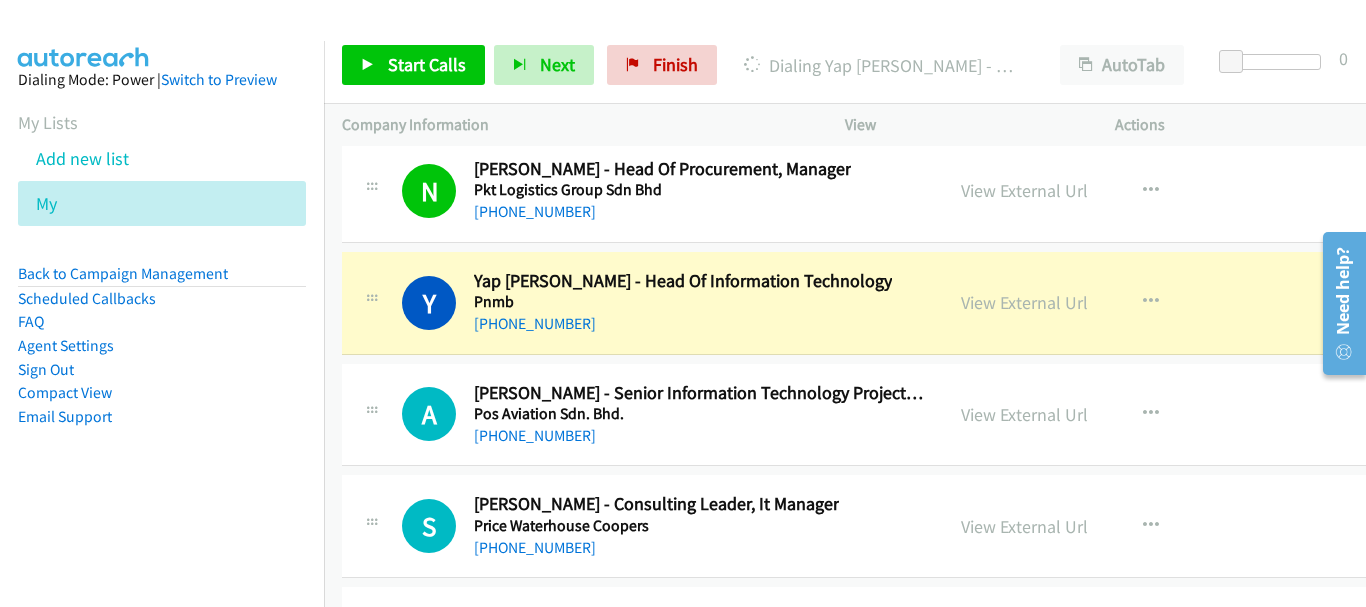 scroll, scrollTop: 30300, scrollLeft: 0, axis: vertical 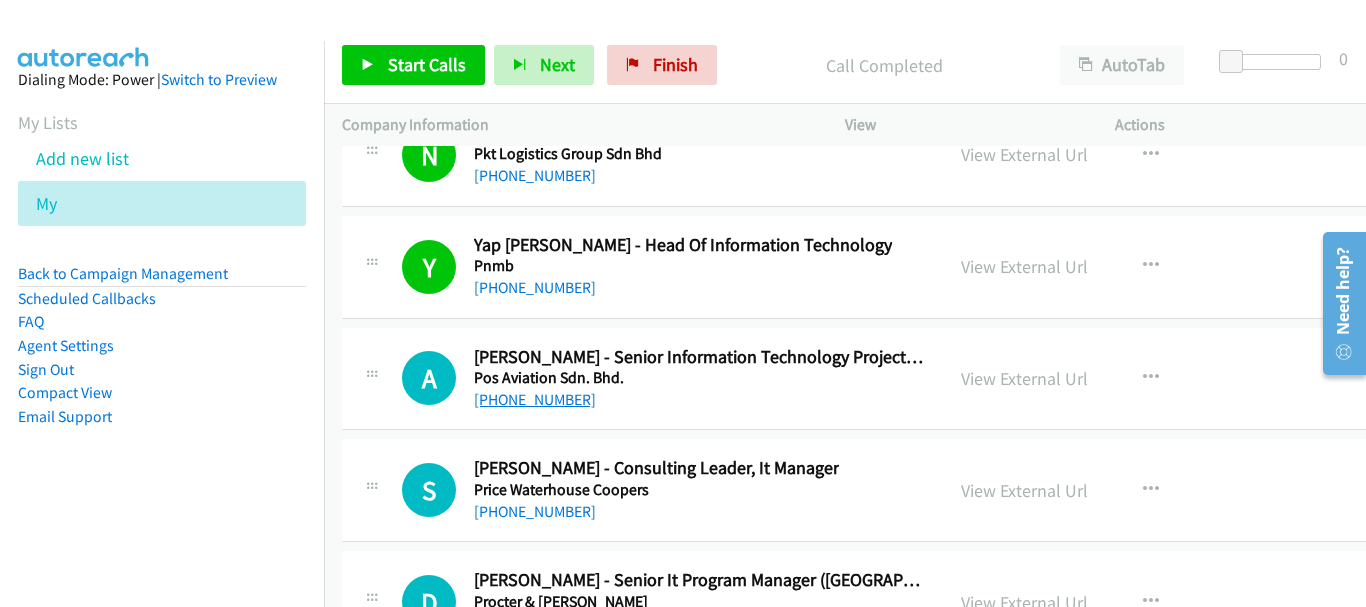 click on "[PHONE_NUMBER]" at bounding box center [535, 399] 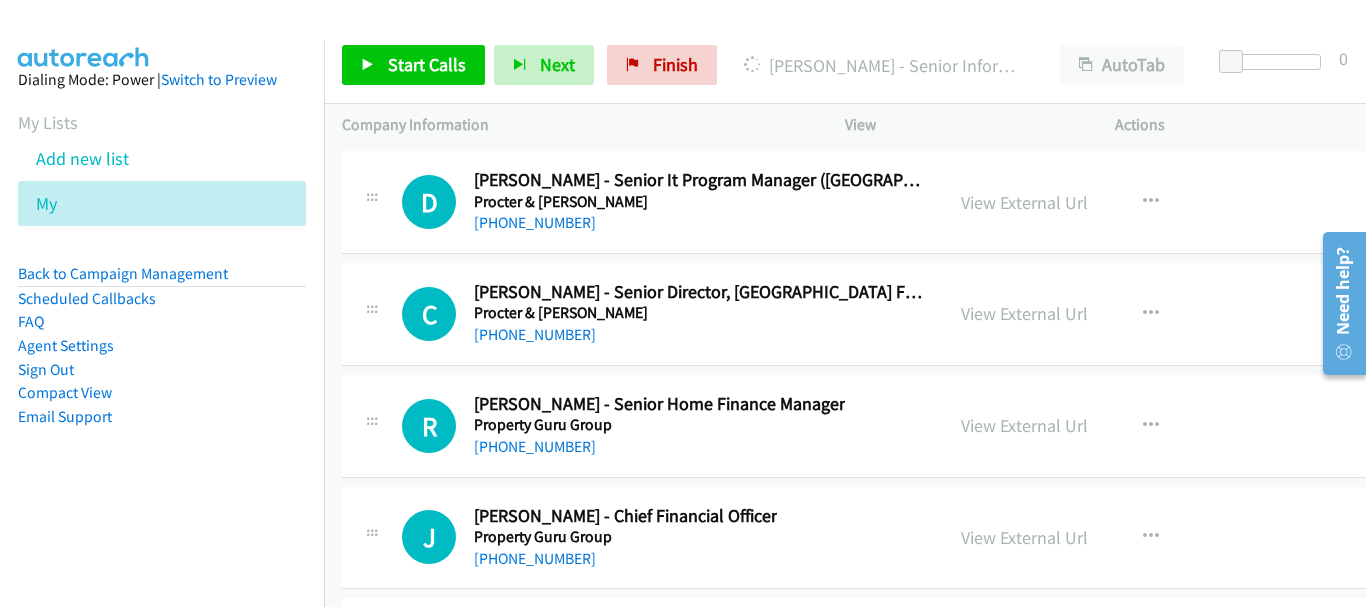 scroll, scrollTop: 30300, scrollLeft: 0, axis: vertical 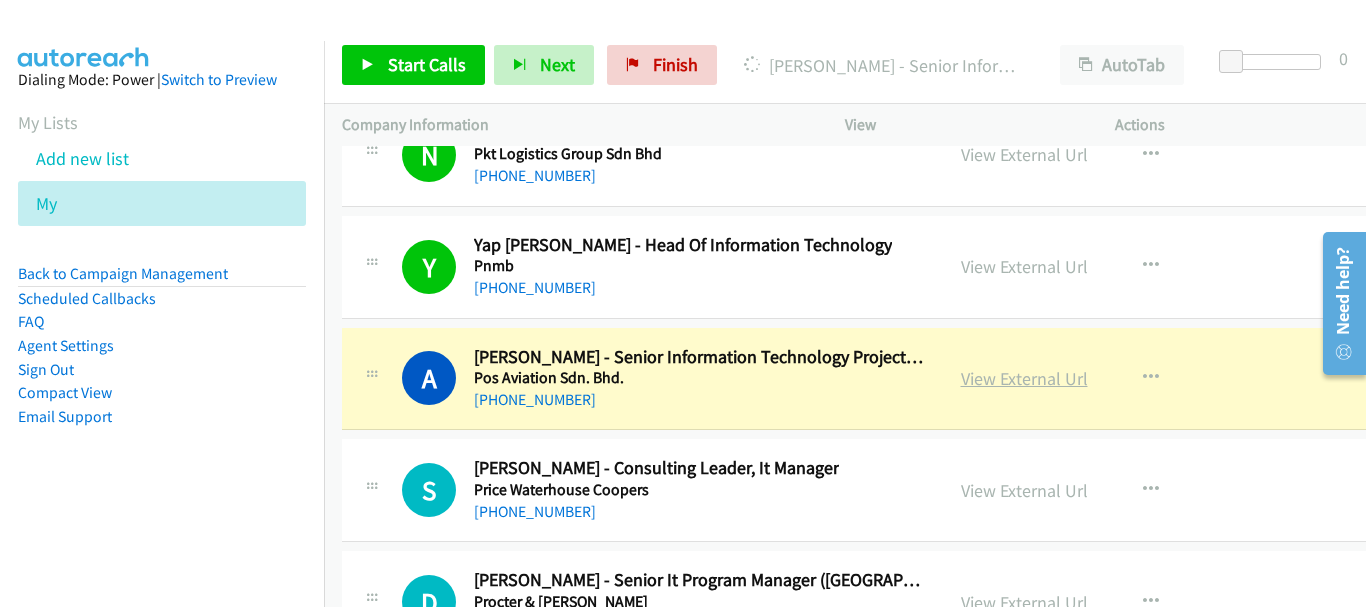 click on "View External Url" at bounding box center (1024, 378) 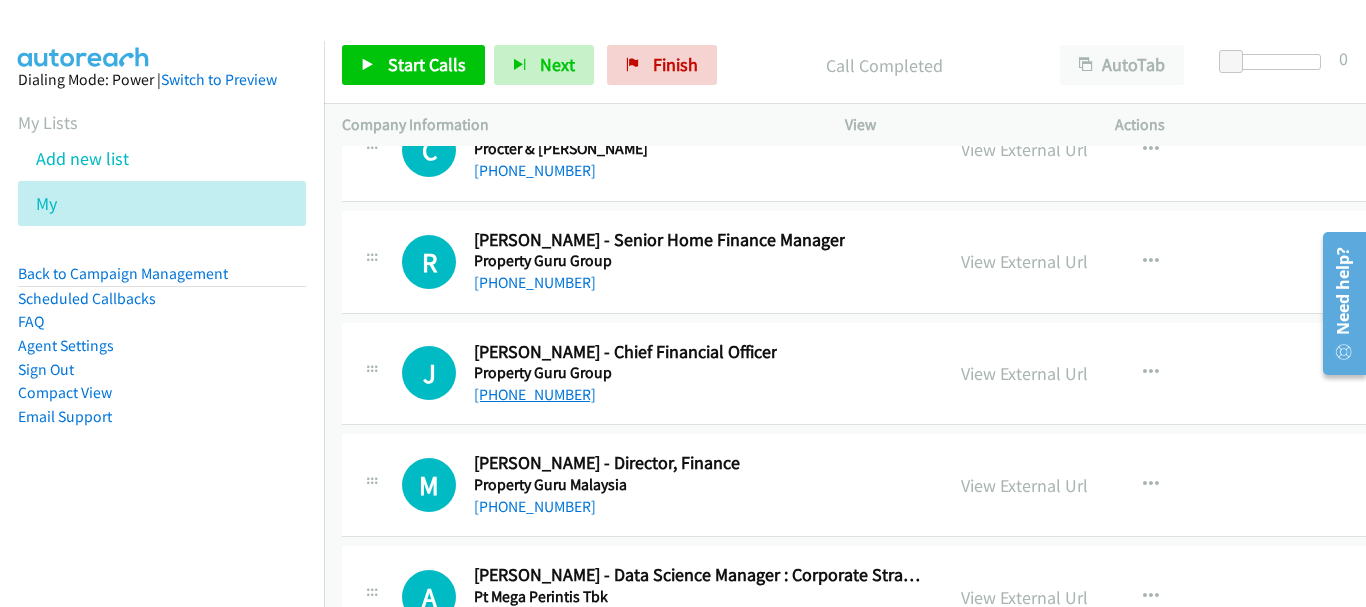 scroll, scrollTop: 30900, scrollLeft: 0, axis: vertical 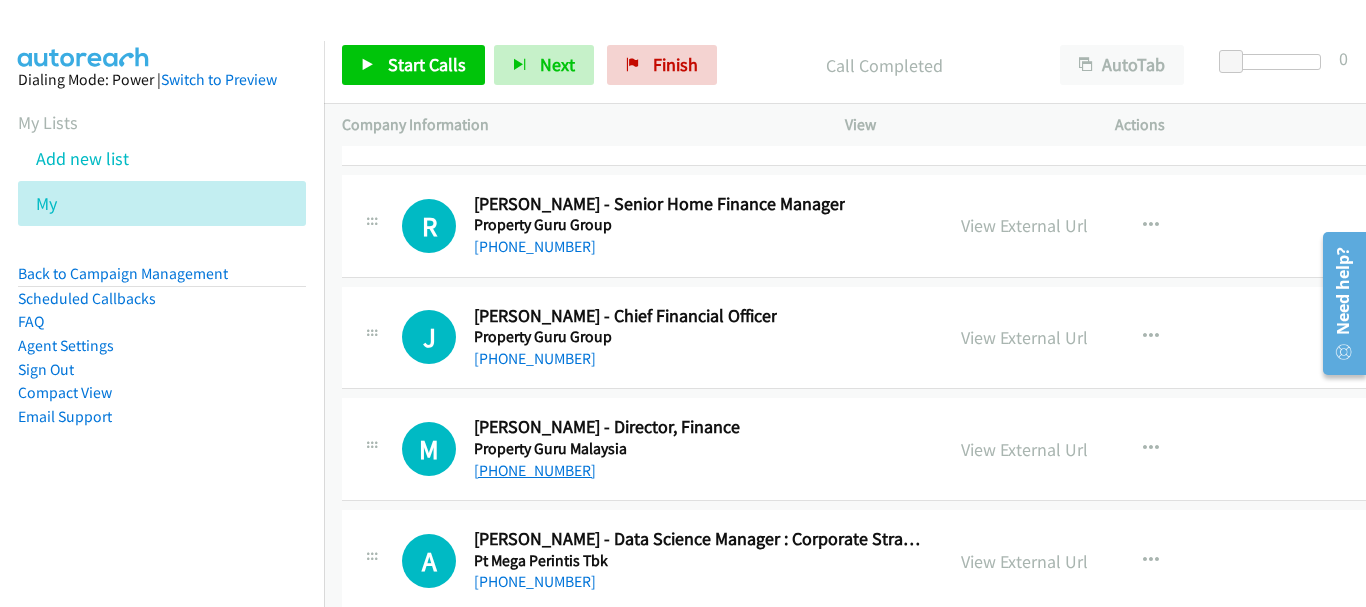 click on "[PHONE_NUMBER]" at bounding box center (535, 470) 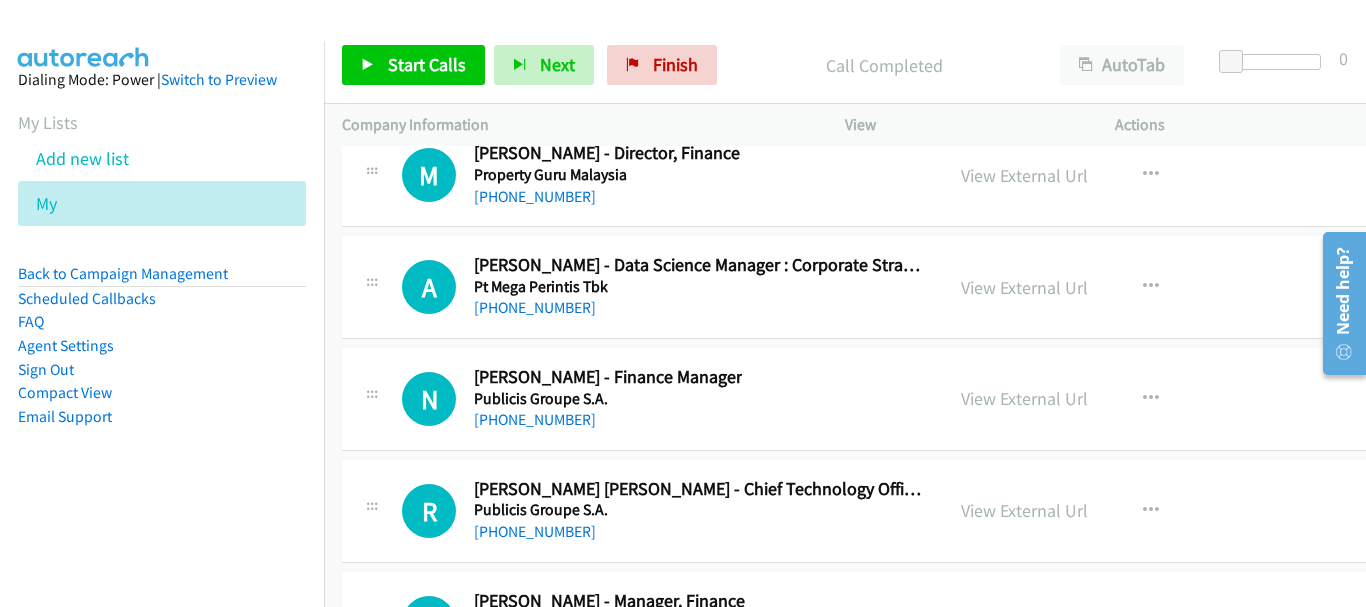 scroll, scrollTop: 31200, scrollLeft: 0, axis: vertical 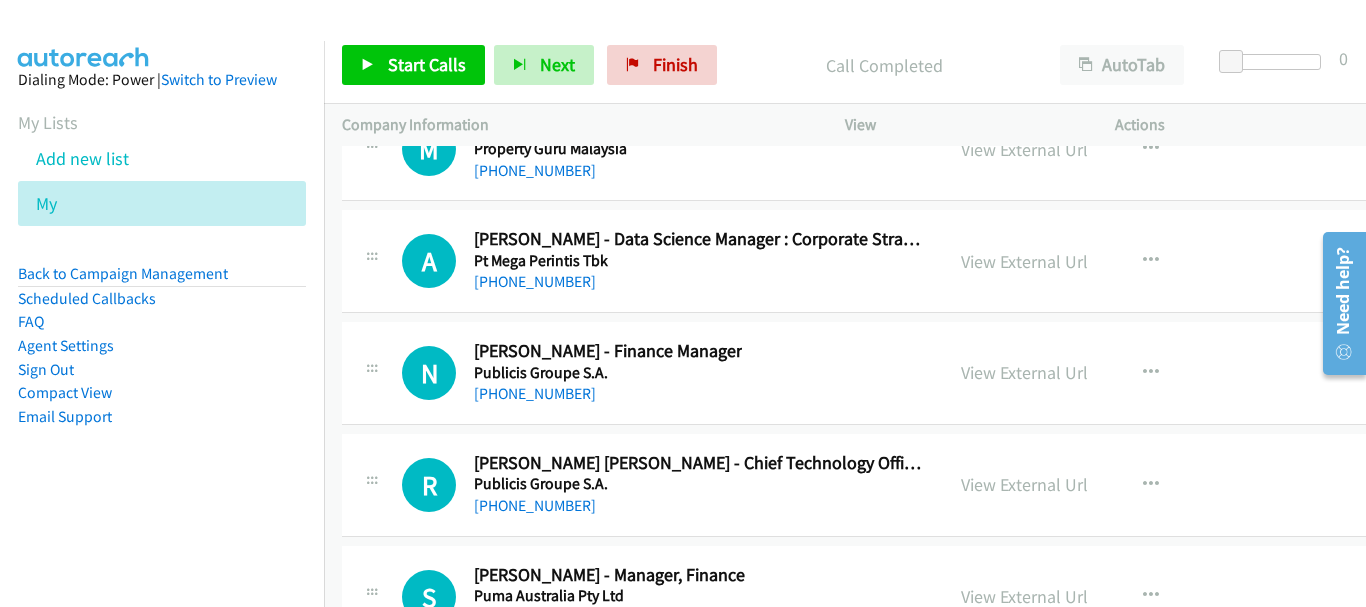 click on "[PHONE_NUMBER]" at bounding box center (608, 394) 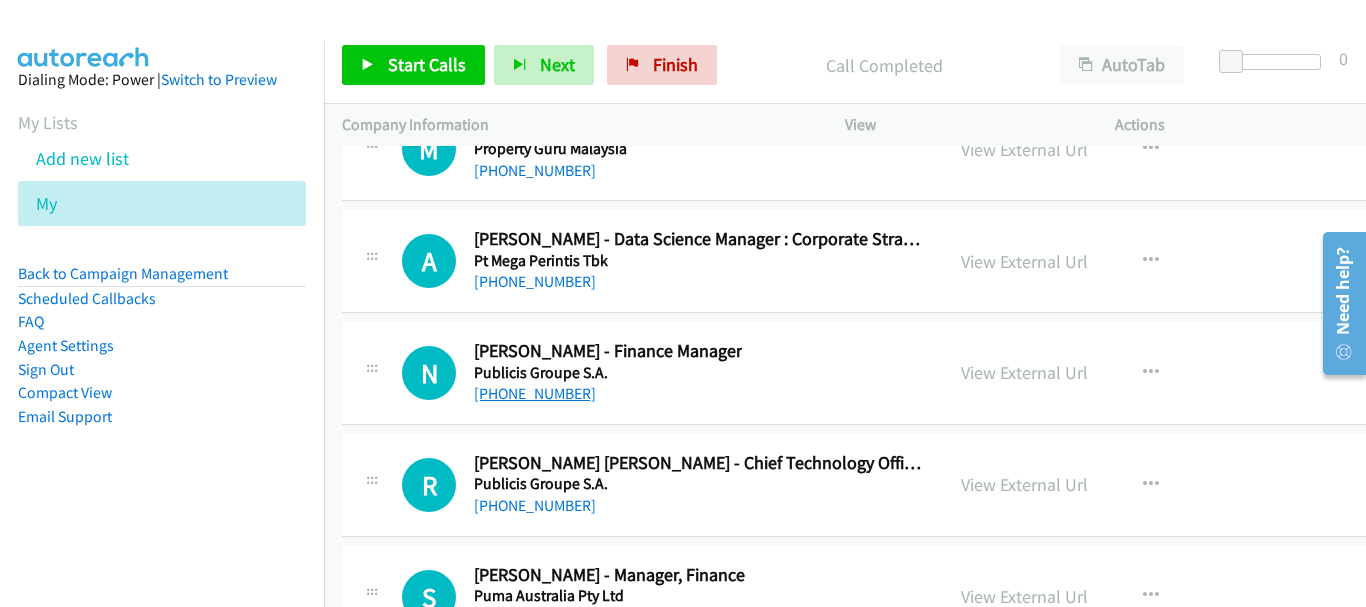 click on "[PHONE_NUMBER]" at bounding box center [535, 393] 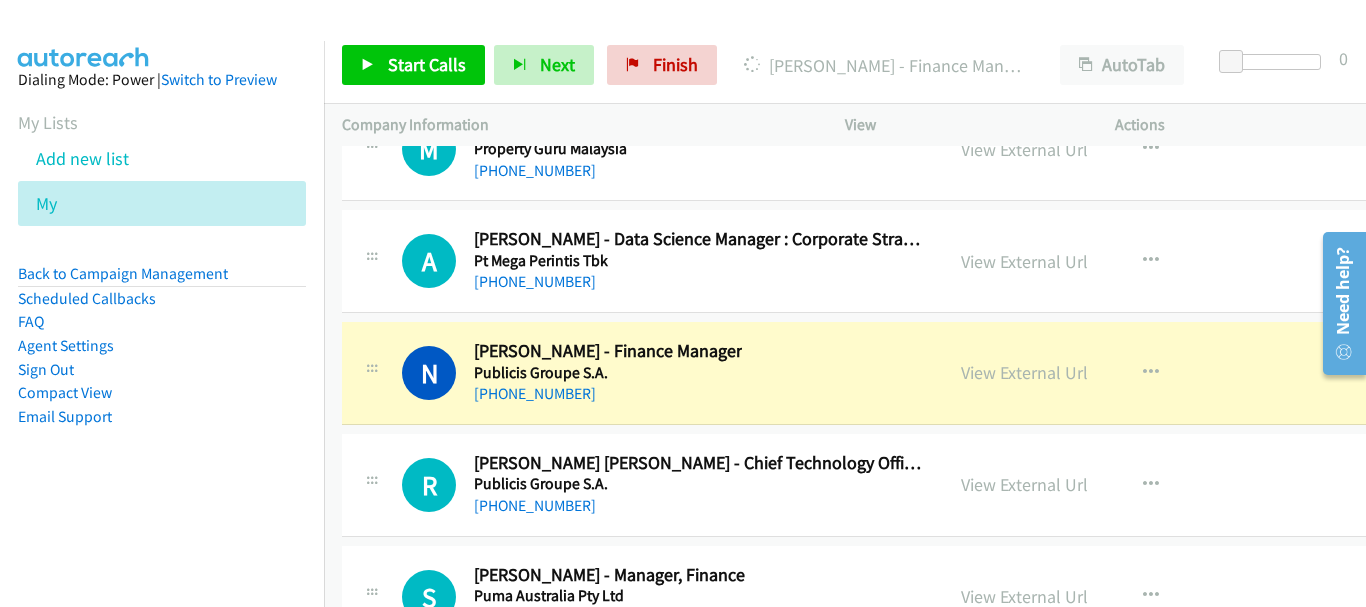 scroll, scrollTop: 31400, scrollLeft: 0, axis: vertical 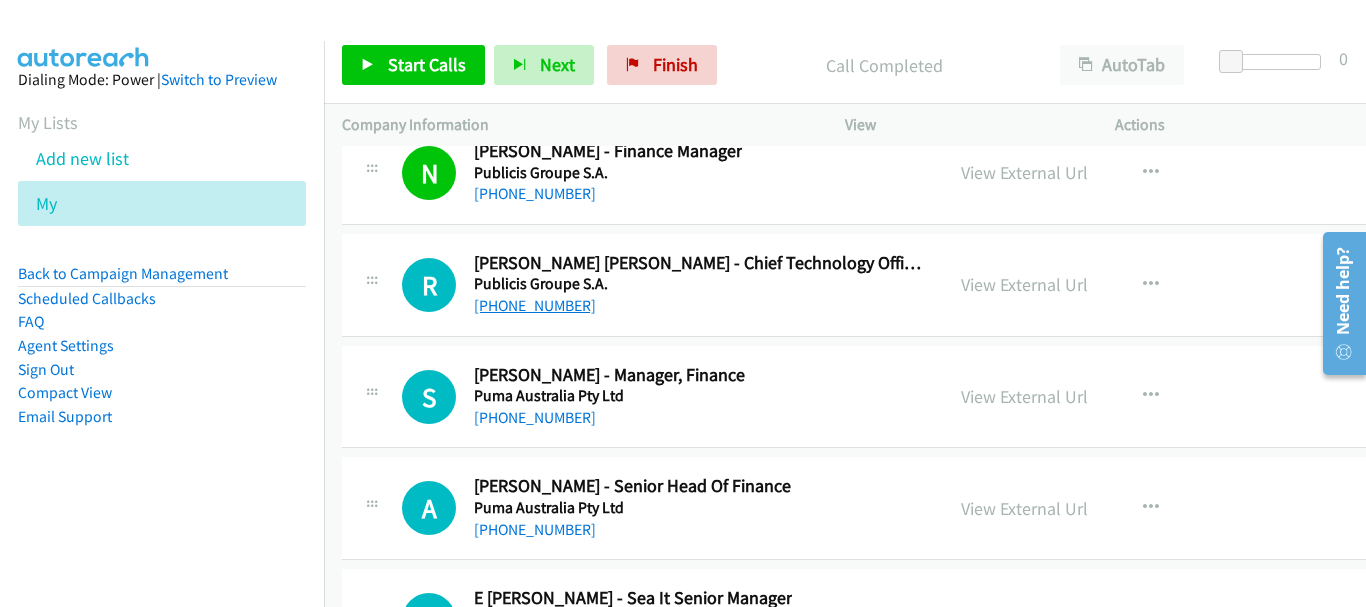 click on "[PHONE_NUMBER]" at bounding box center [535, 305] 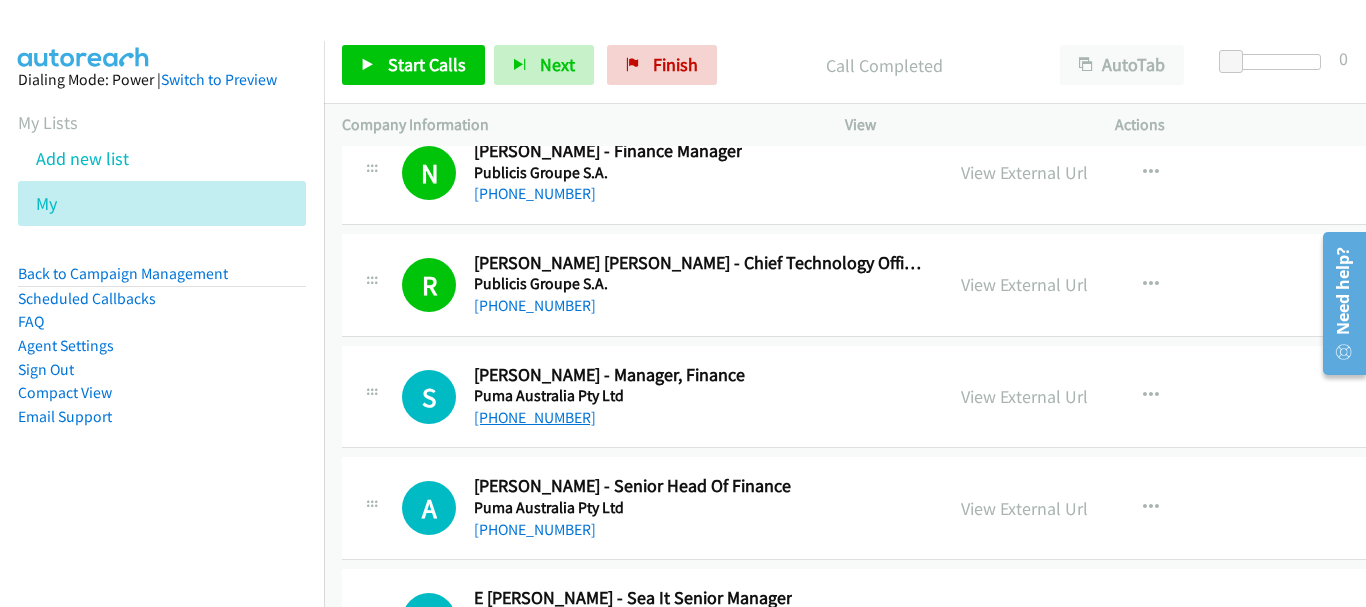 click on "[PHONE_NUMBER]" at bounding box center [535, 417] 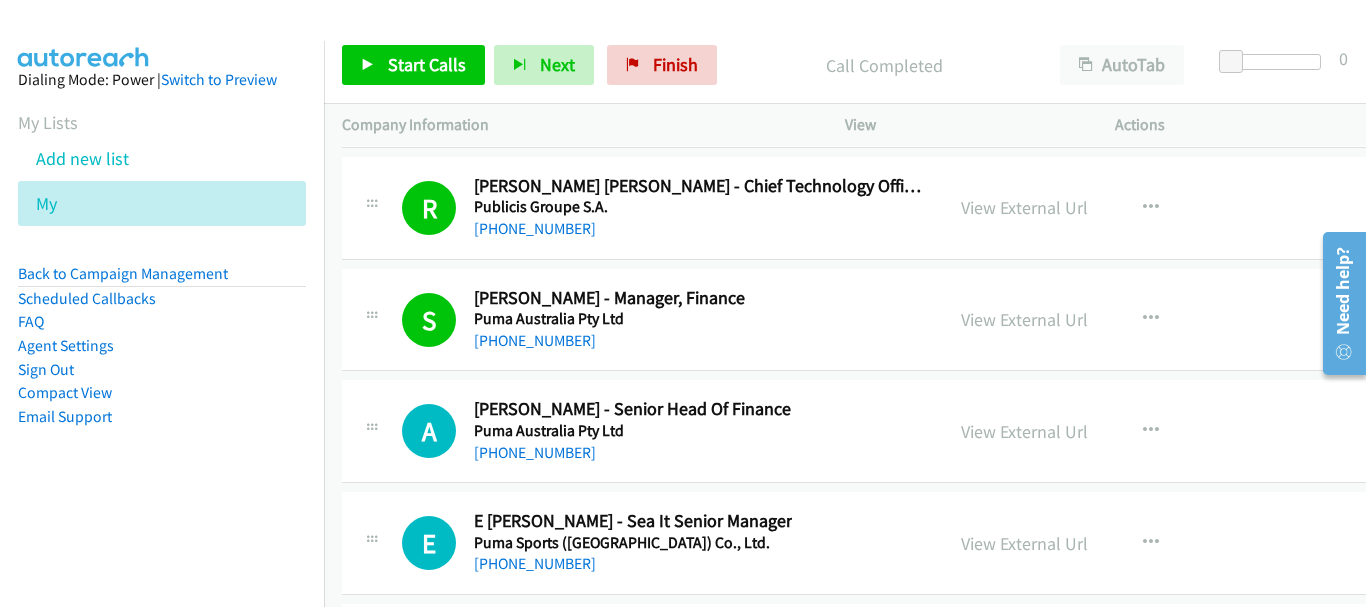 scroll, scrollTop: 31500, scrollLeft: 0, axis: vertical 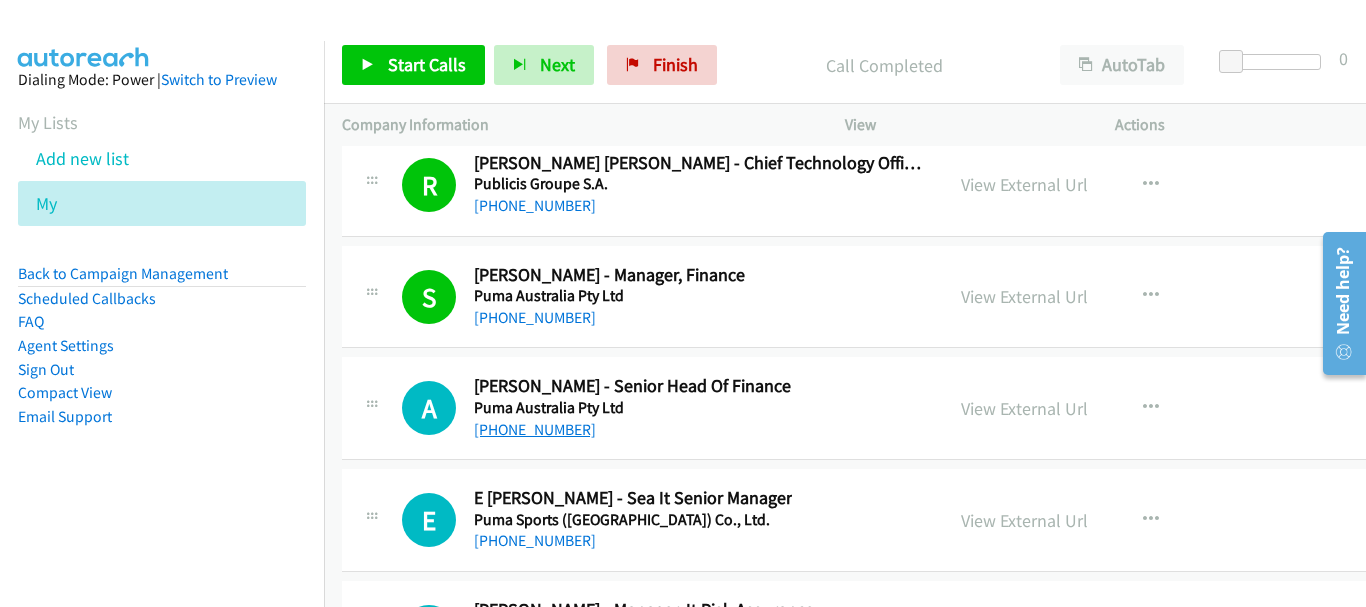click on "[PHONE_NUMBER]" at bounding box center (535, 429) 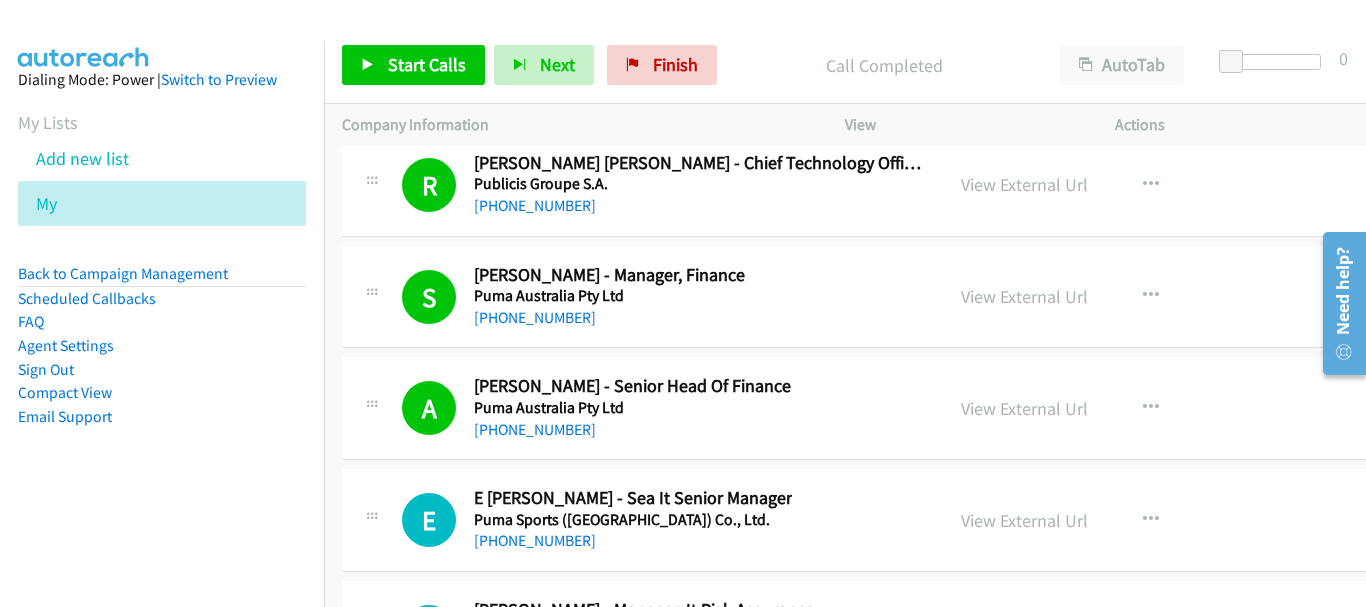 scroll, scrollTop: 31700, scrollLeft: 0, axis: vertical 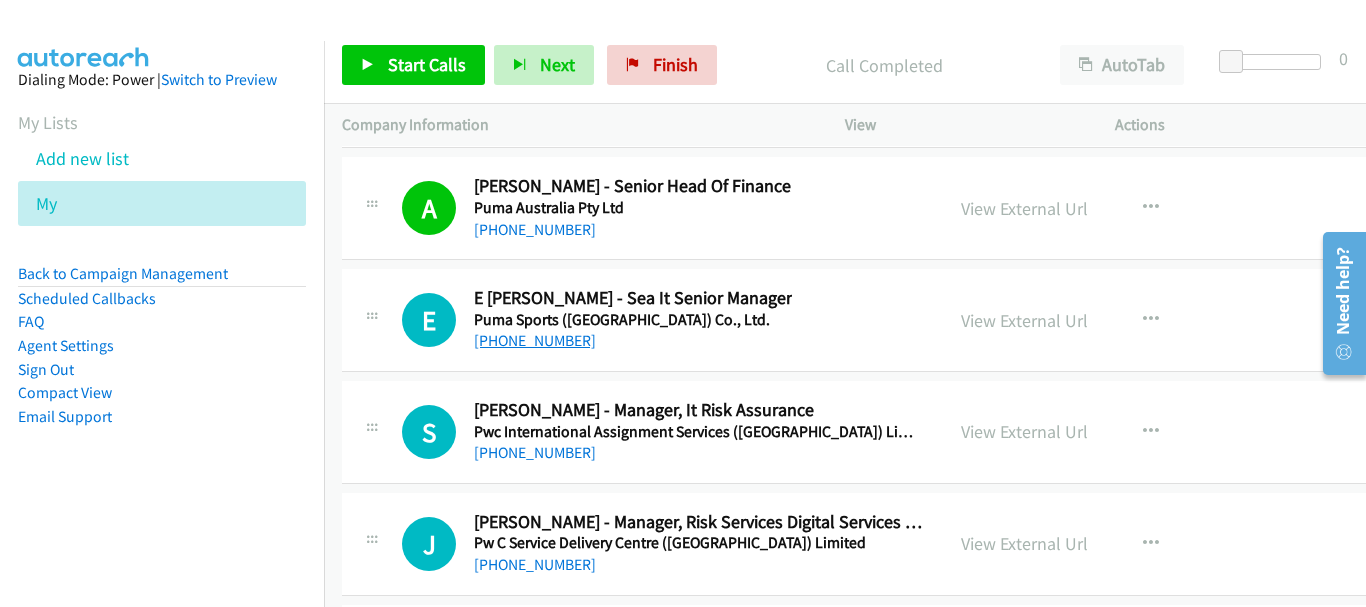 click on "[PHONE_NUMBER]" at bounding box center [535, 340] 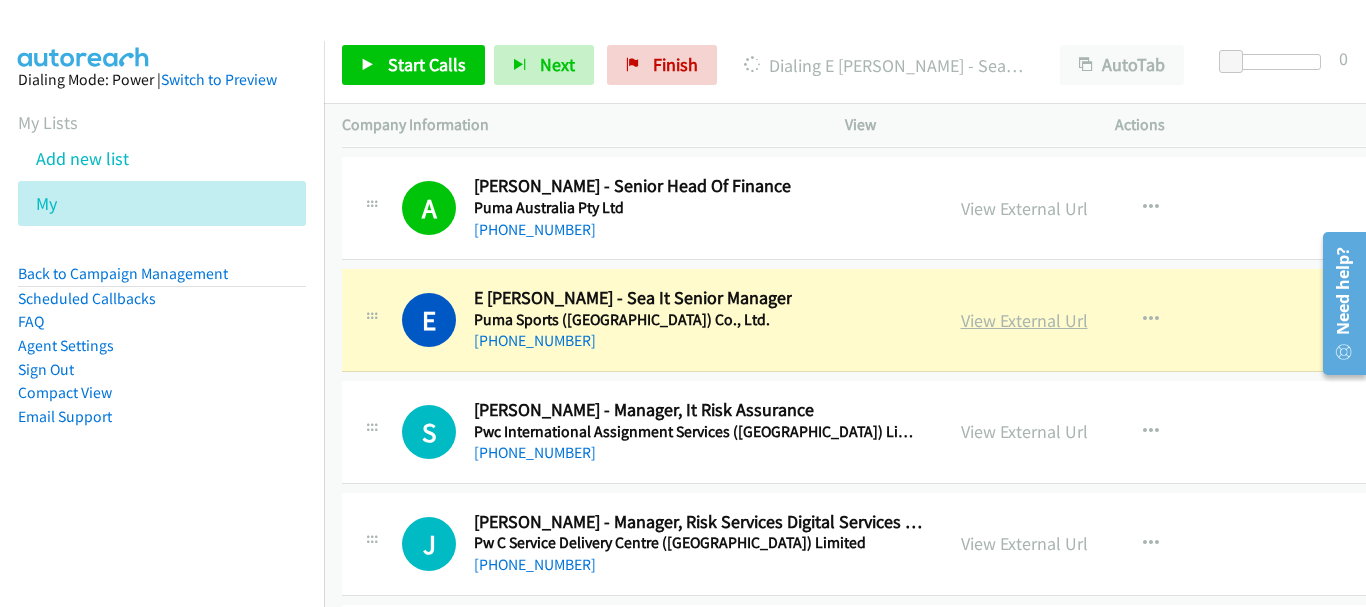 click on "View External Url" at bounding box center (1024, 320) 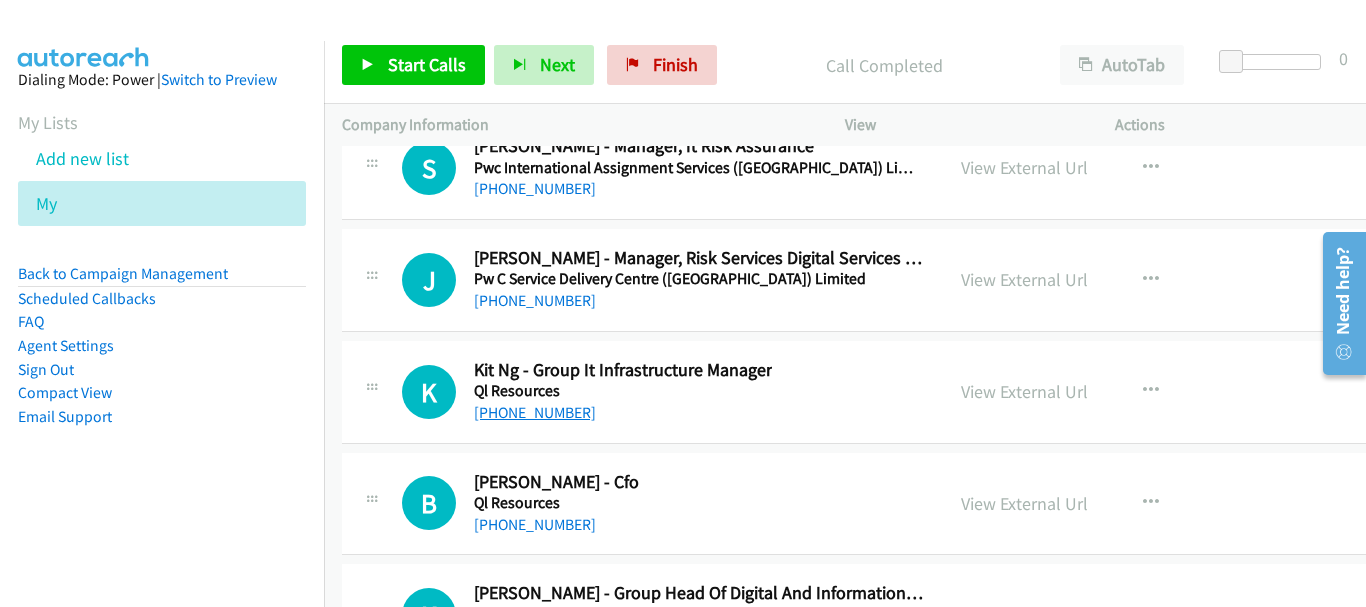 scroll, scrollTop: 32000, scrollLeft: 0, axis: vertical 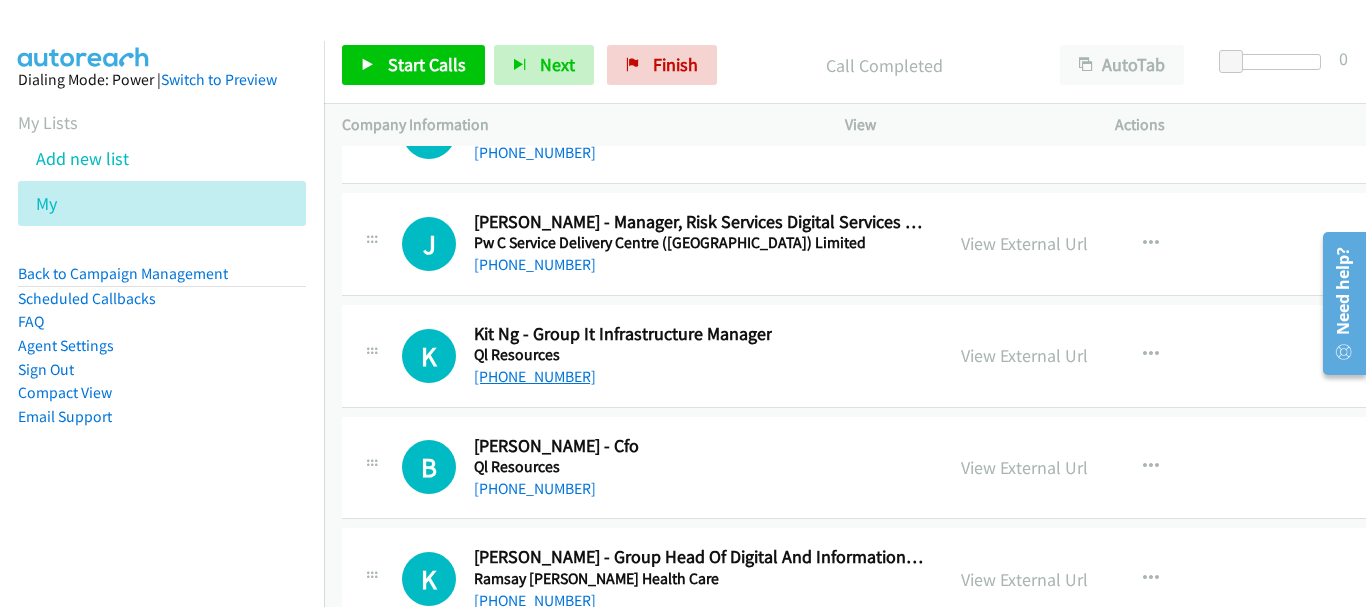 click on "[PHONE_NUMBER]" at bounding box center (535, 376) 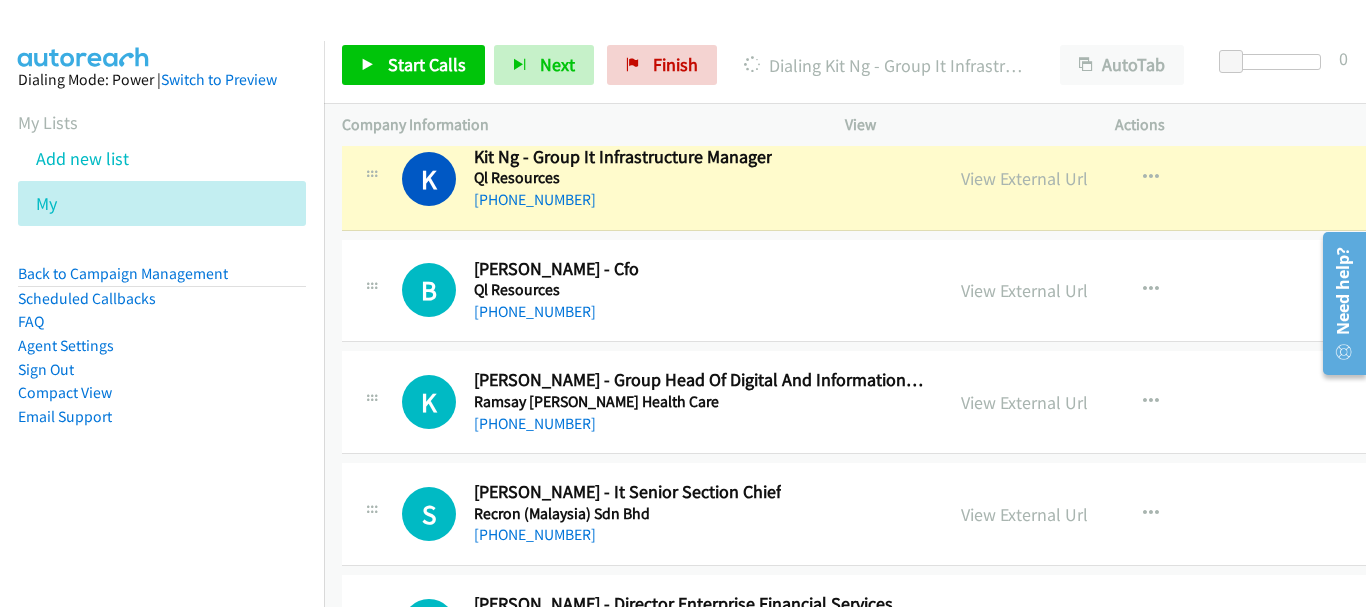 scroll, scrollTop: 32200, scrollLeft: 0, axis: vertical 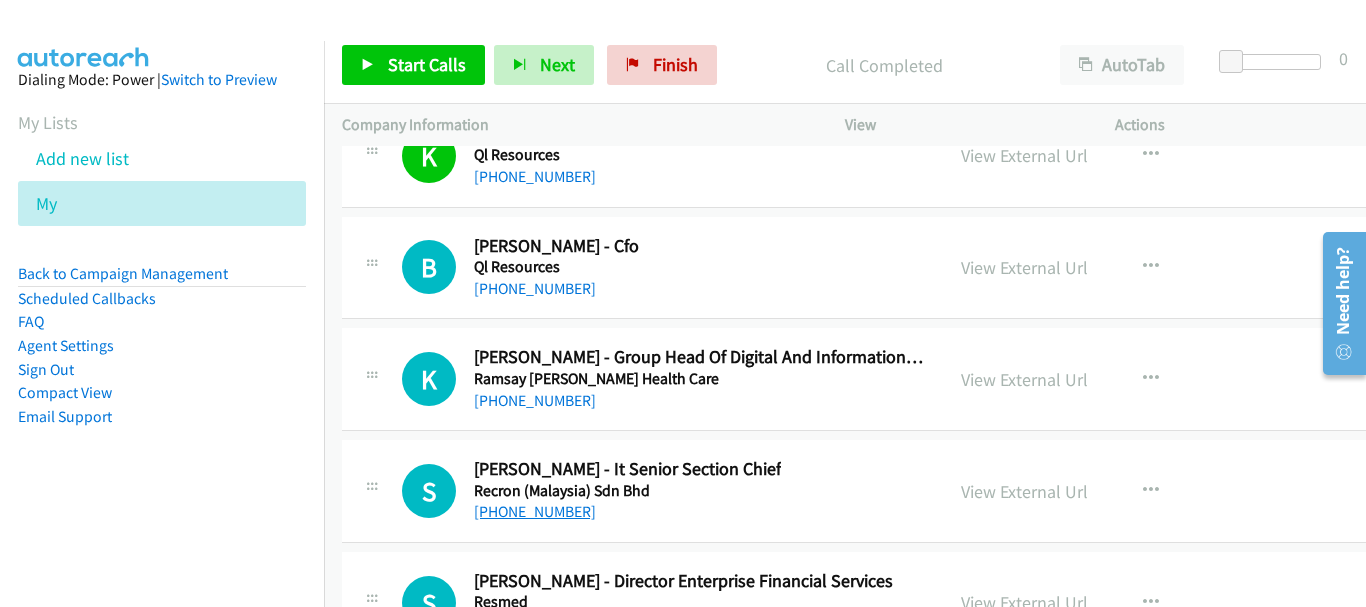 click on "[PHONE_NUMBER]" at bounding box center (535, 511) 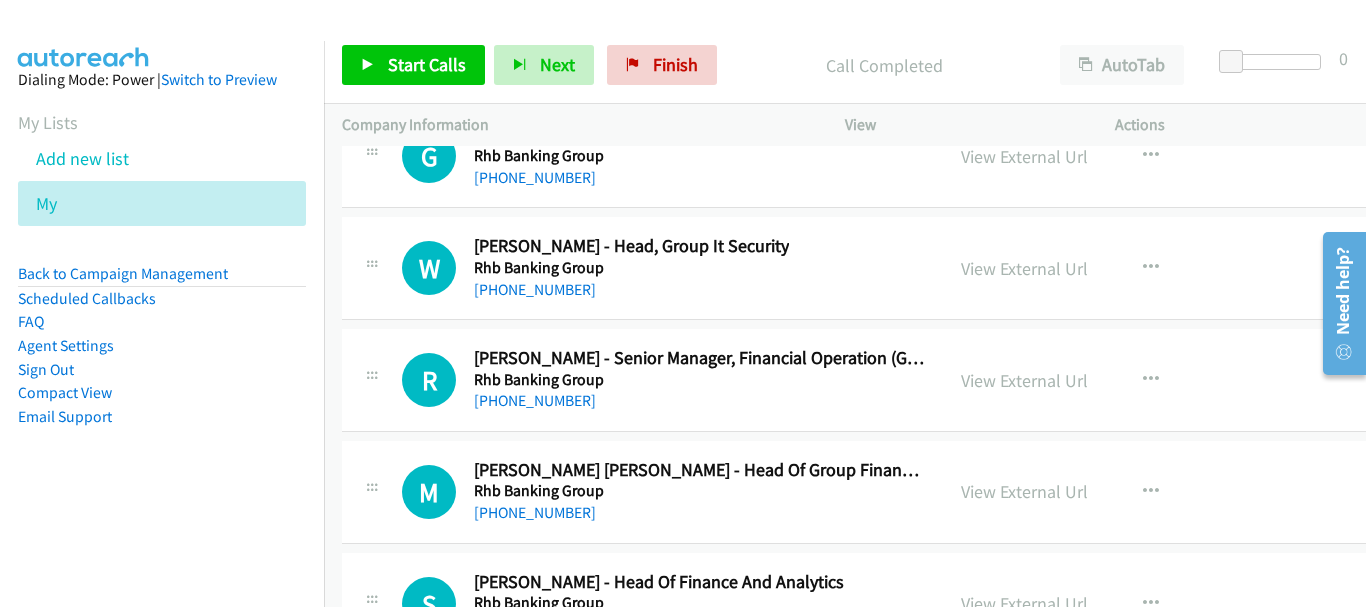 scroll, scrollTop: 34402, scrollLeft: 0, axis: vertical 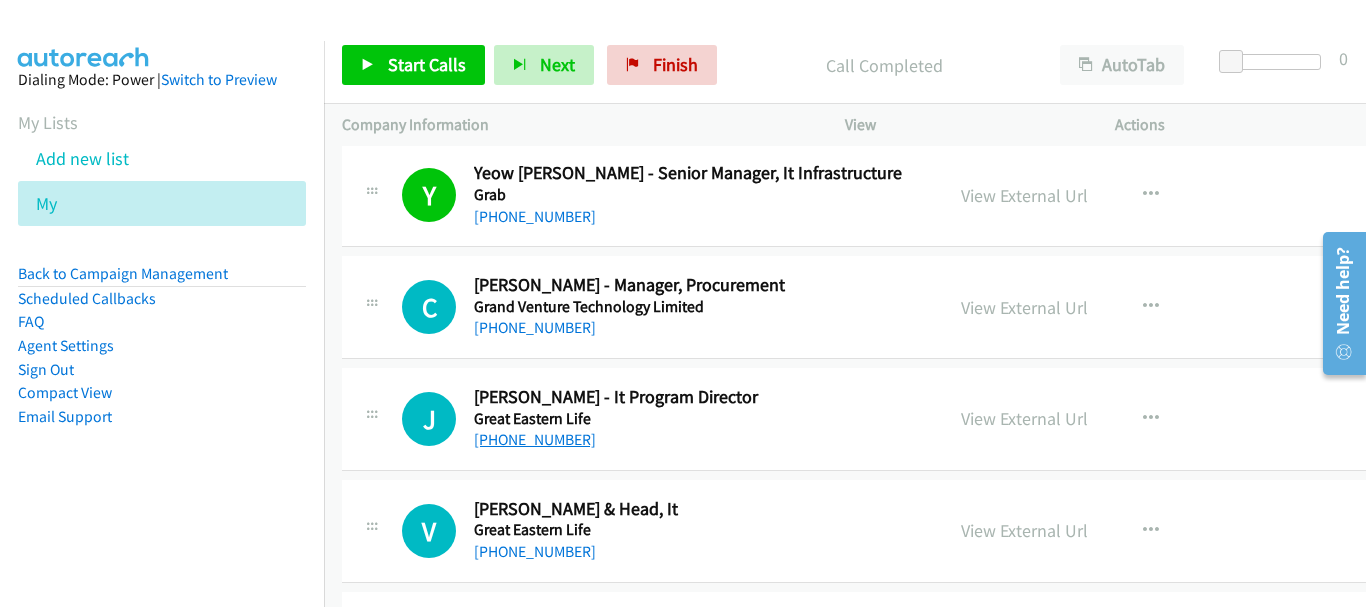 click on "[PHONE_NUMBER]" at bounding box center (535, 439) 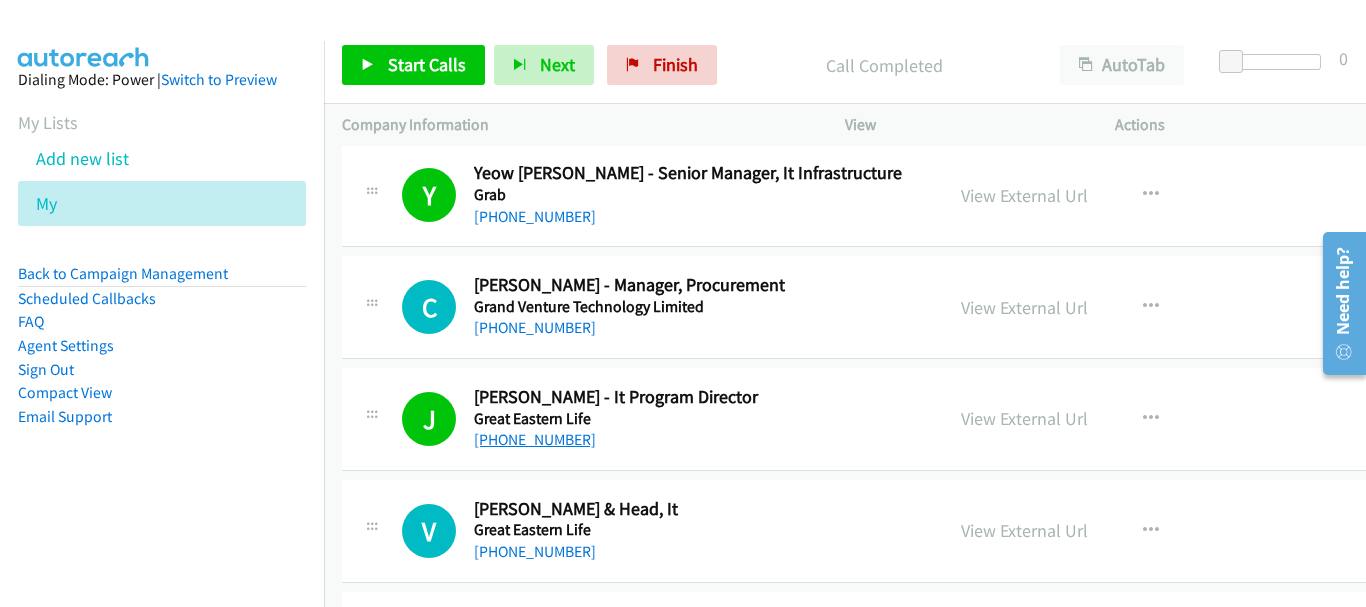 click on "[PHONE_NUMBER]" at bounding box center (535, 439) 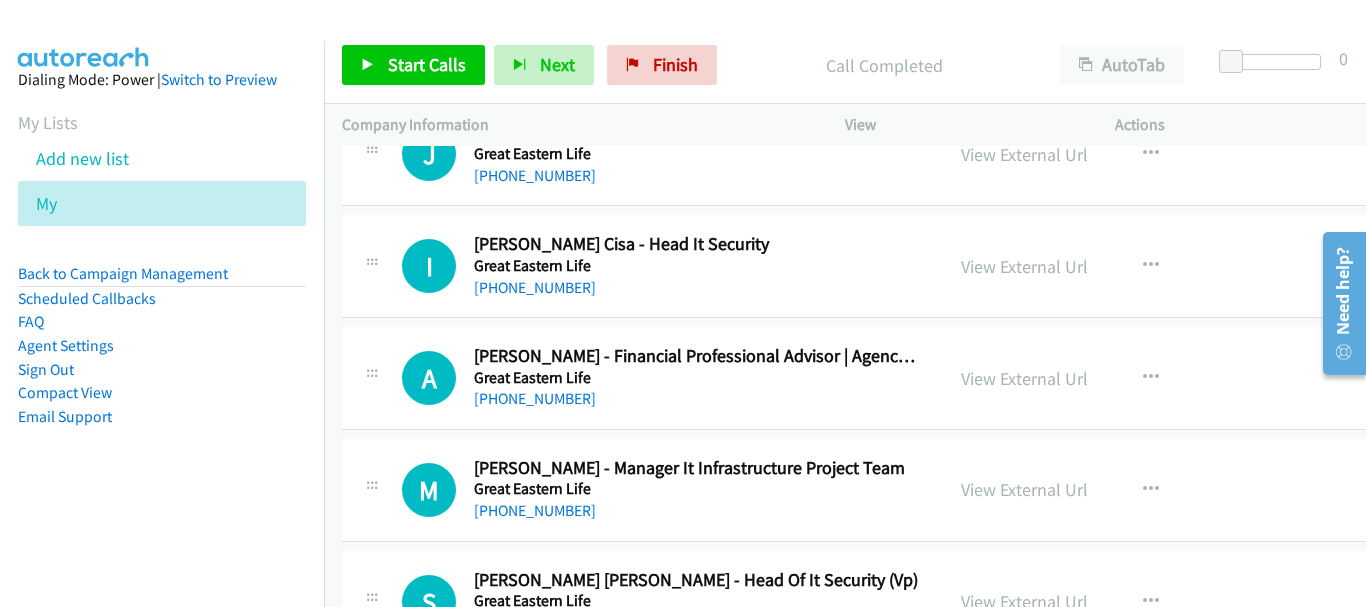 scroll, scrollTop: 2000, scrollLeft: 0, axis: vertical 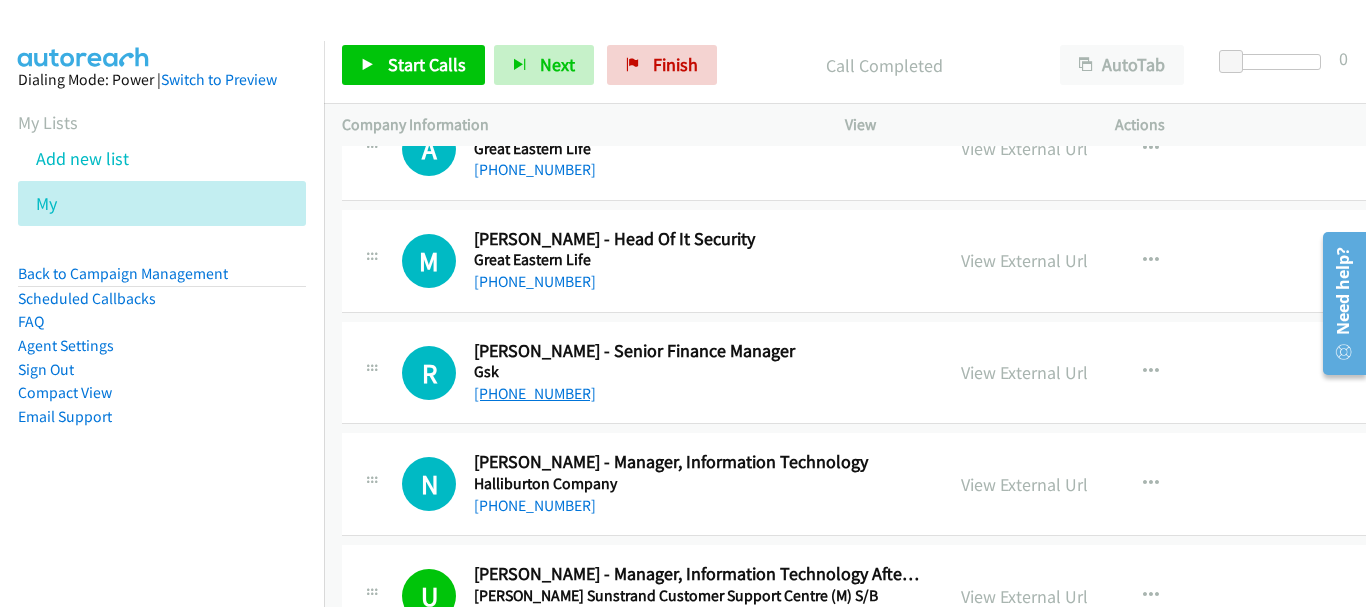 click on "[PHONE_NUMBER]" at bounding box center [535, 393] 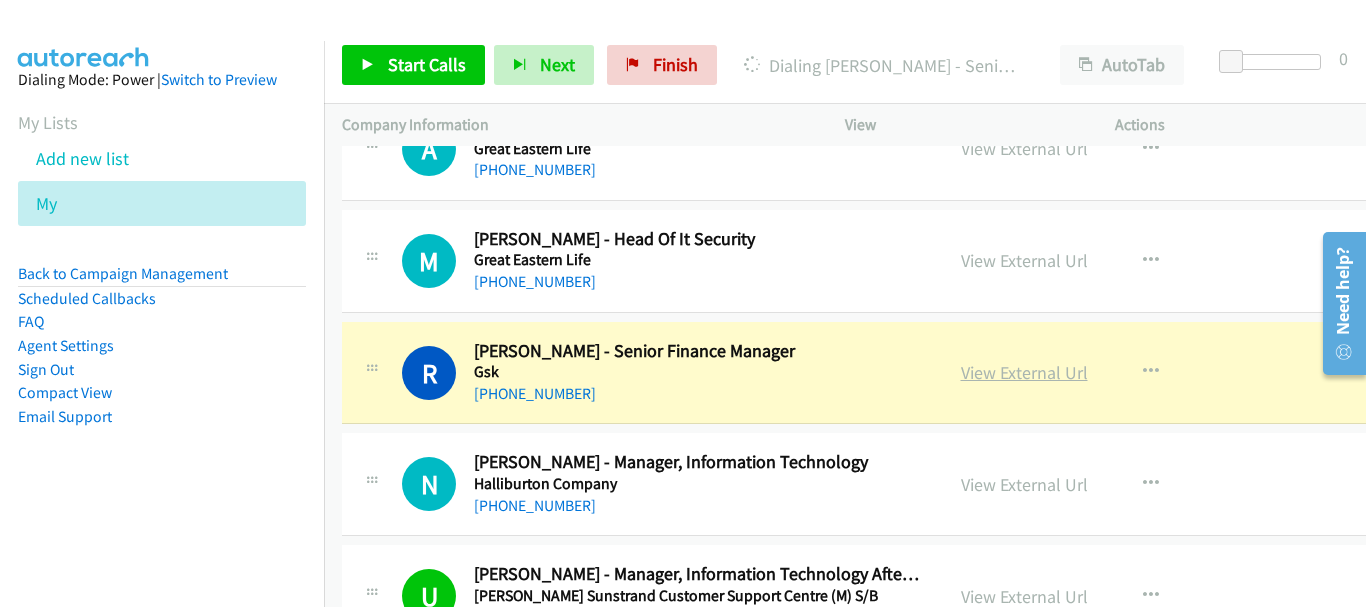click on "View External Url" at bounding box center (1024, 372) 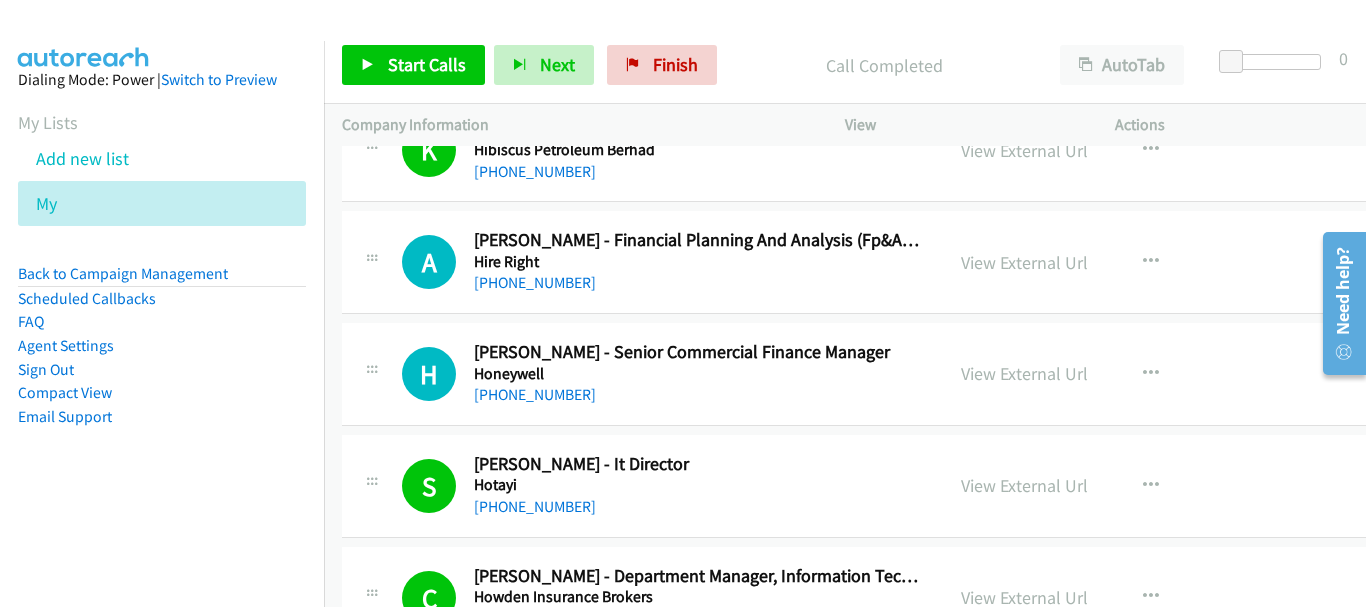 scroll, scrollTop: 4900, scrollLeft: 0, axis: vertical 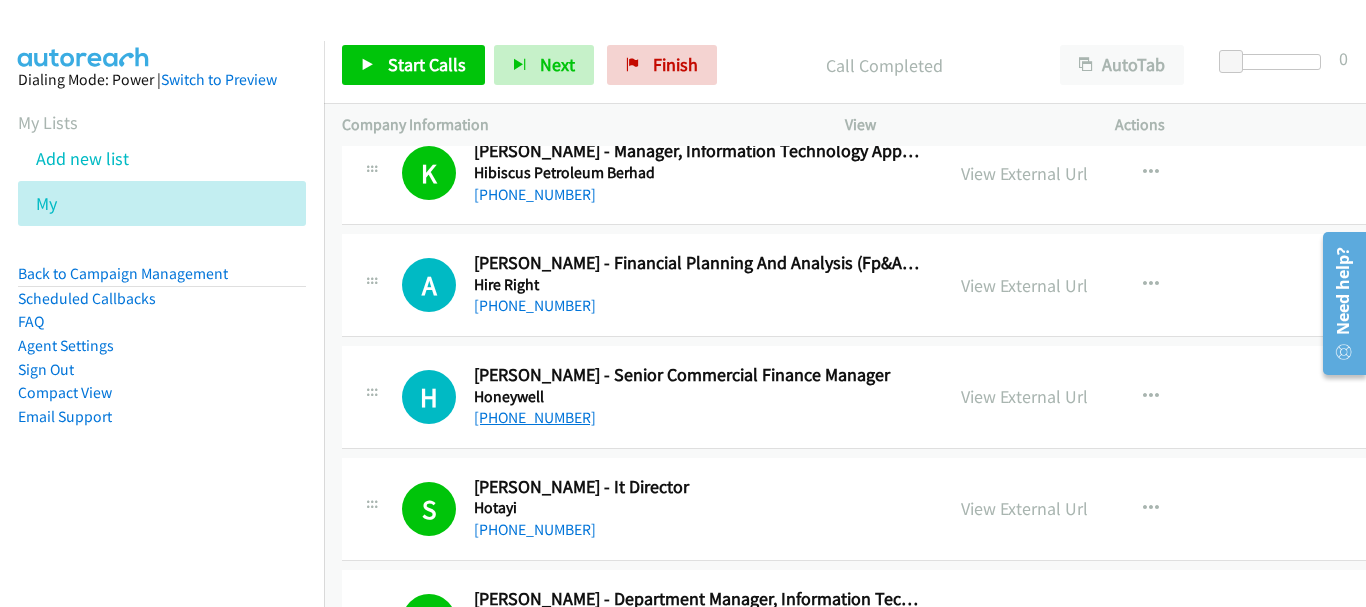 click on "[PHONE_NUMBER]" at bounding box center (535, 417) 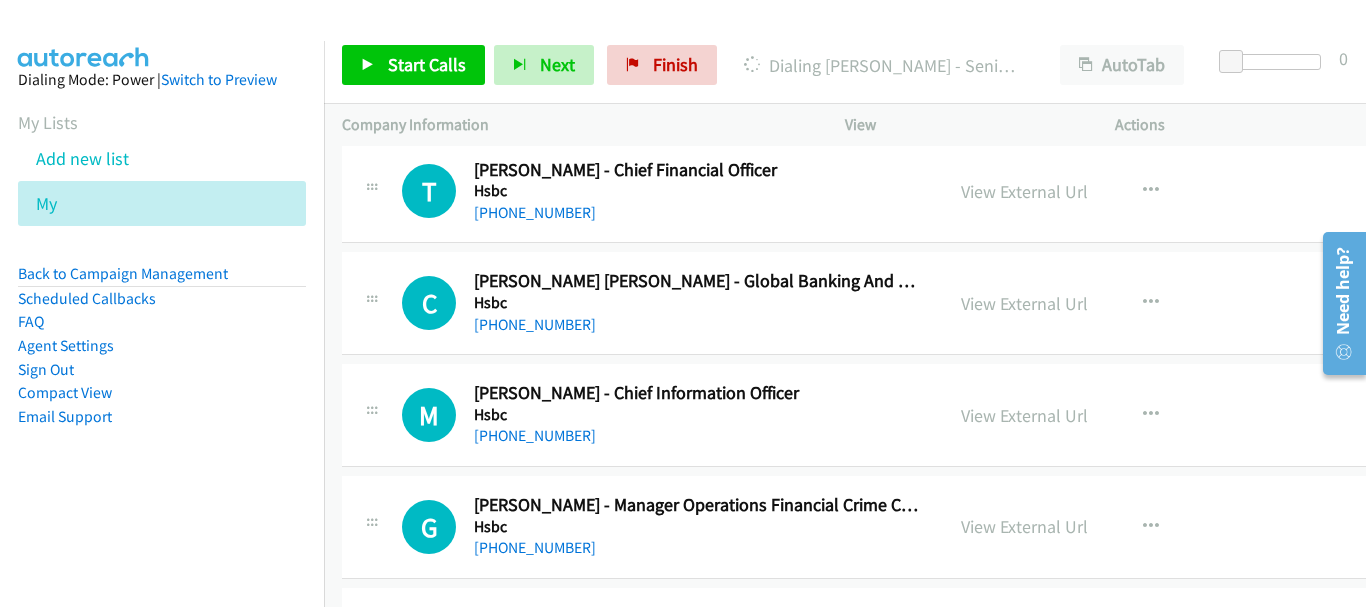 scroll, scrollTop: 6100, scrollLeft: 0, axis: vertical 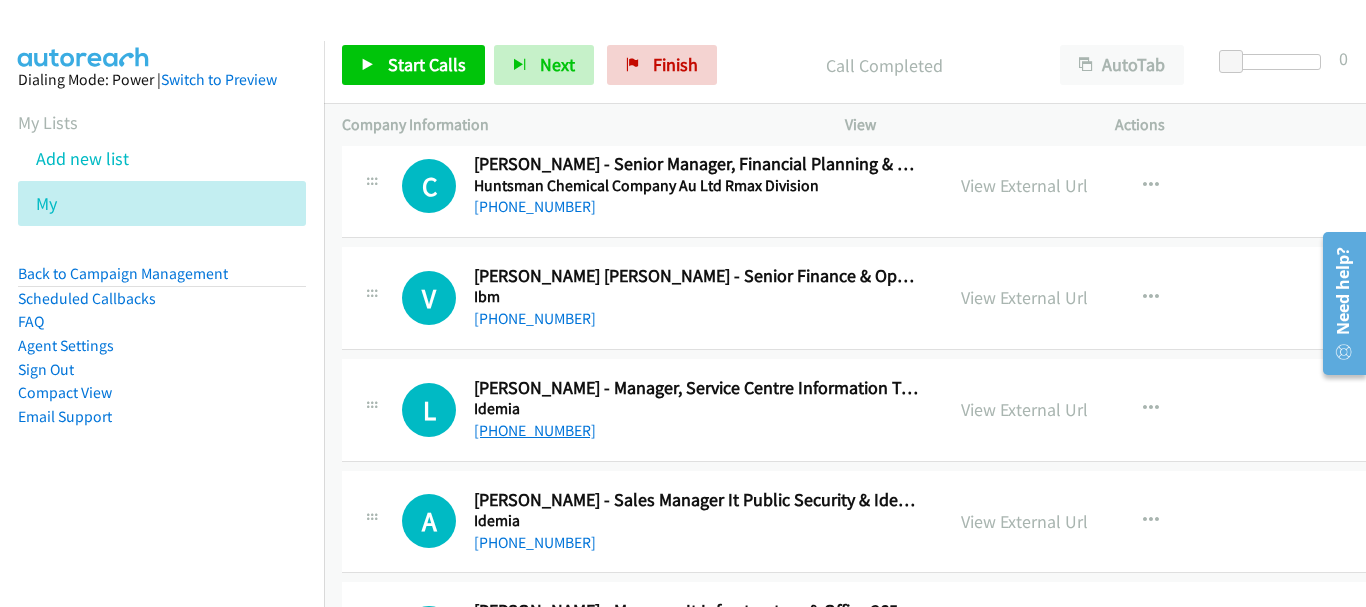 click on "[PHONE_NUMBER]" at bounding box center (535, 430) 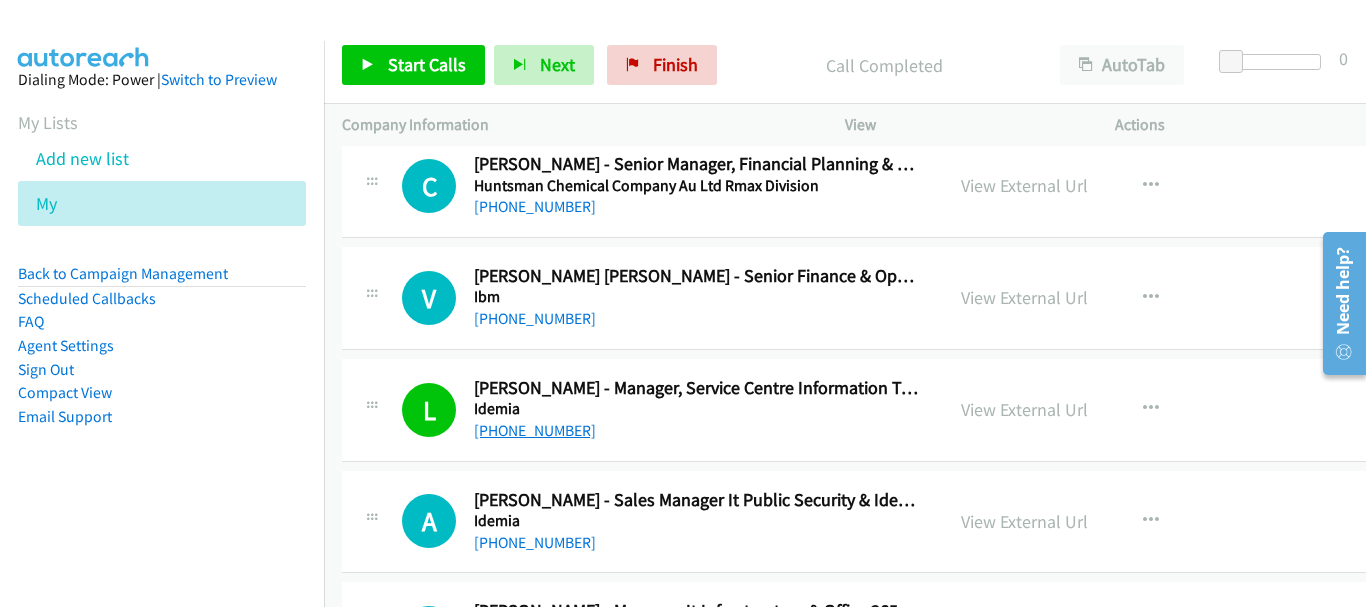 click on "[PHONE_NUMBER]" at bounding box center [535, 430] 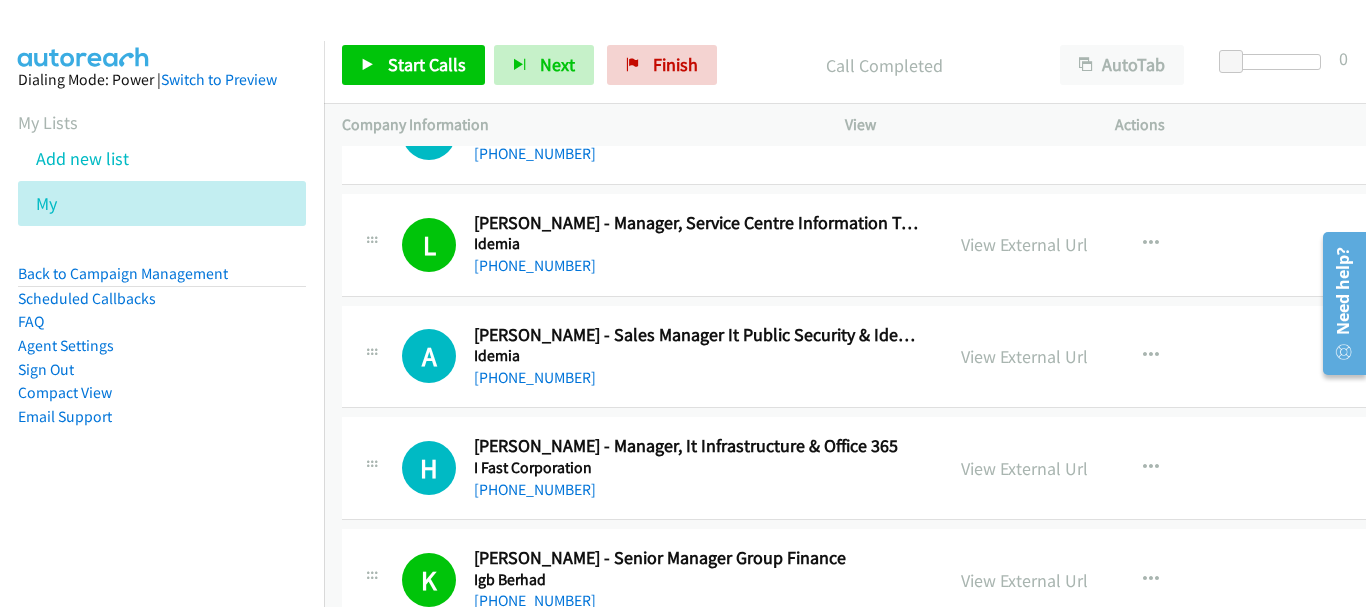 scroll, scrollTop: 7100, scrollLeft: 0, axis: vertical 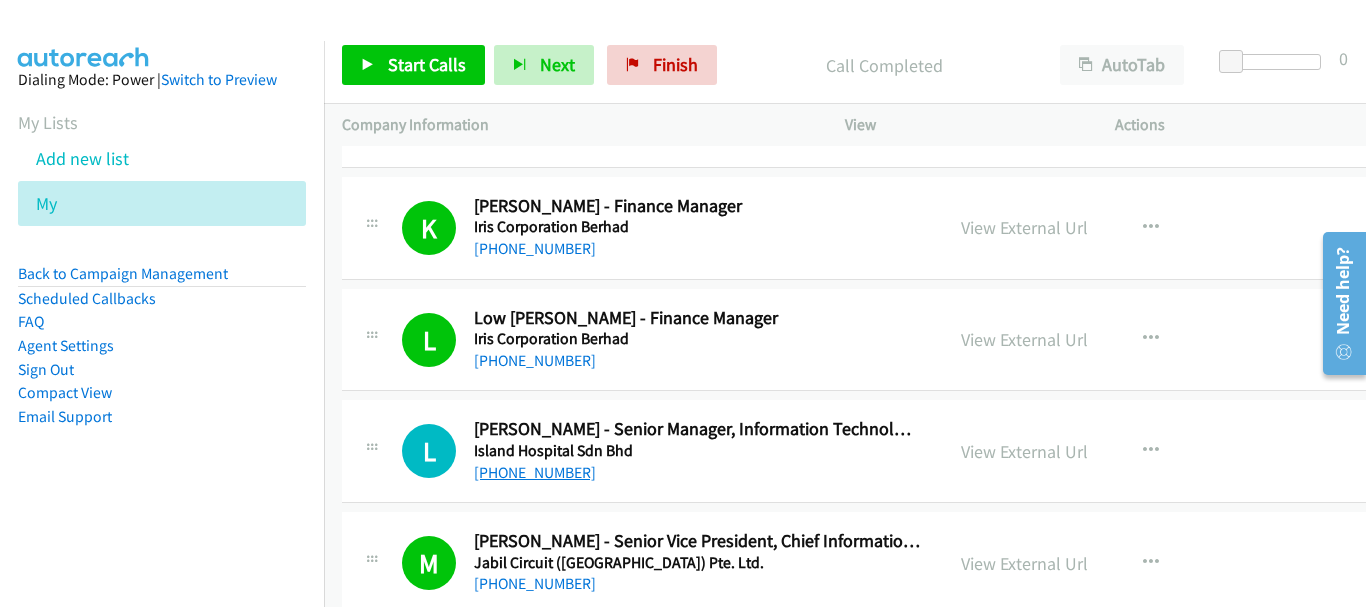click on "[PHONE_NUMBER]" at bounding box center [535, 472] 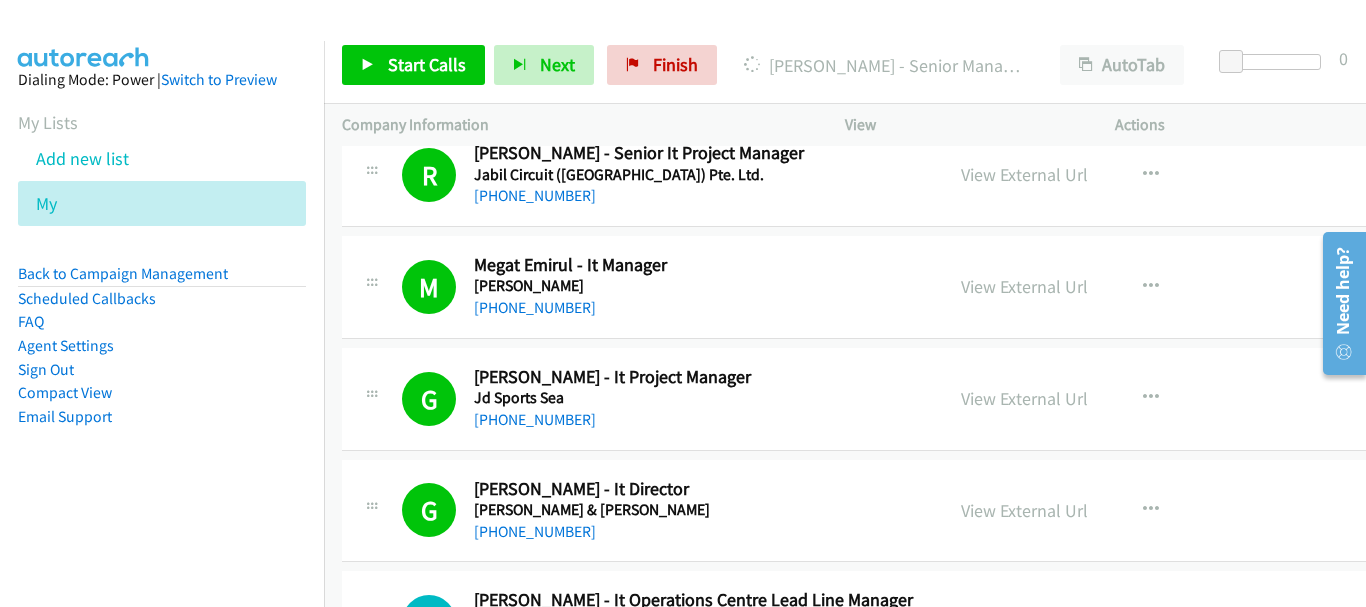 scroll, scrollTop: 8900, scrollLeft: 0, axis: vertical 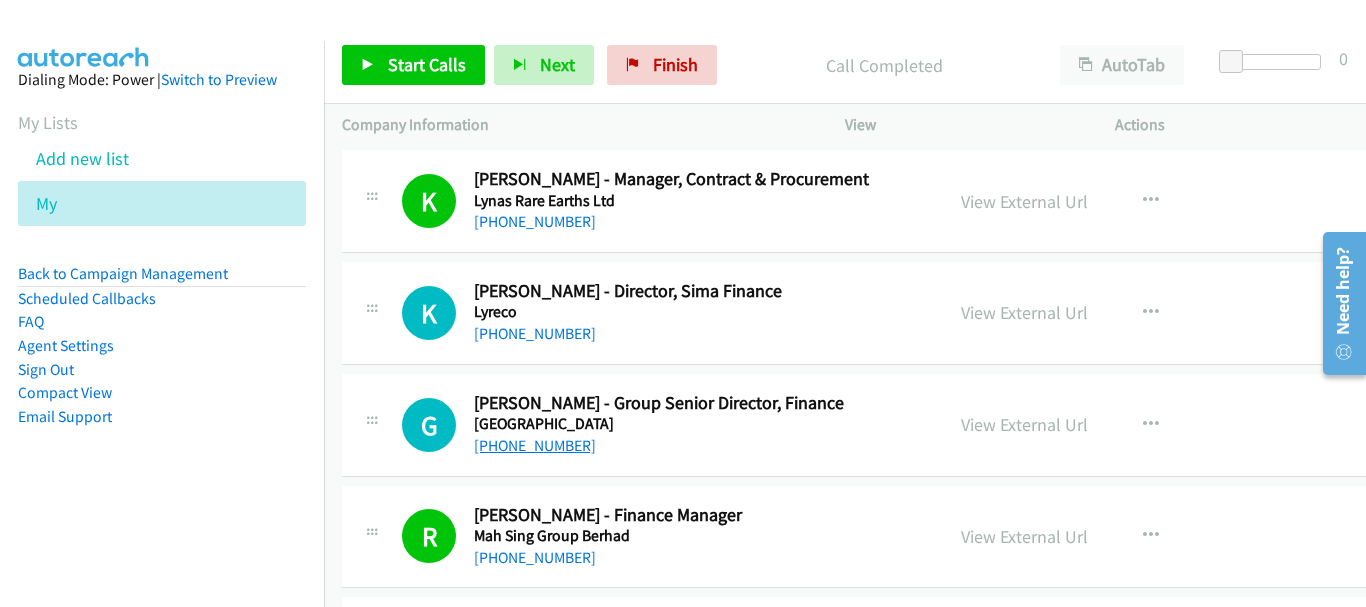 click on "[PHONE_NUMBER]" at bounding box center (535, 445) 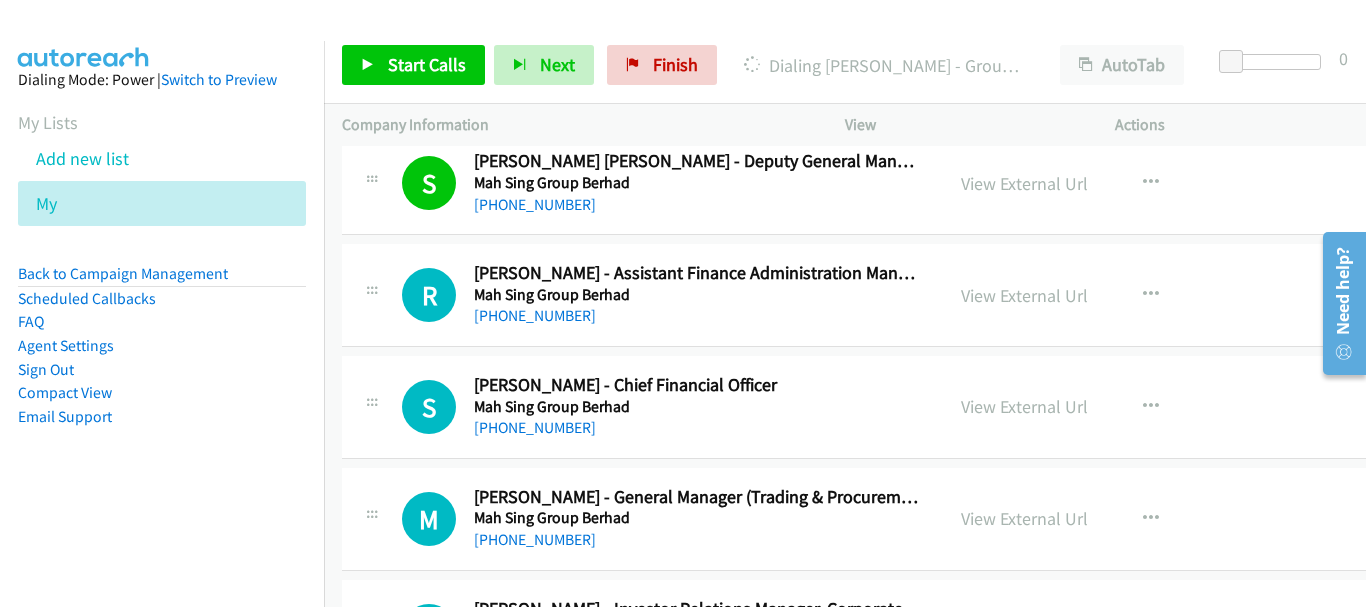 scroll, scrollTop: 15100, scrollLeft: 0, axis: vertical 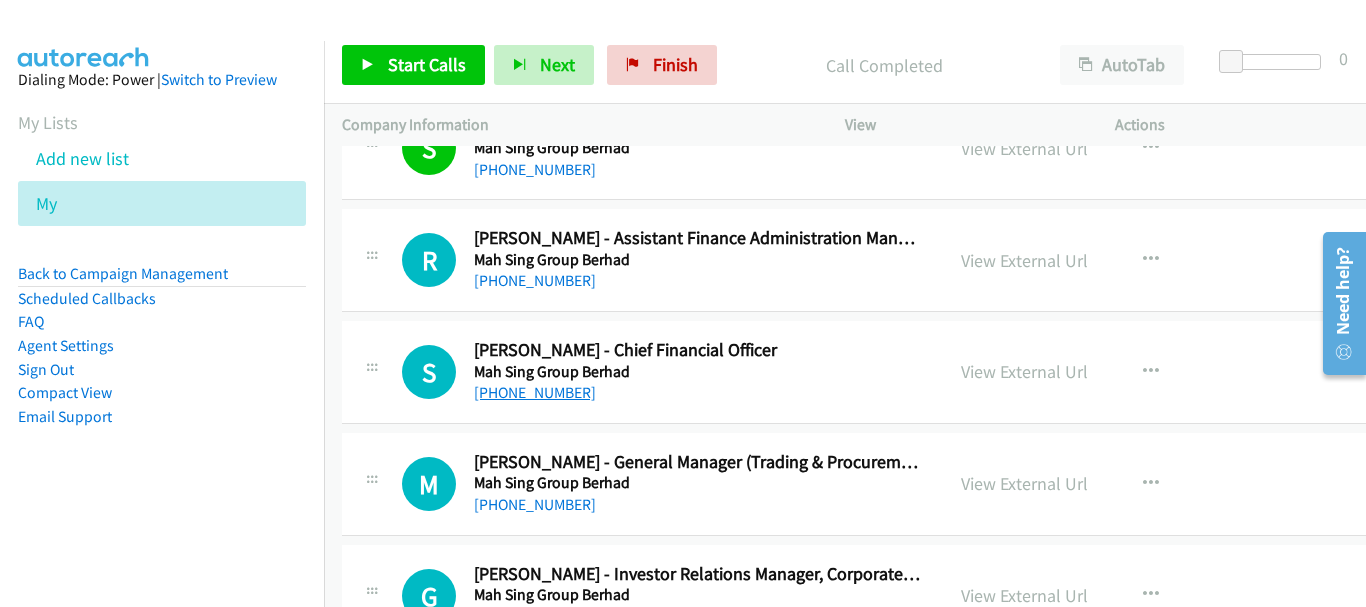 click on "[PHONE_NUMBER]" at bounding box center [535, 392] 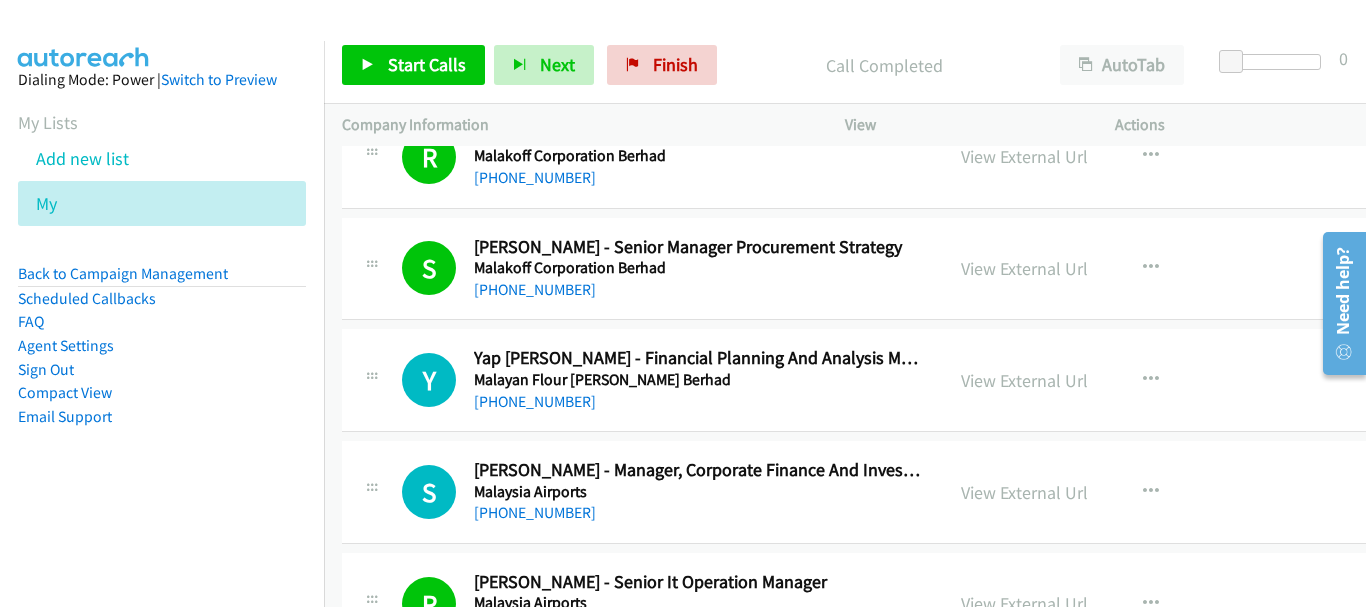 scroll, scrollTop: 16100, scrollLeft: 0, axis: vertical 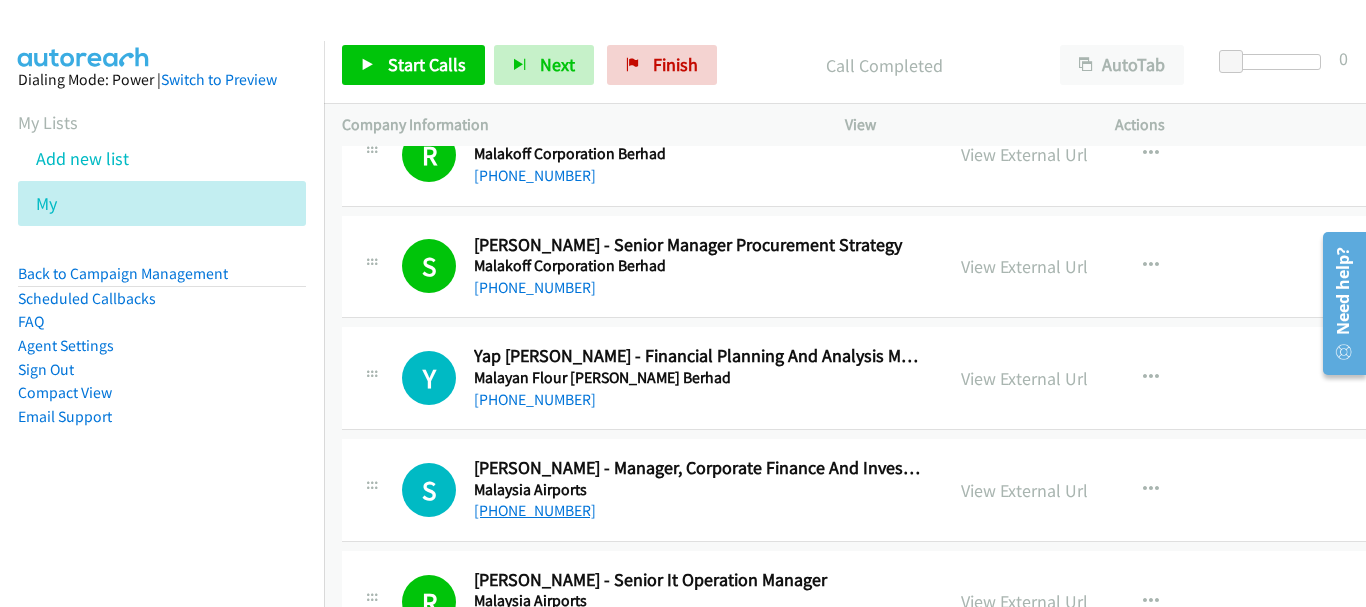 click on "[PHONE_NUMBER]" at bounding box center (535, 510) 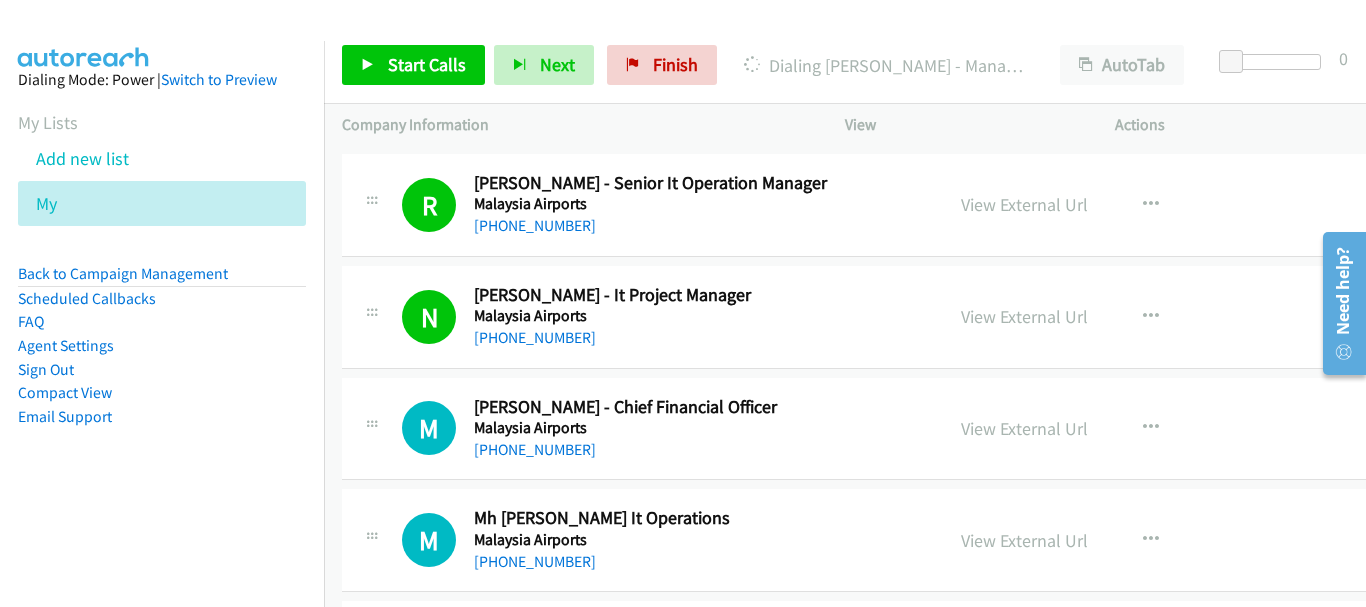 scroll, scrollTop: 16500, scrollLeft: 0, axis: vertical 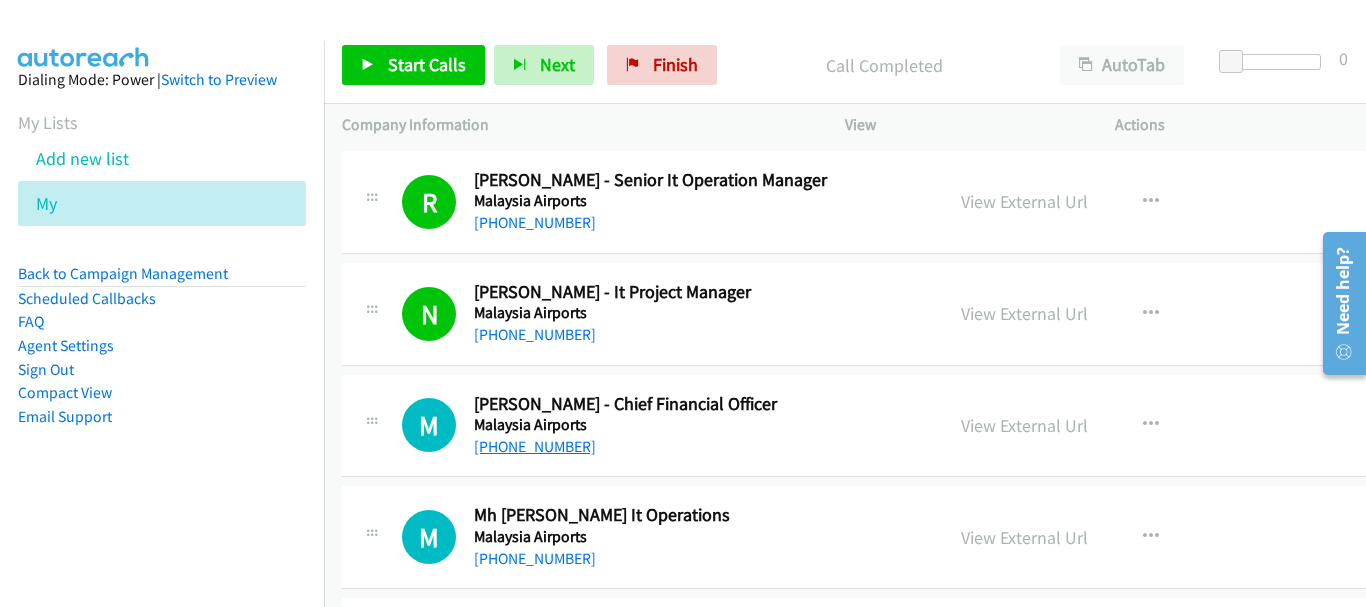 click on "[PHONE_NUMBER]" at bounding box center (535, 446) 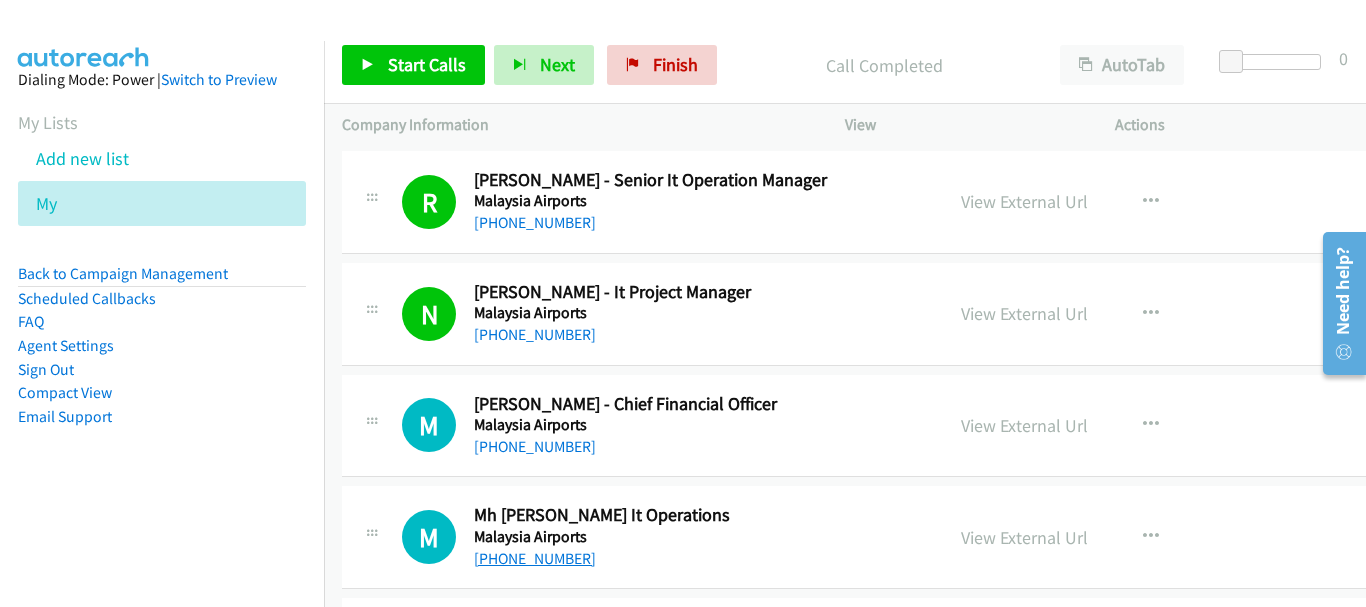 click on "[PHONE_NUMBER]" at bounding box center [535, 558] 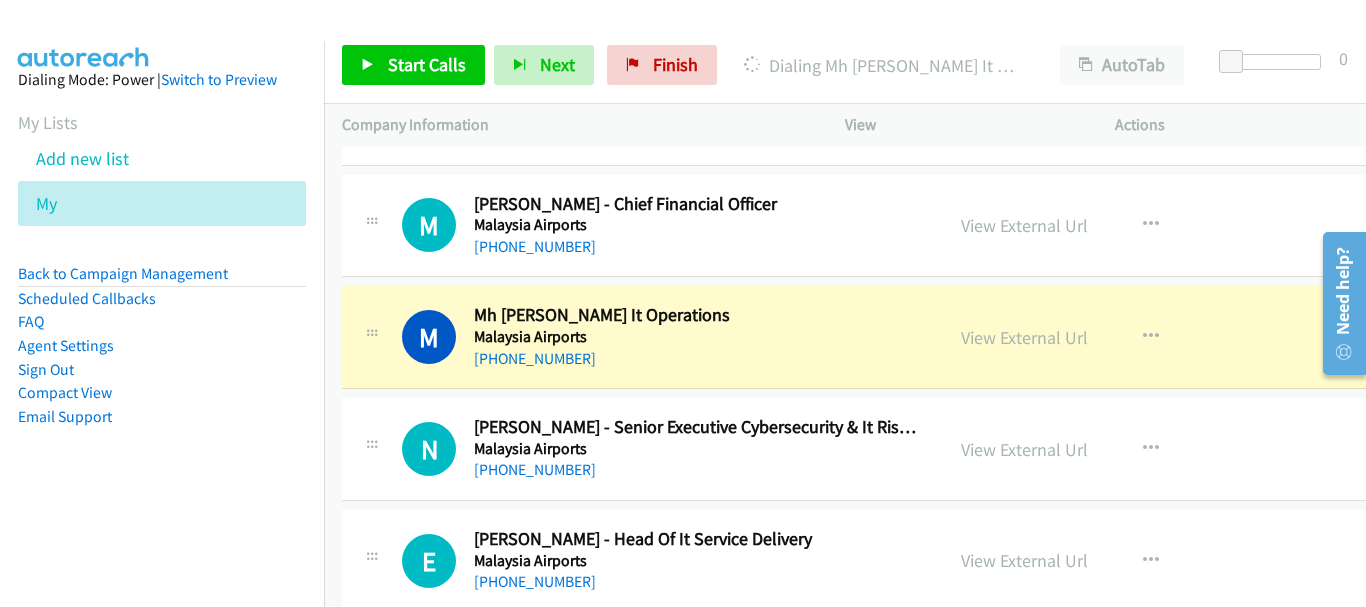 scroll, scrollTop: 16800, scrollLeft: 0, axis: vertical 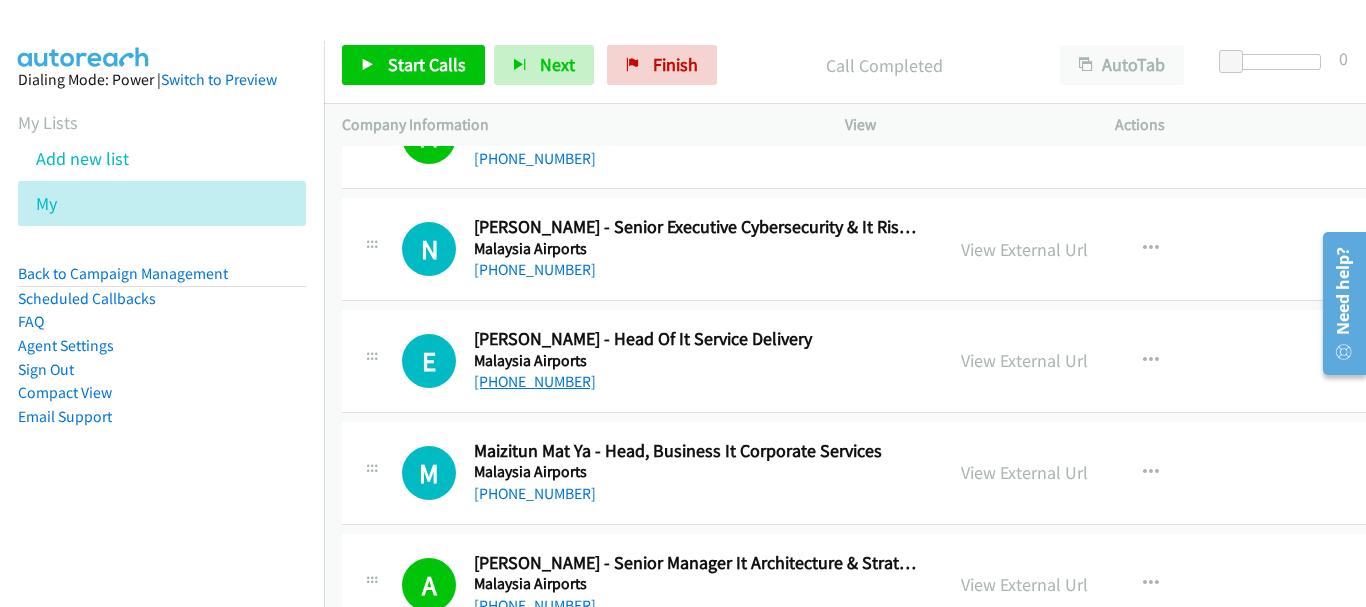click on "[PHONE_NUMBER]" at bounding box center (535, 381) 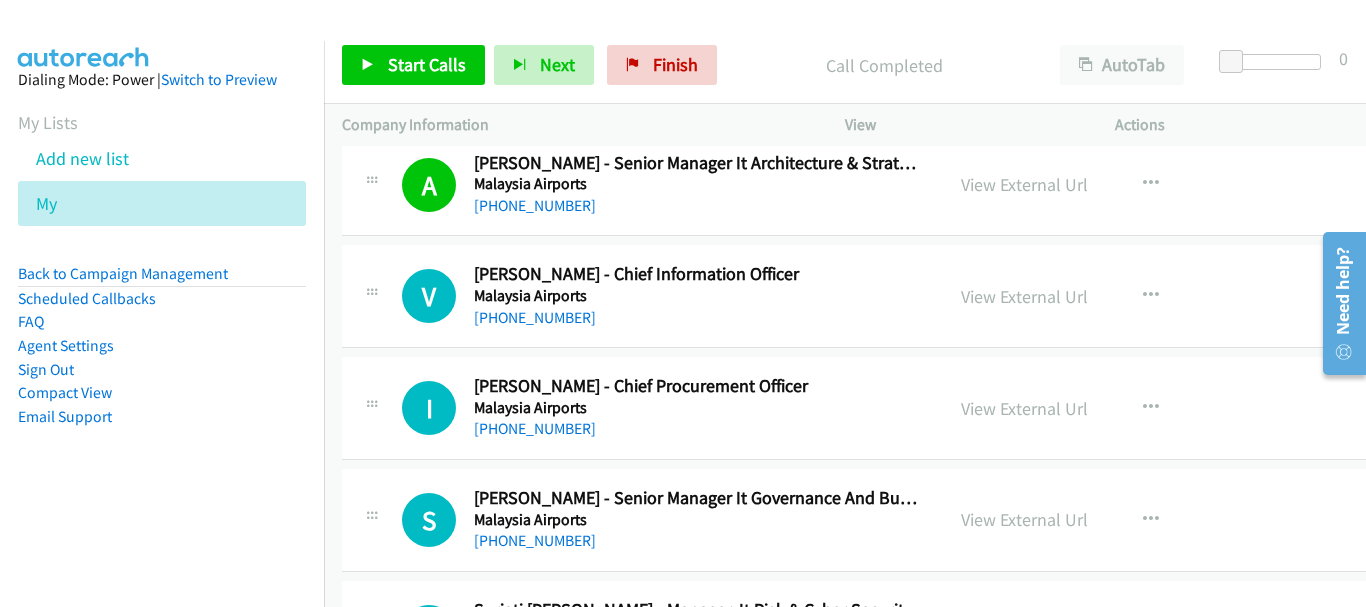 scroll, scrollTop: 17600, scrollLeft: 0, axis: vertical 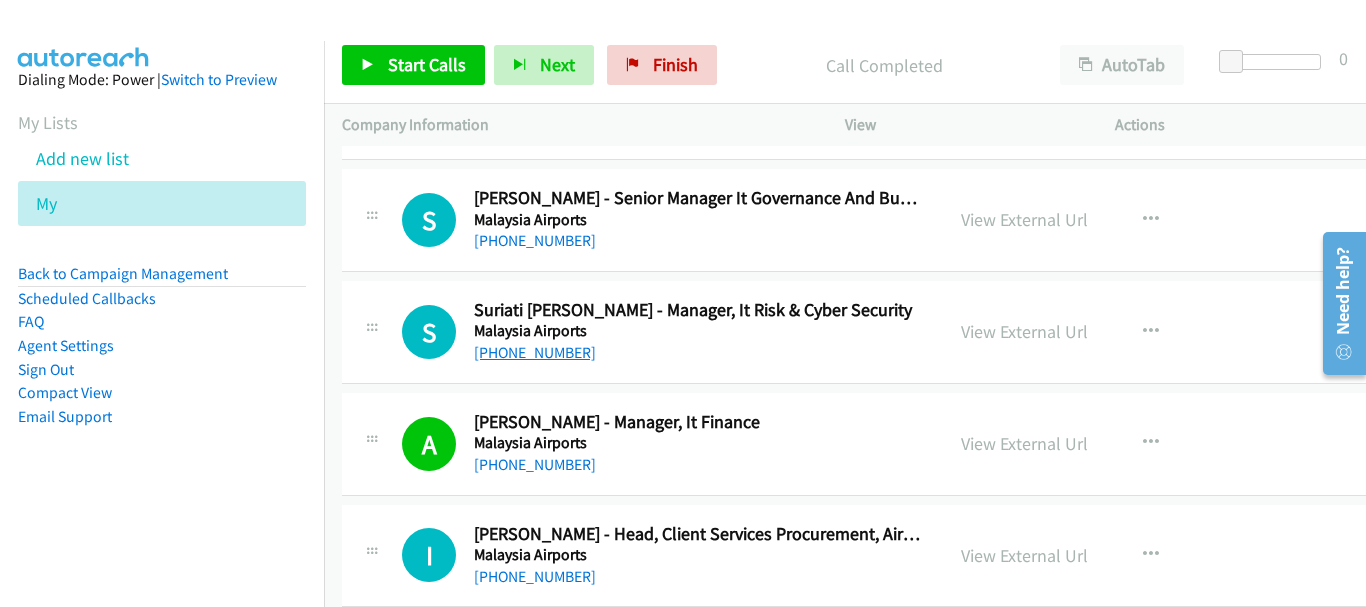 click on "[PHONE_NUMBER]" at bounding box center (535, 352) 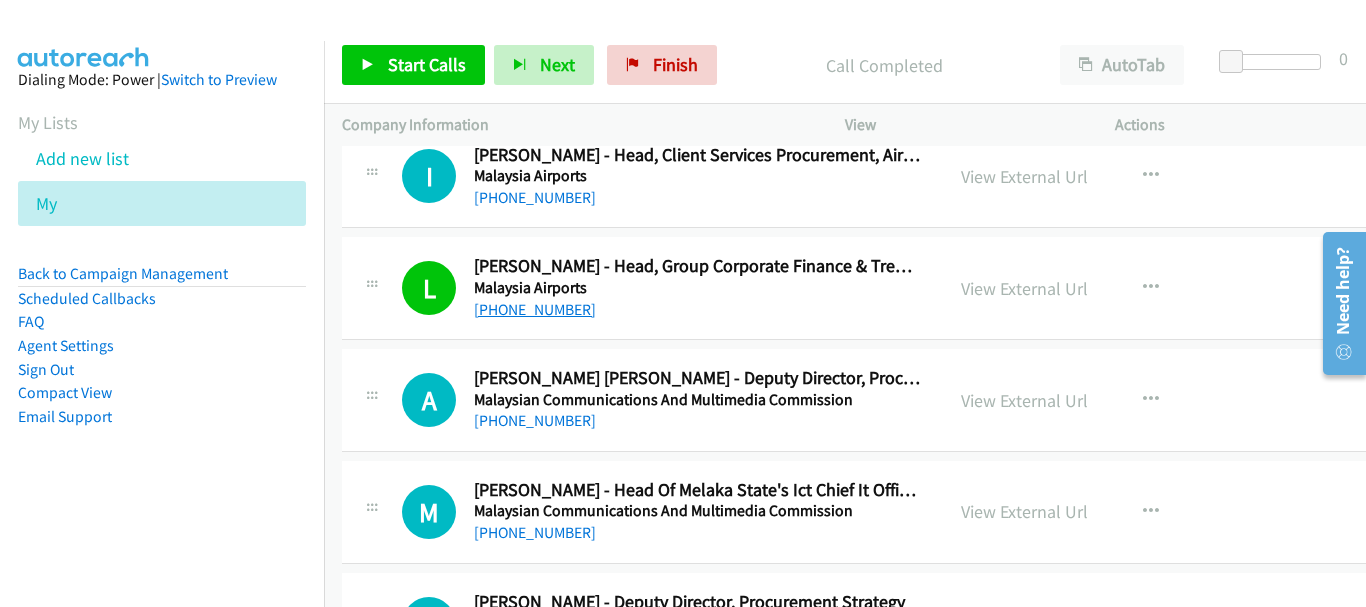 scroll, scrollTop: 18000, scrollLeft: 0, axis: vertical 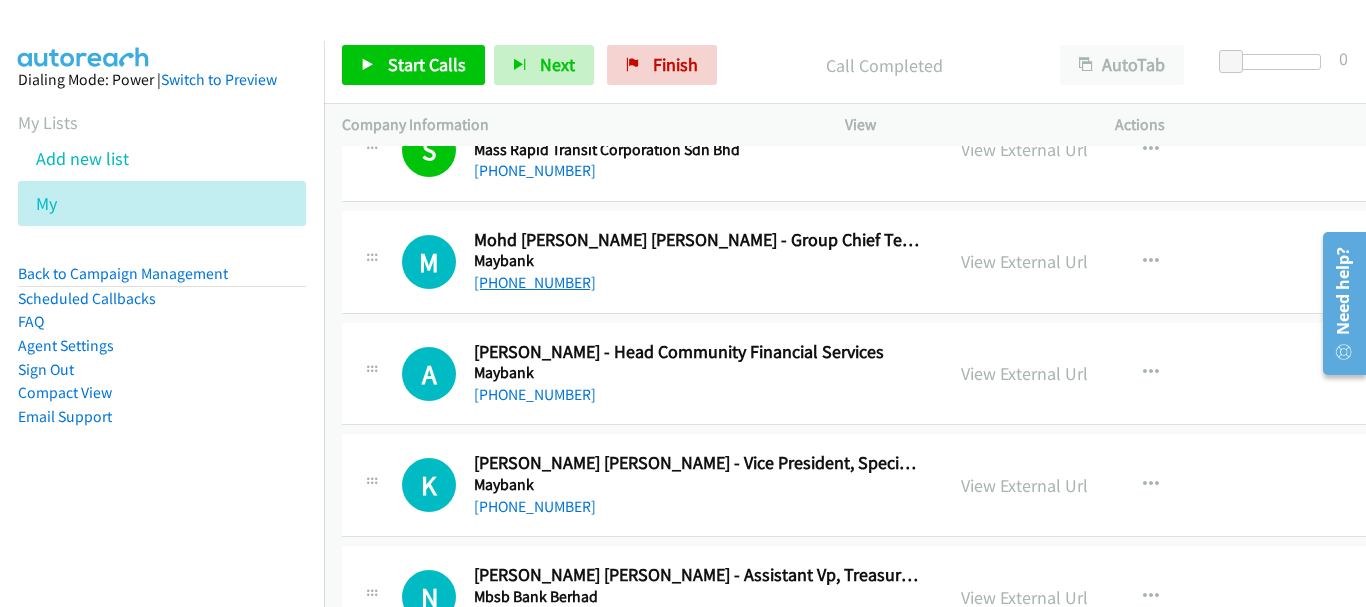 click on "M
Callback Scheduled
Mohd [PERSON_NAME] [PERSON_NAME] - Group Chief Technology Officer
Maybank
Asia/[GEOGRAPHIC_DATA]
[PHONE_NUMBER]
View External Url
View External Url
Schedule/Manage Callback
Start Calls Here
Remove from list
Add to do not call list
Reset Call Status" at bounding box center [906, 262] 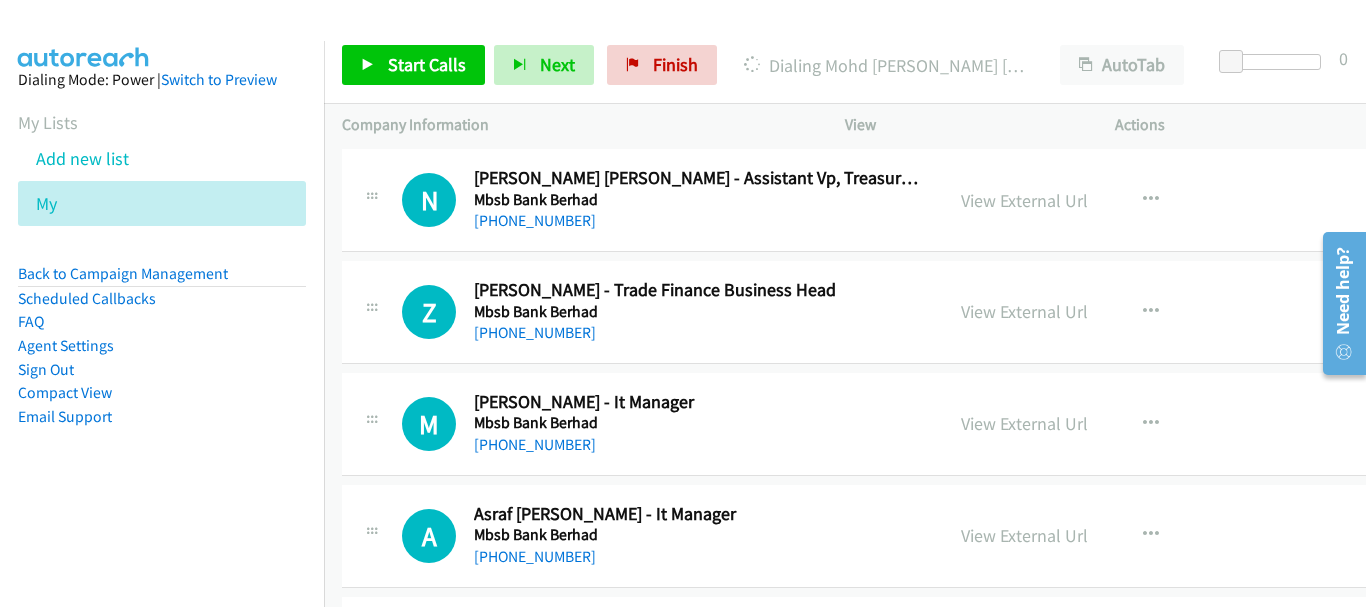 scroll, scrollTop: 19300, scrollLeft: 0, axis: vertical 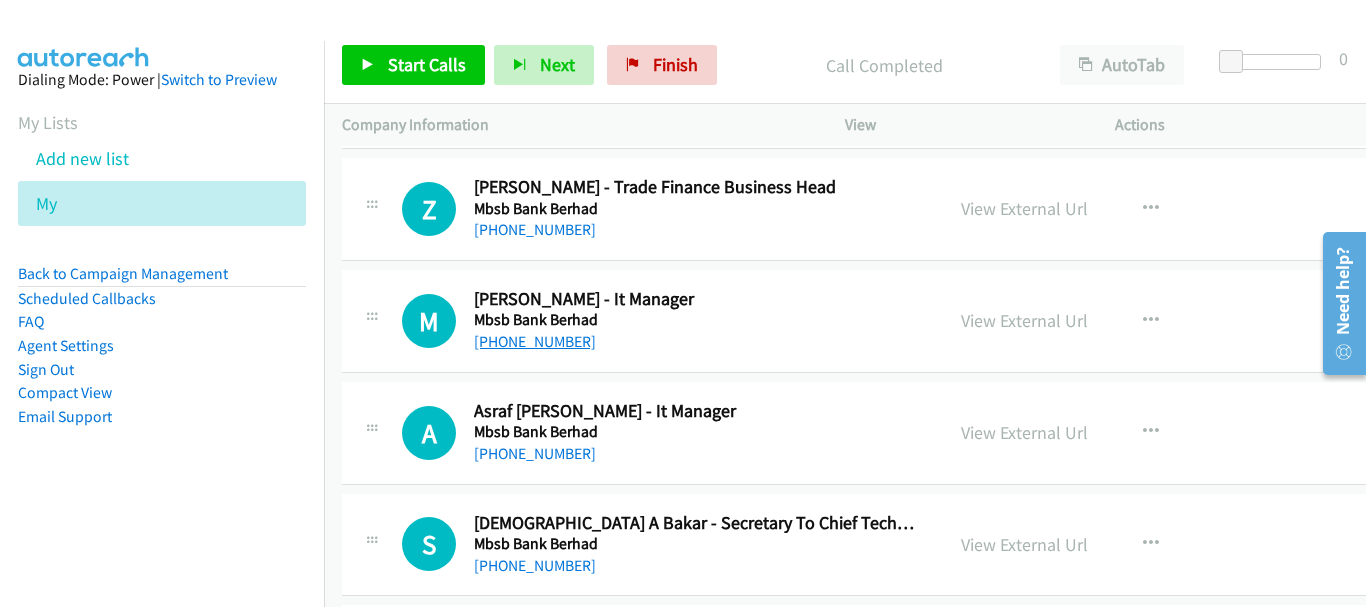click on "[PHONE_NUMBER]" at bounding box center [535, 341] 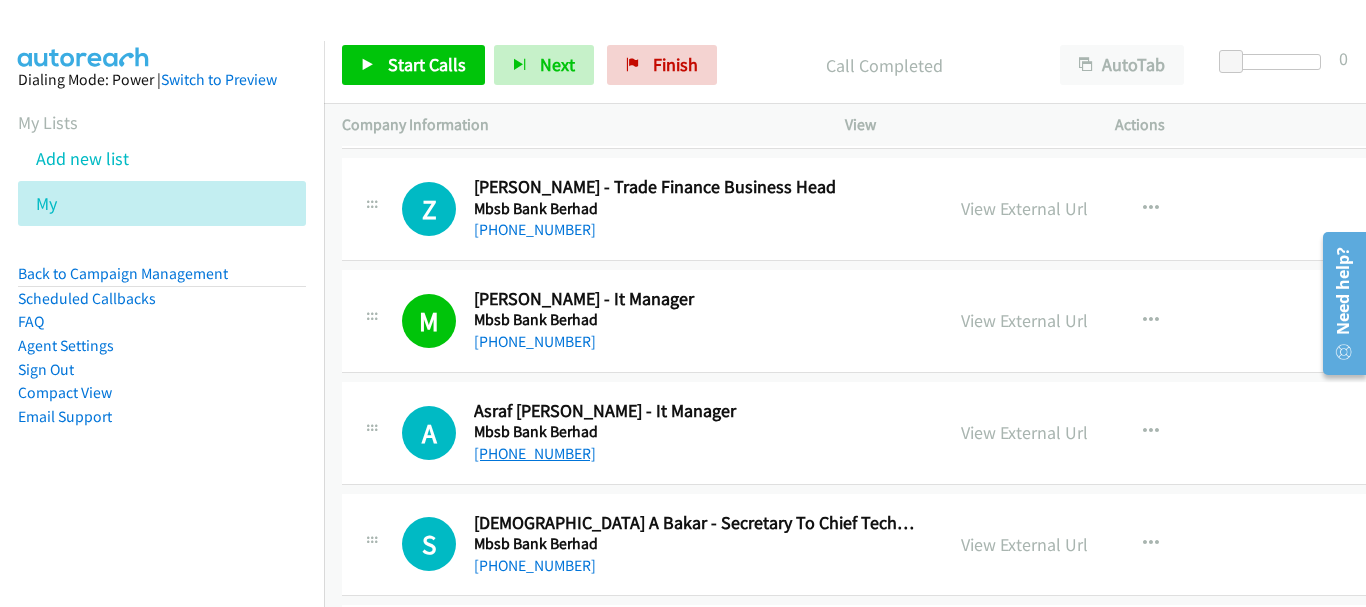 click on "[PHONE_NUMBER]" at bounding box center (535, 453) 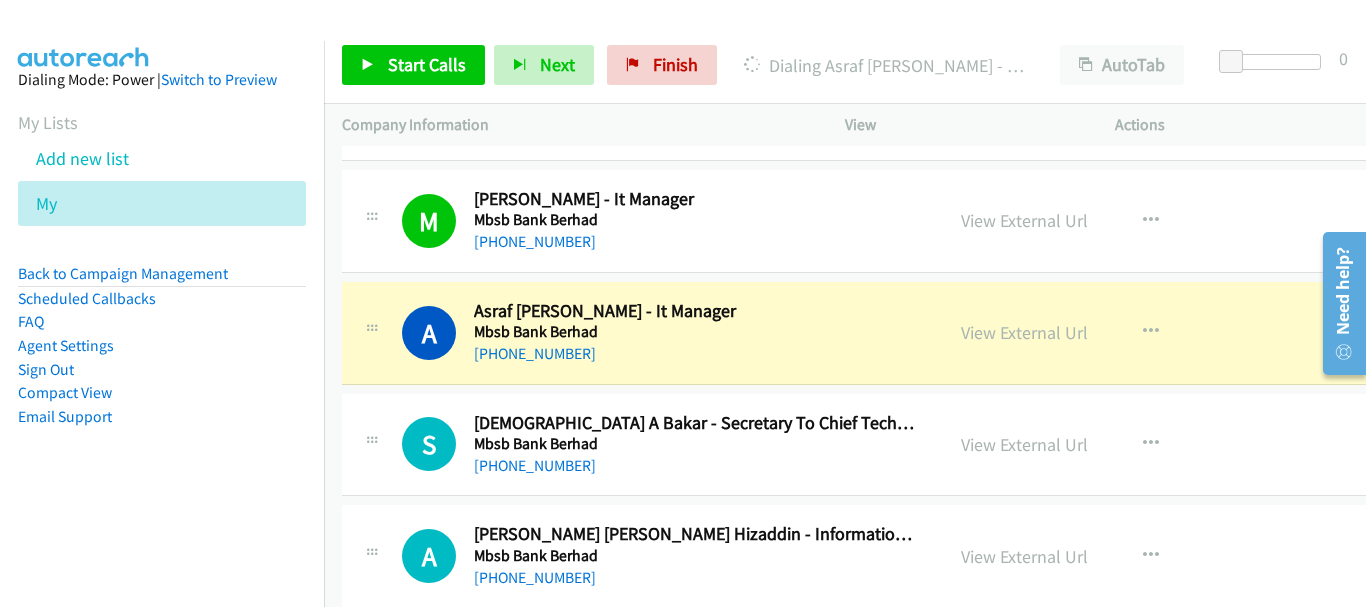 scroll, scrollTop: 19600, scrollLeft: 0, axis: vertical 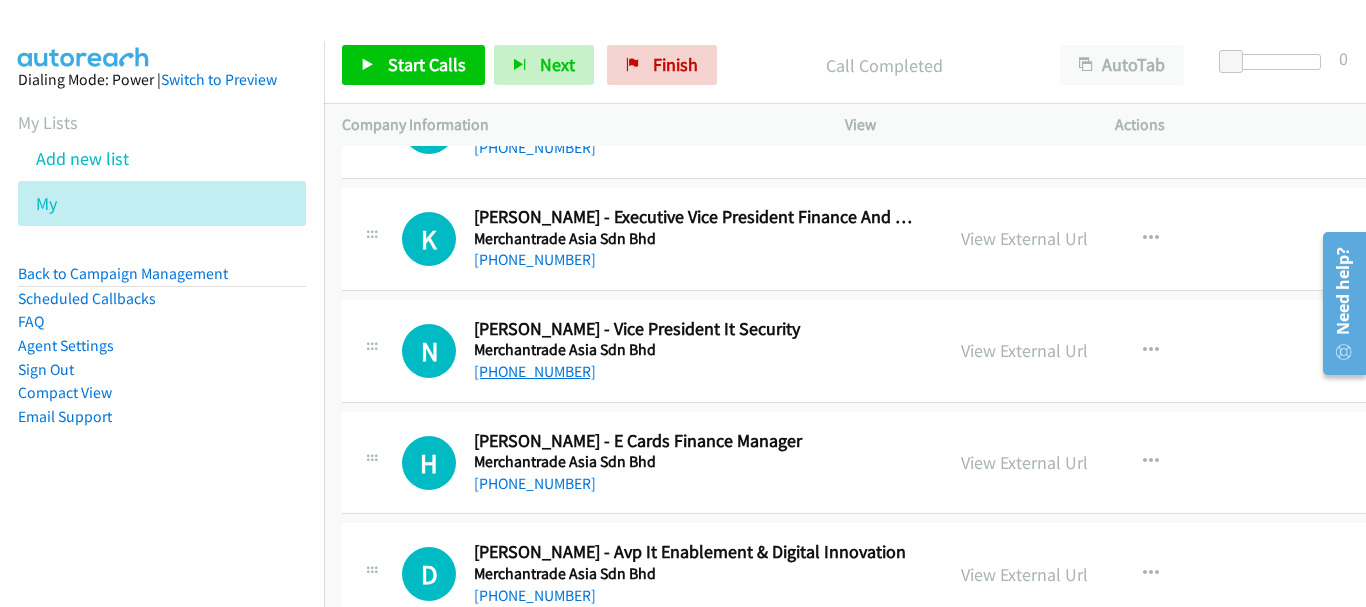 click on "[PHONE_NUMBER]" at bounding box center [535, 371] 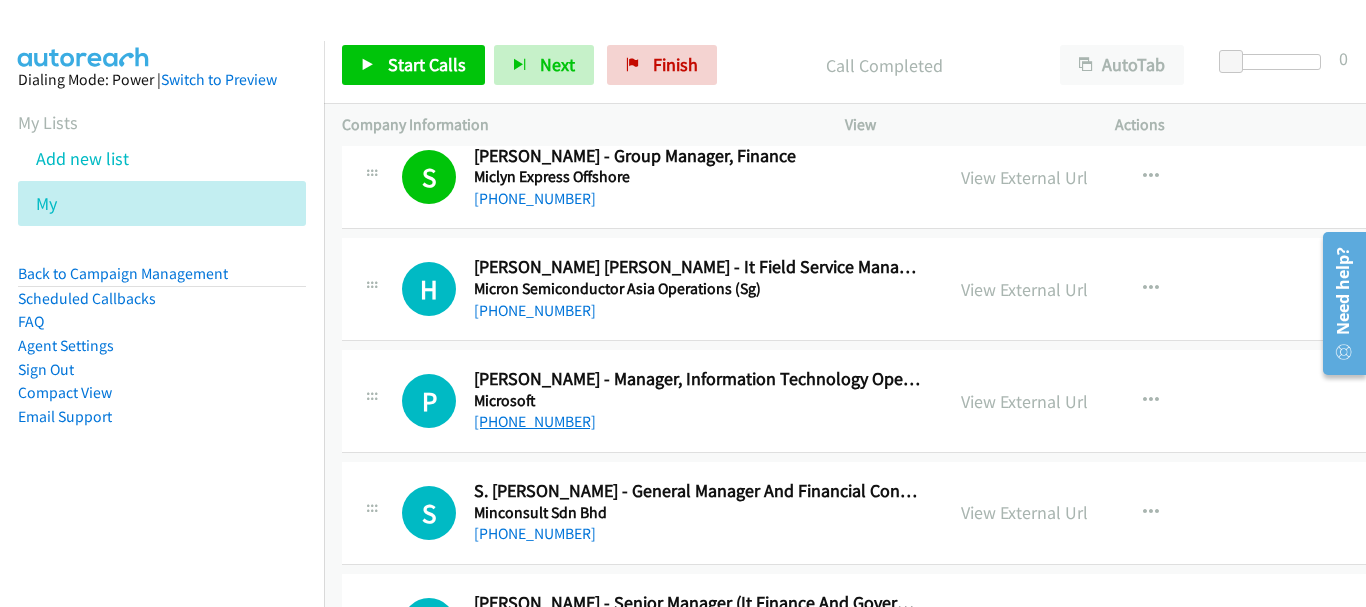 scroll, scrollTop: 22200, scrollLeft: 0, axis: vertical 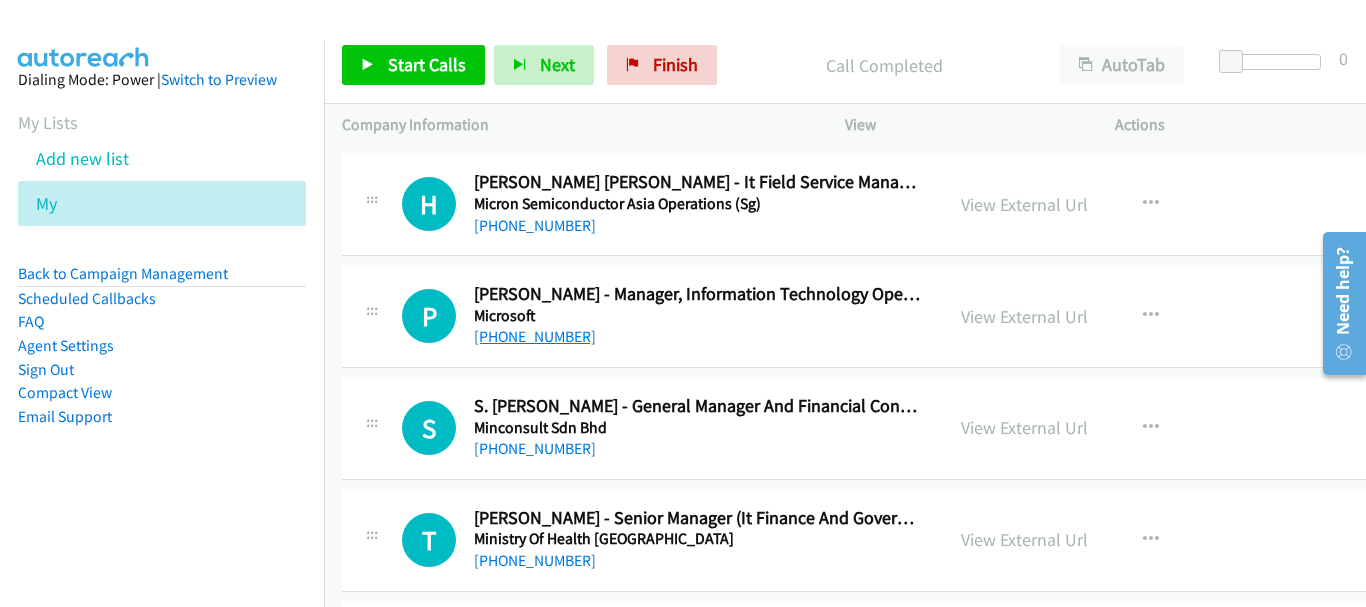 click on "[PHONE_NUMBER]" at bounding box center [535, 336] 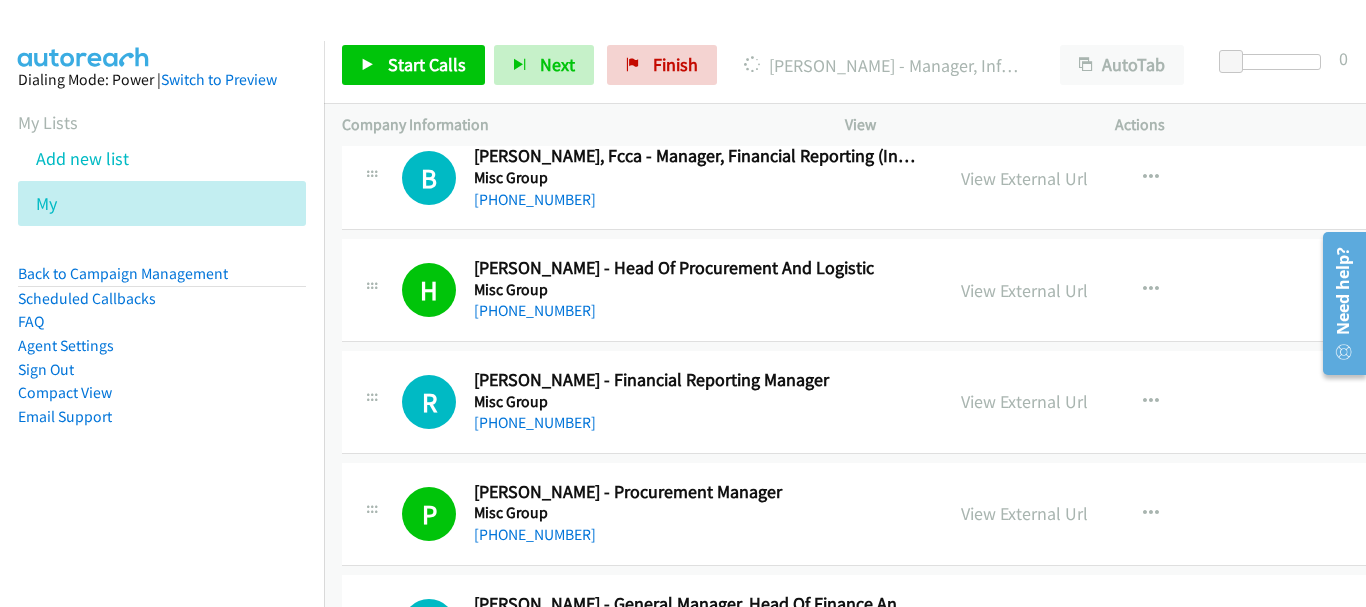 scroll, scrollTop: 22800, scrollLeft: 0, axis: vertical 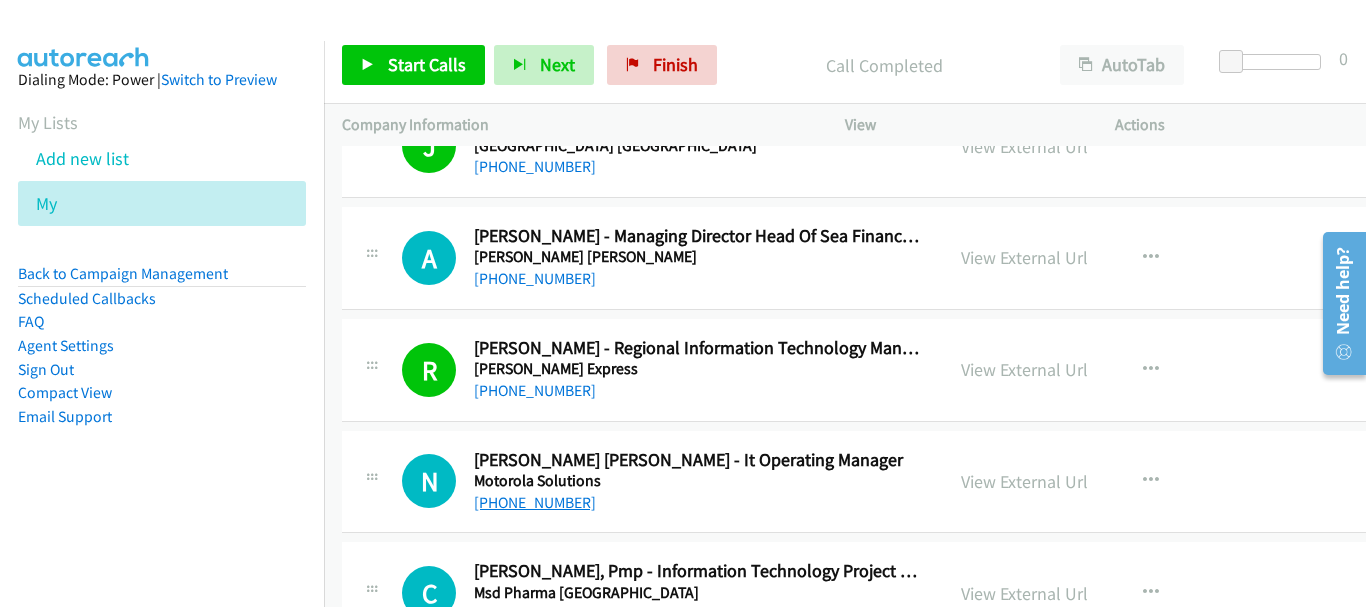 click on "[PHONE_NUMBER]" at bounding box center [535, 502] 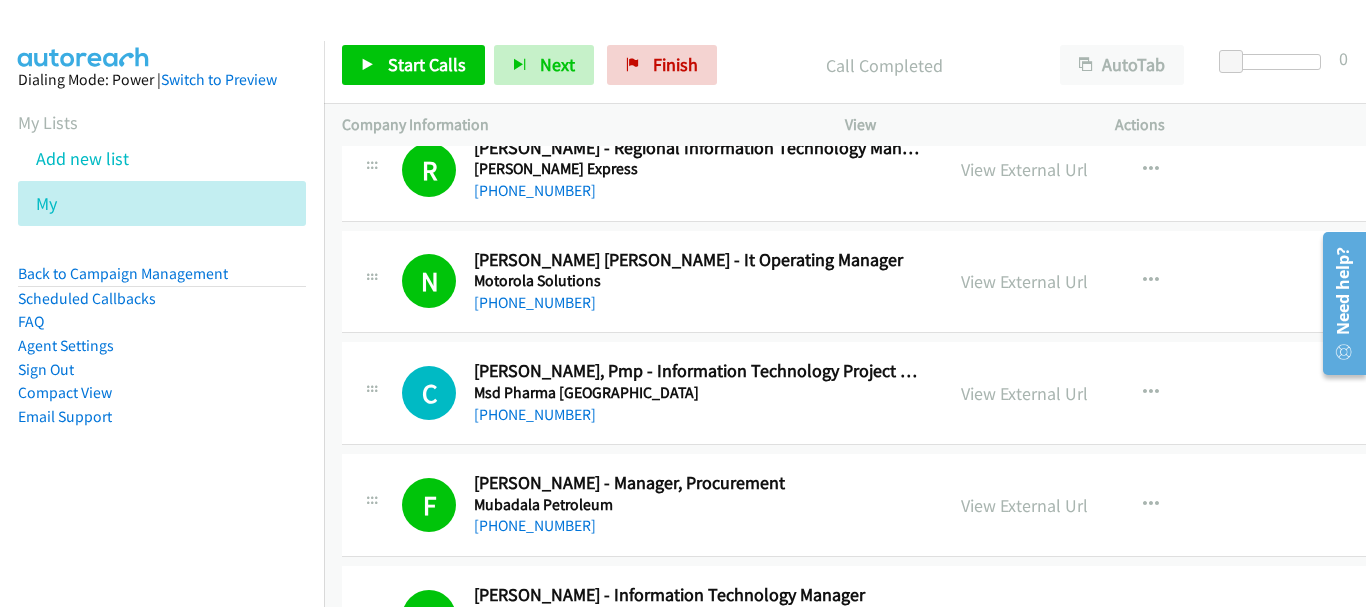 scroll, scrollTop: 23900, scrollLeft: 0, axis: vertical 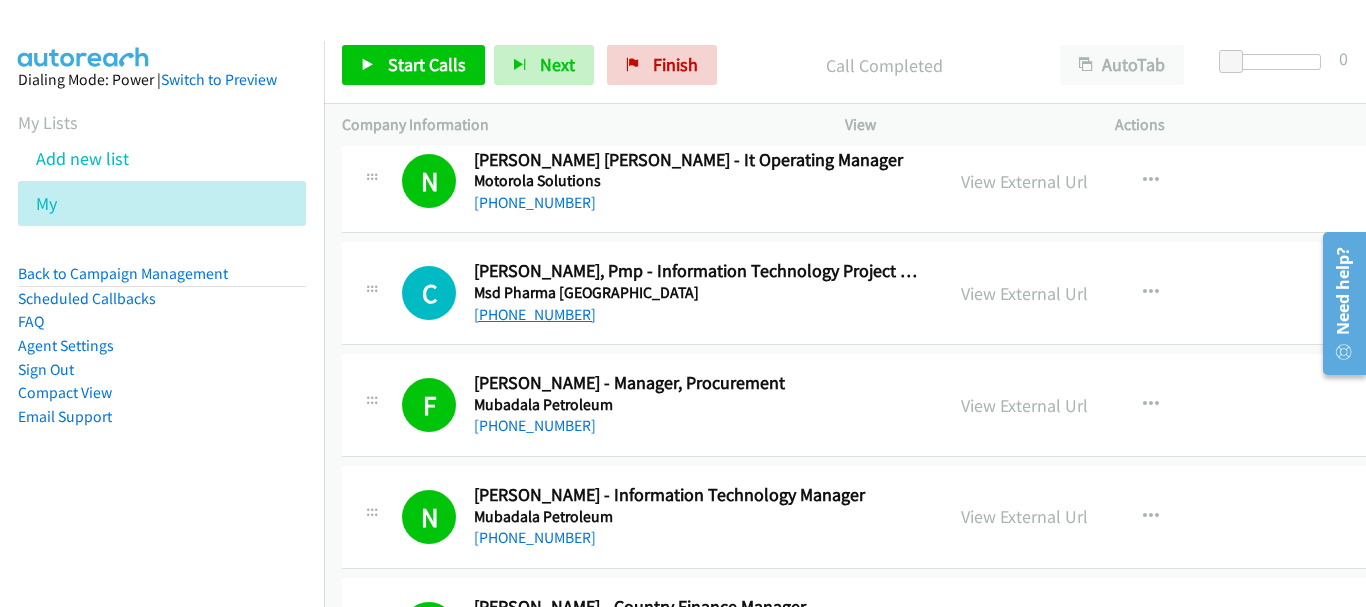 click on "[PHONE_NUMBER]" at bounding box center (535, 314) 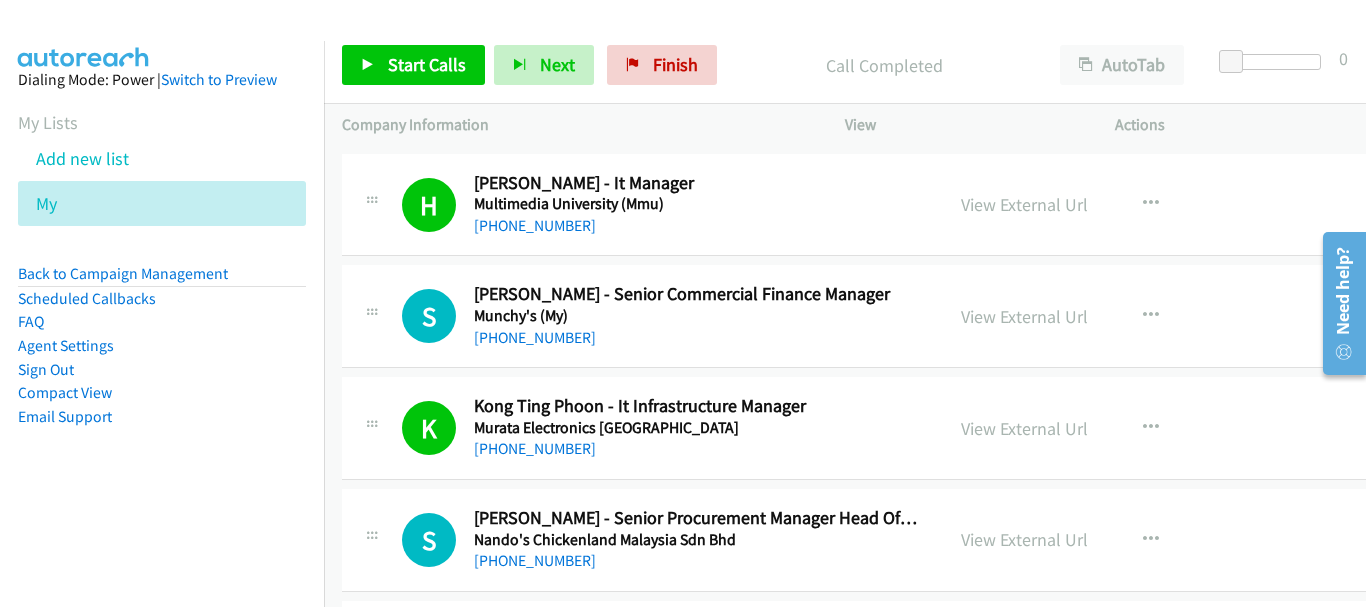 scroll, scrollTop: 24400, scrollLeft: 0, axis: vertical 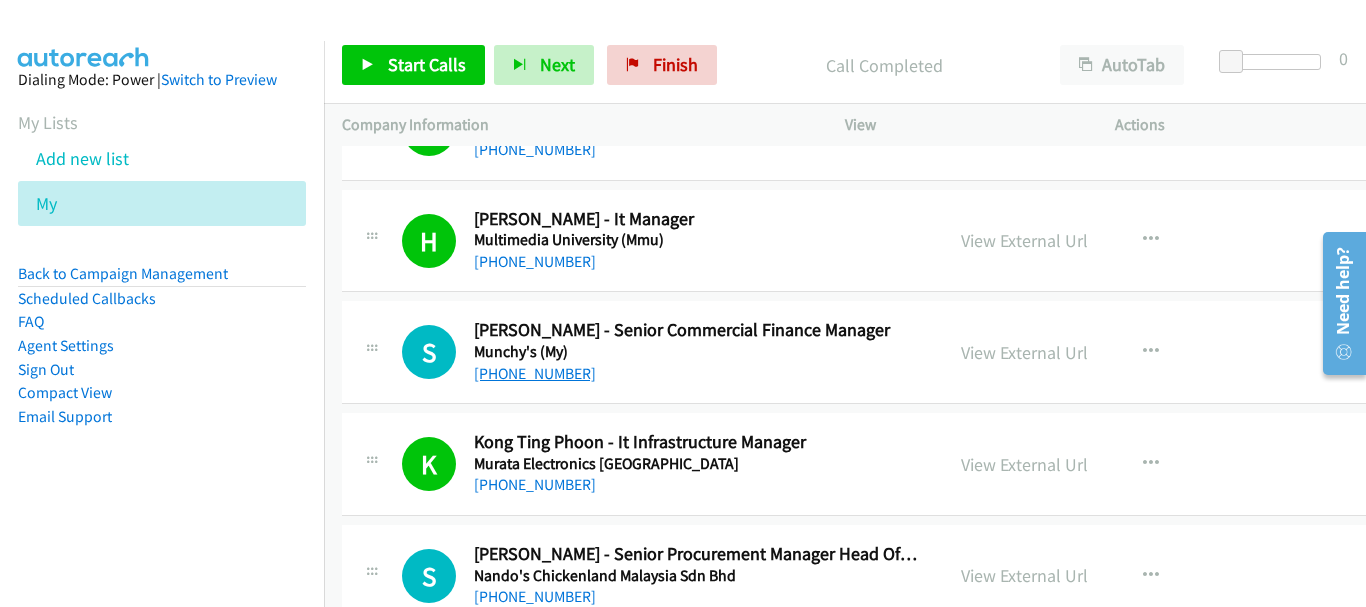 click on "[PHONE_NUMBER]" at bounding box center (535, 373) 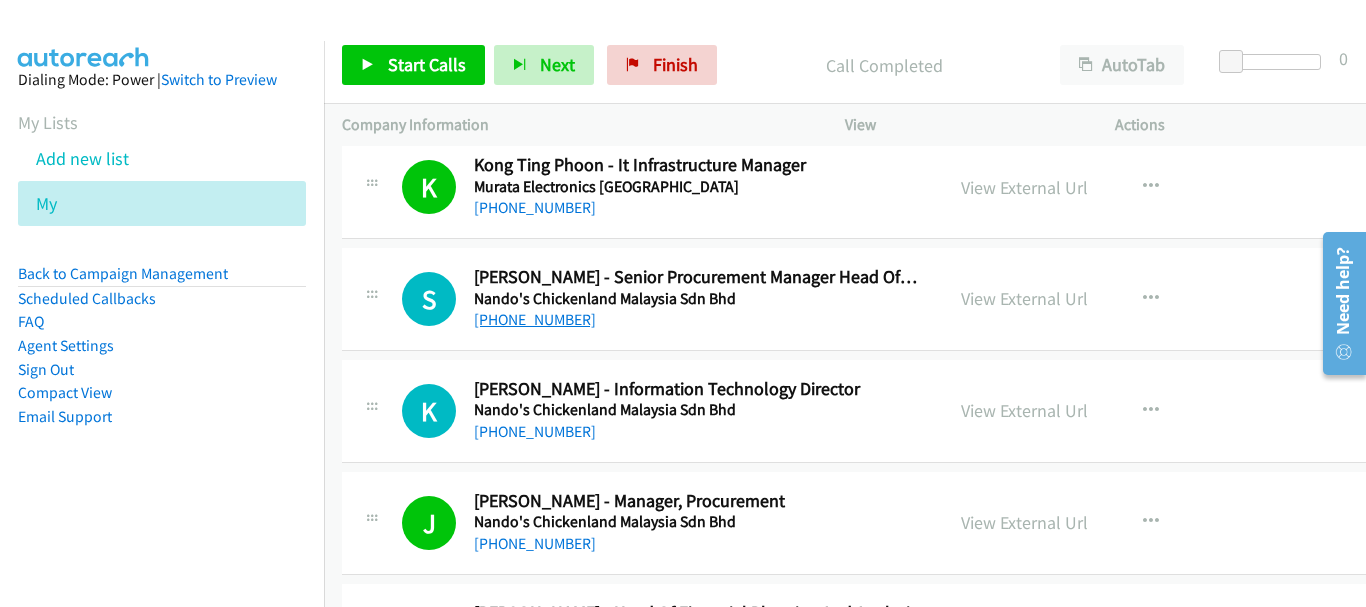scroll, scrollTop: 24700, scrollLeft: 0, axis: vertical 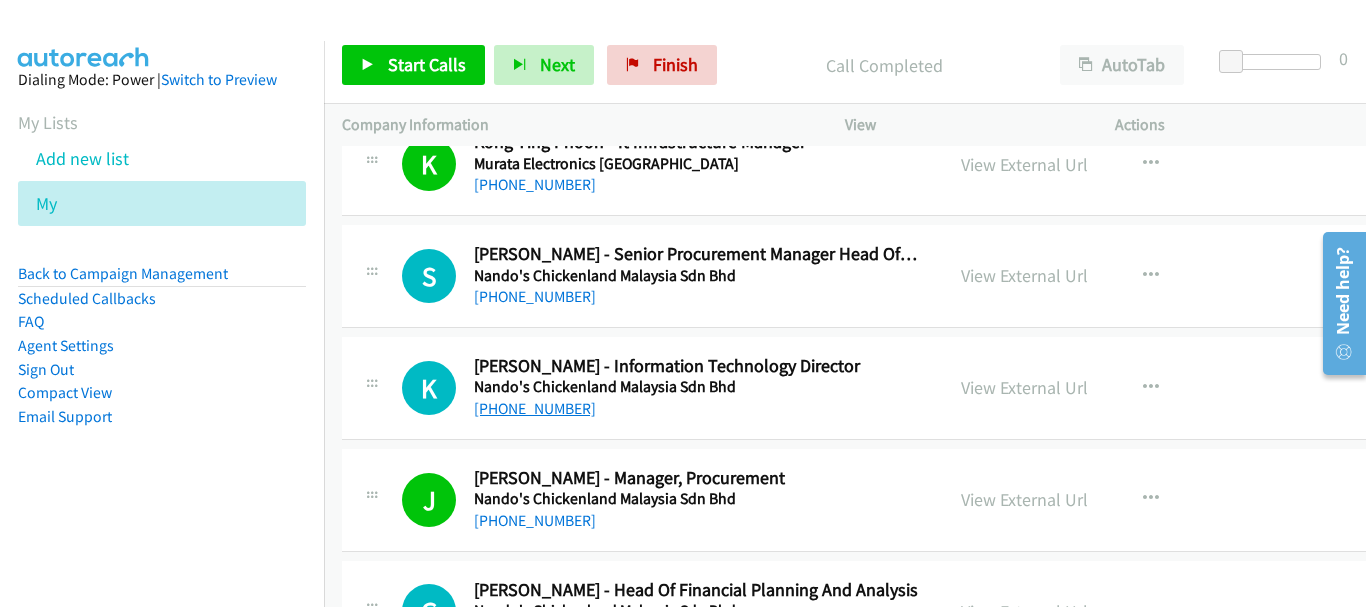 click on "[PHONE_NUMBER]" at bounding box center [535, 408] 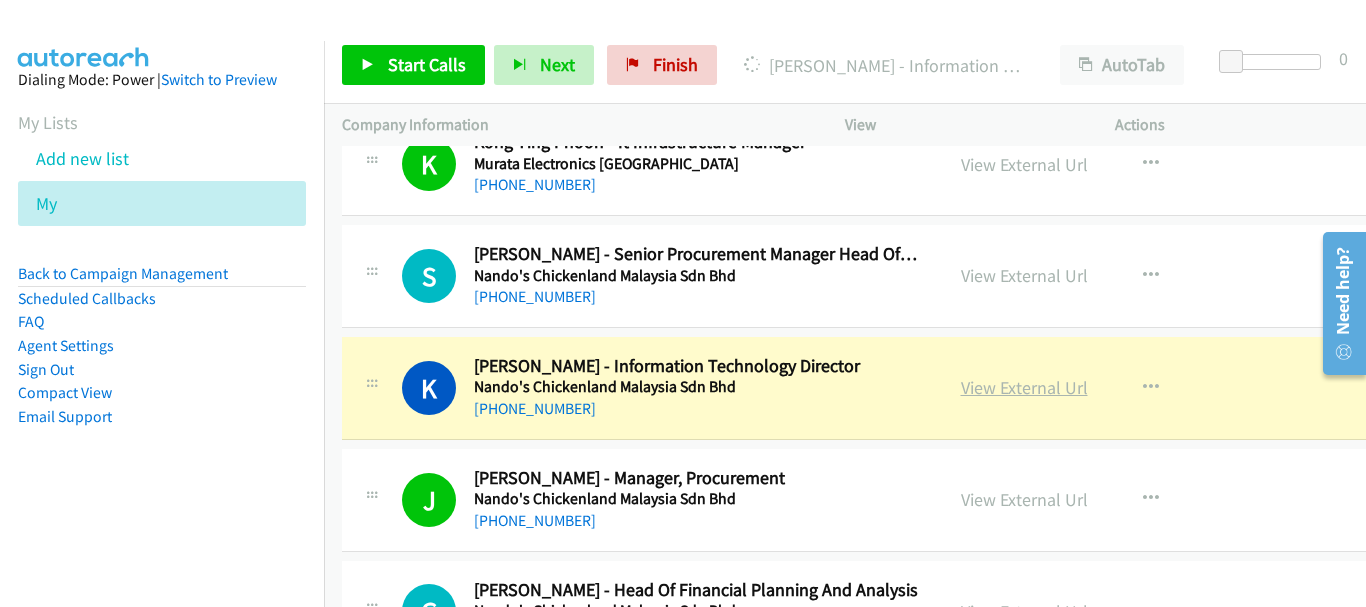 click on "View External Url" at bounding box center (1024, 387) 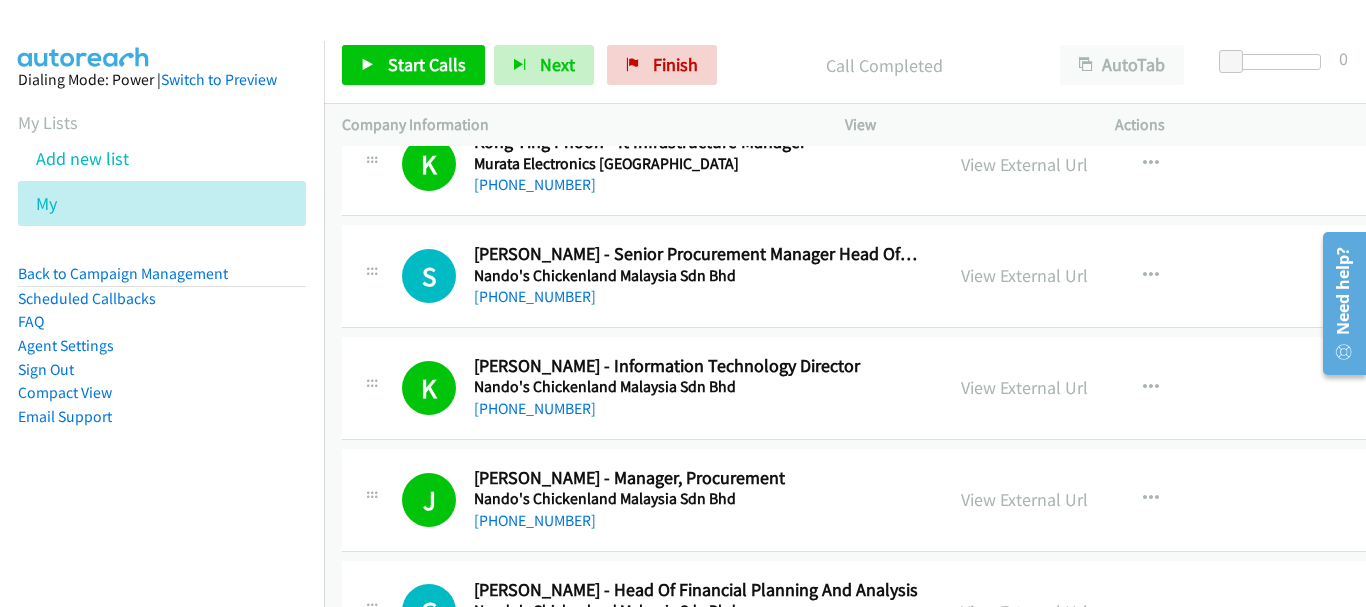 scroll, scrollTop: 24900, scrollLeft: 0, axis: vertical 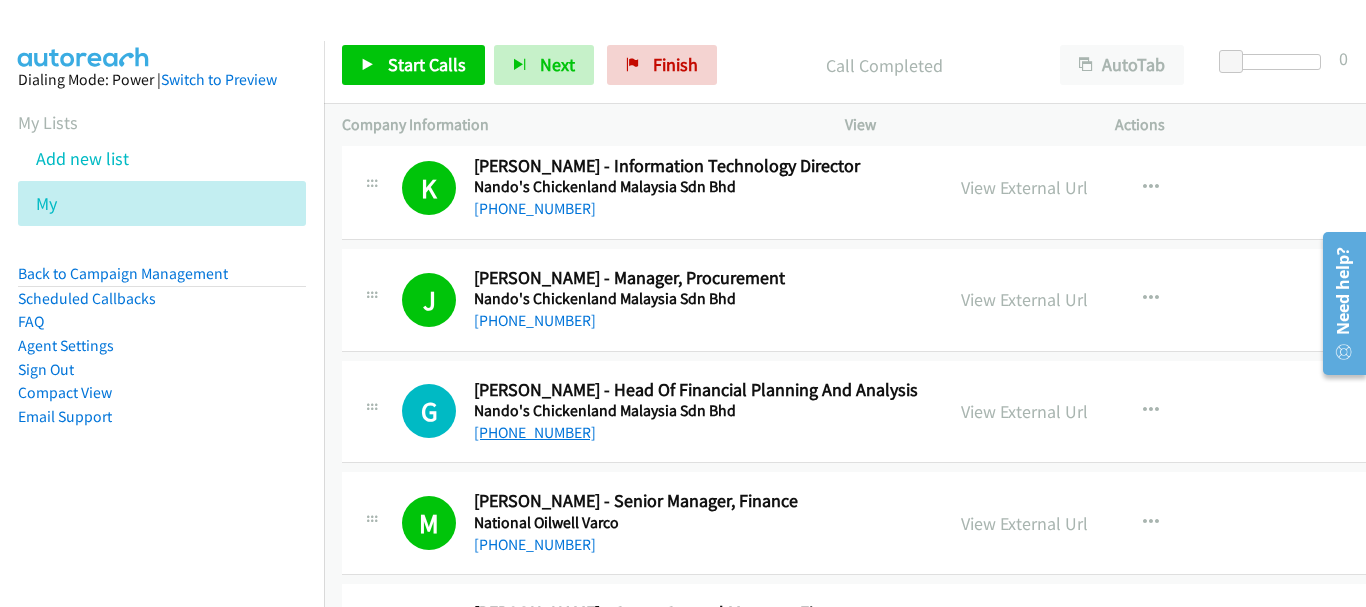 click on "[PHONE_NUMBER]" at bounding box center [535, 432] 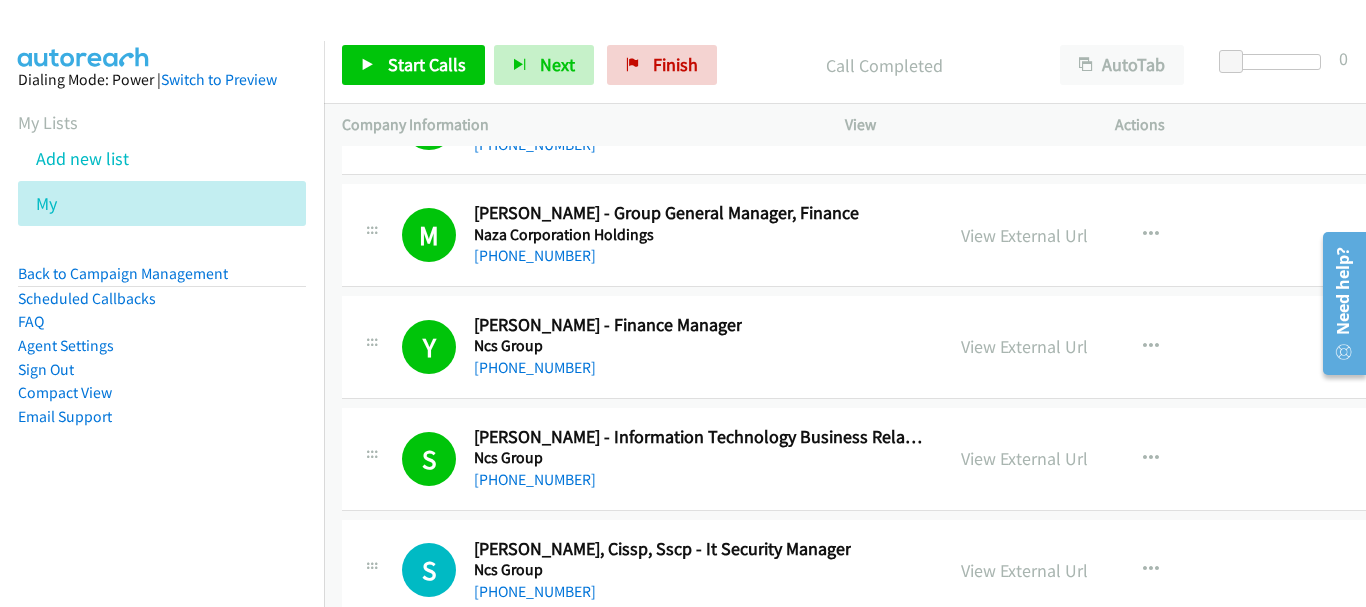 scroll, scrollTop: 25400, scrollLeft: 0, axis: vertical 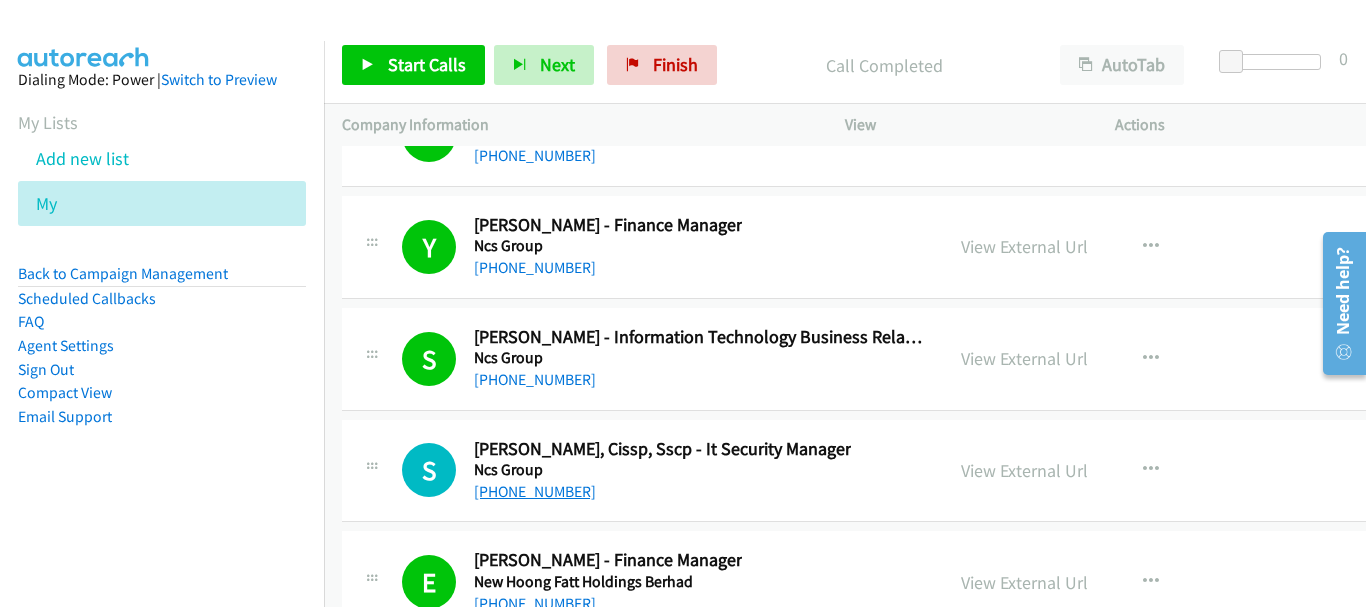 click on "[PHONE_NUMBER]" at bounding box center (535, 491) 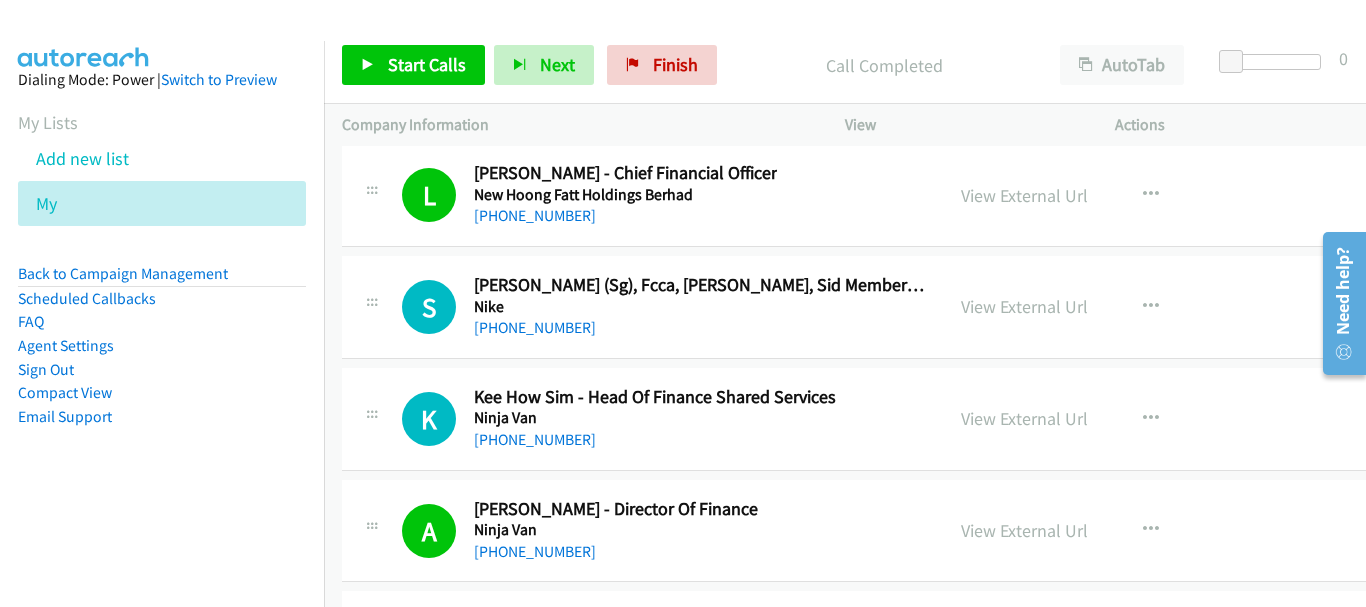 scroll, scrollTop: 25900, scrollLeft: 0, axis: vertical 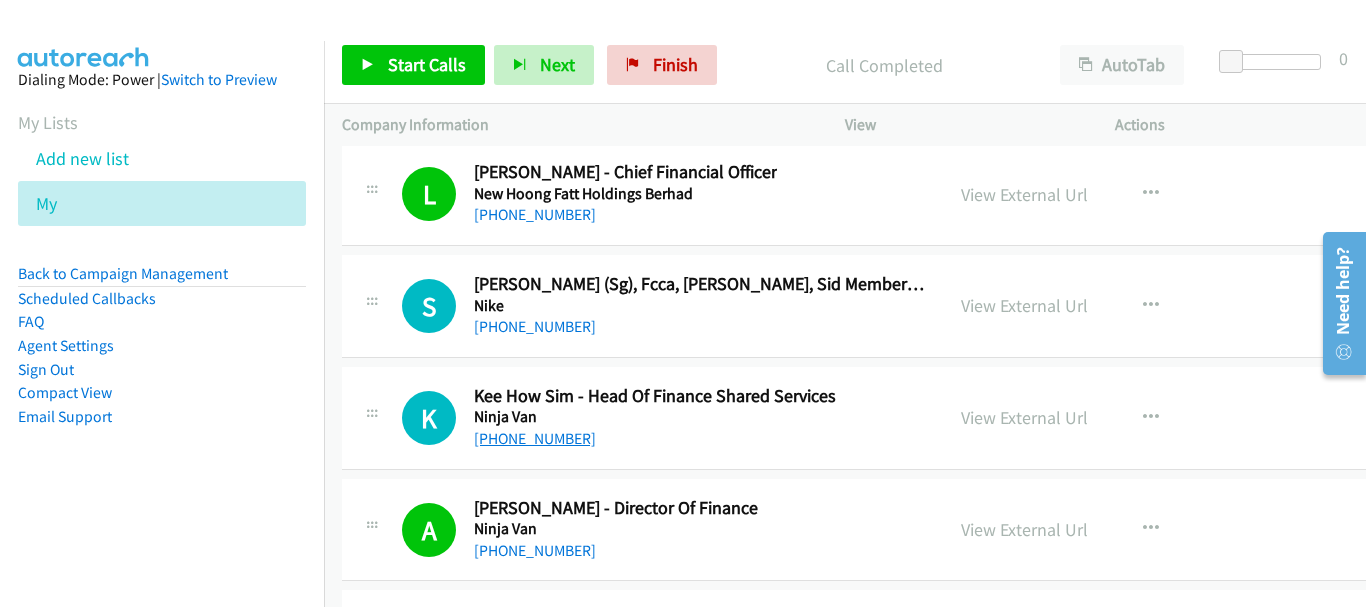 click on "[PHONE_NUMBER]" at bounding box center (535, 438) 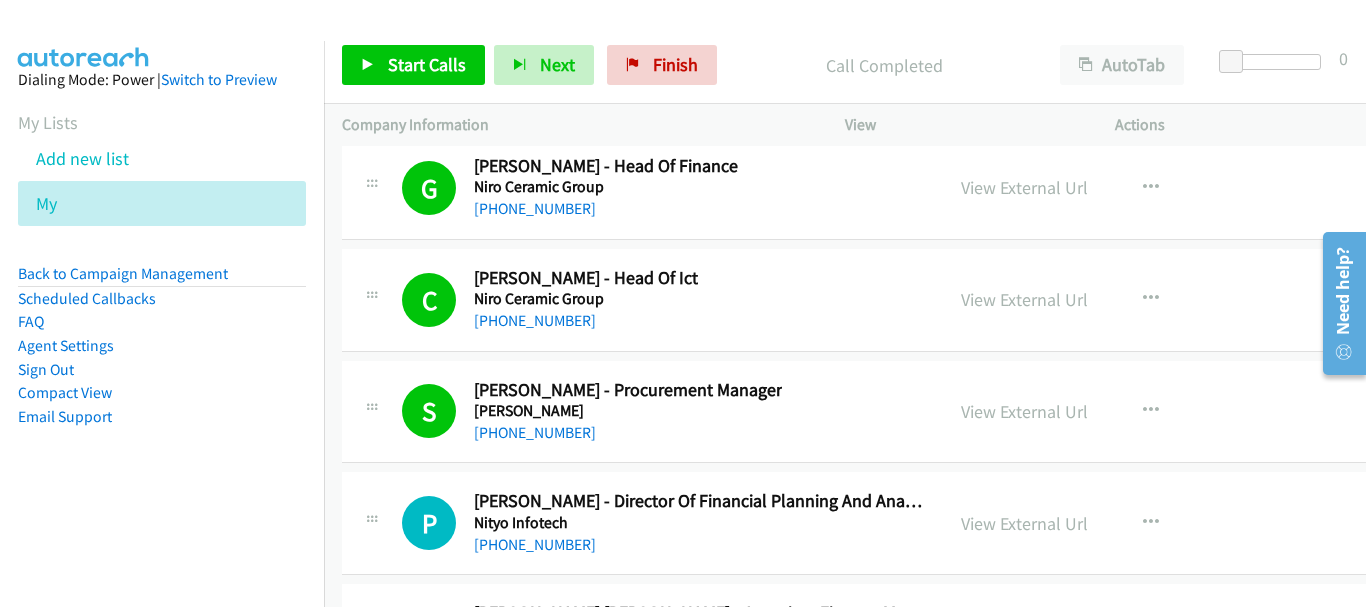 scroll, scrollTop: 26700, scrollLeft: 0, axis: vertical 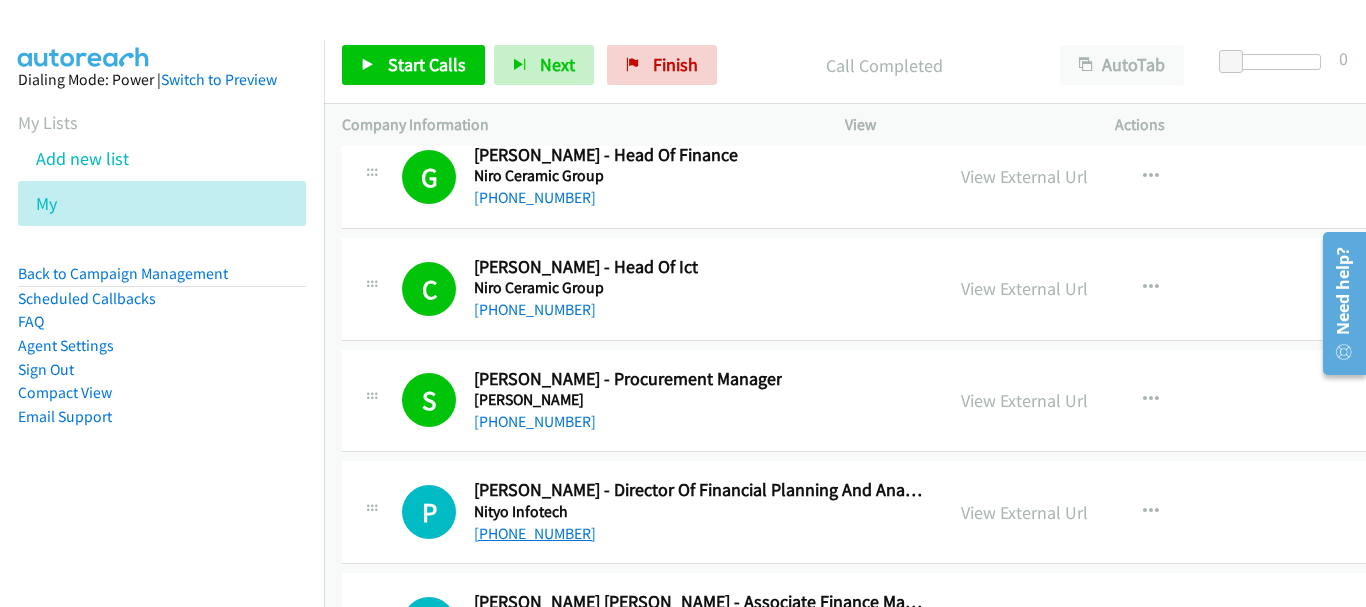 click on "[PHONE_NUMBER]" at bounding box center [535, 533] 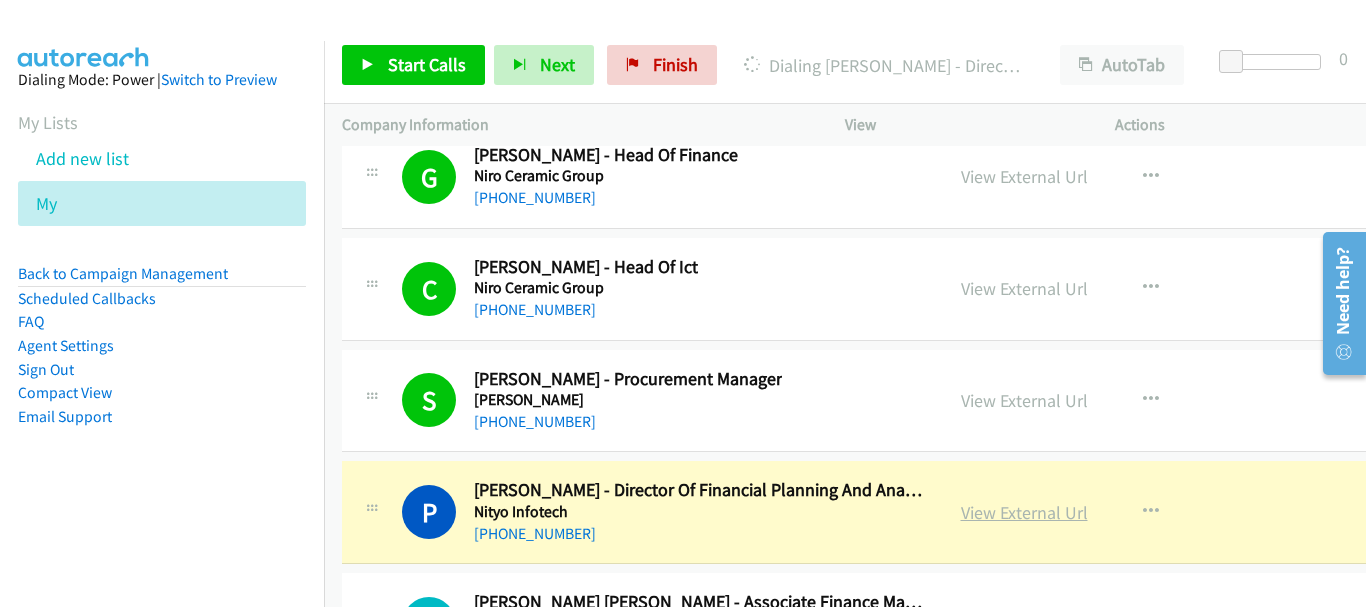 click on "View External Url" at bounding box center (1024, 512) 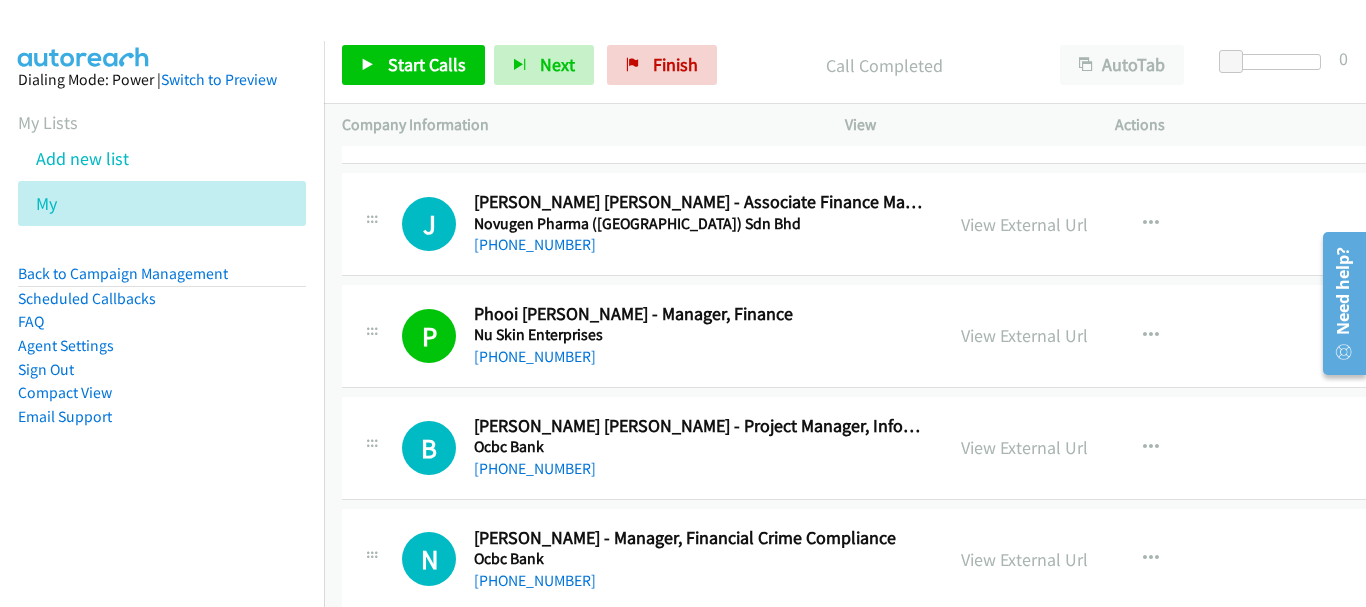 scroll, scrollTop: 27200, scrollLeft: 0, axis: vertical 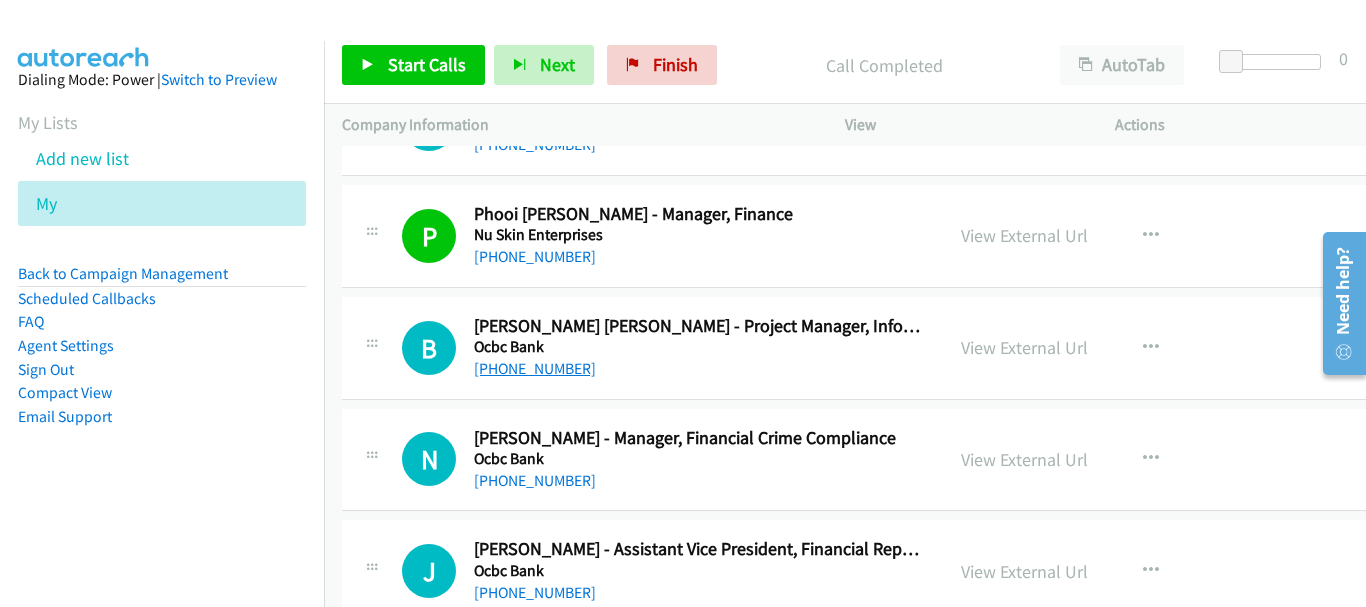click on "[PHONE_NUMBER]" at bounding box center [535, 368] 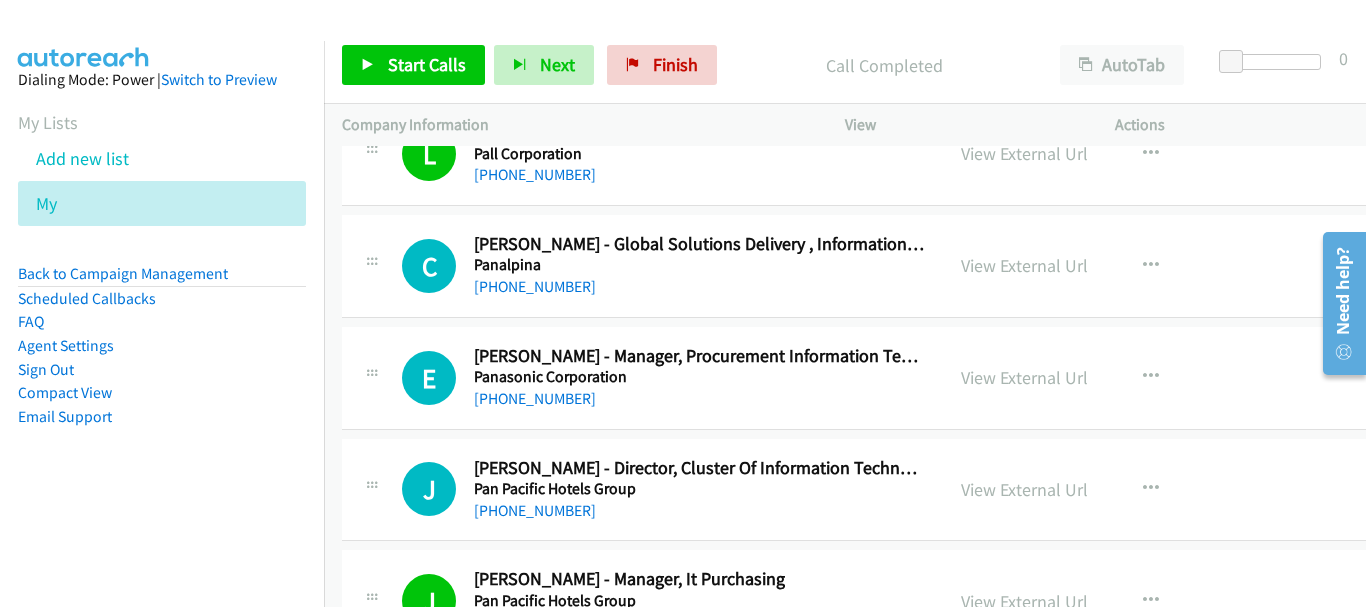 scroll, scrollTop: 28500, scrollLeft: 0, axis: vertical 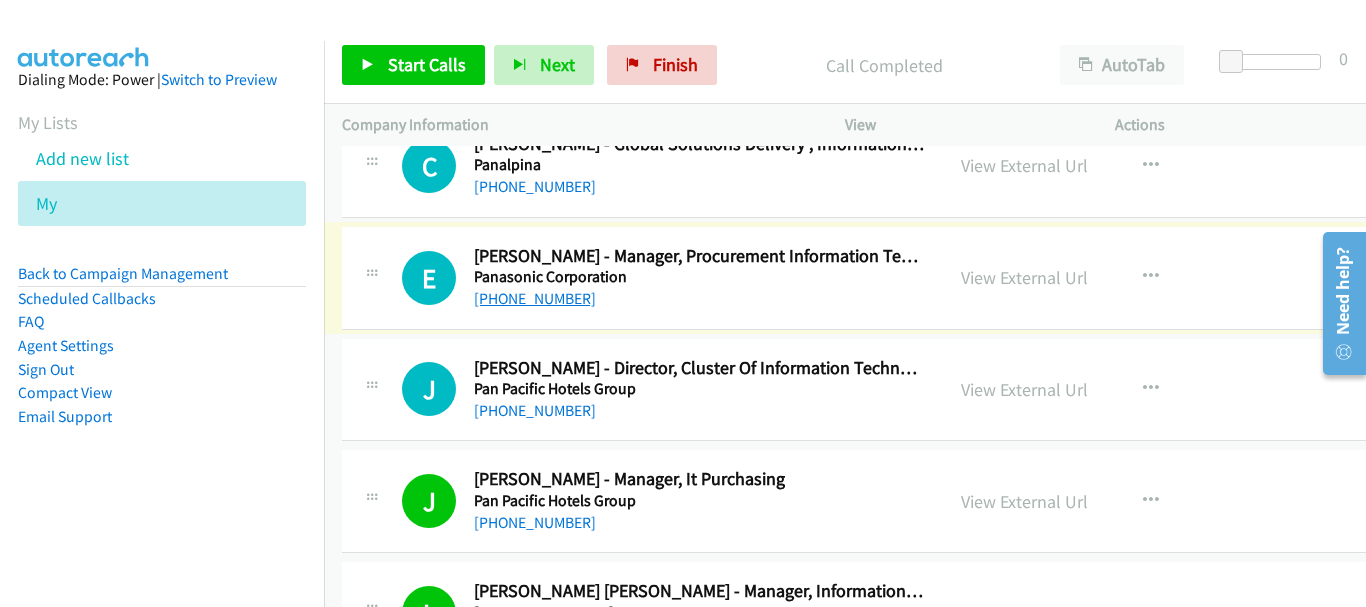 click on "[PHONE_NUMBER]" at bounding box center [535, 298] 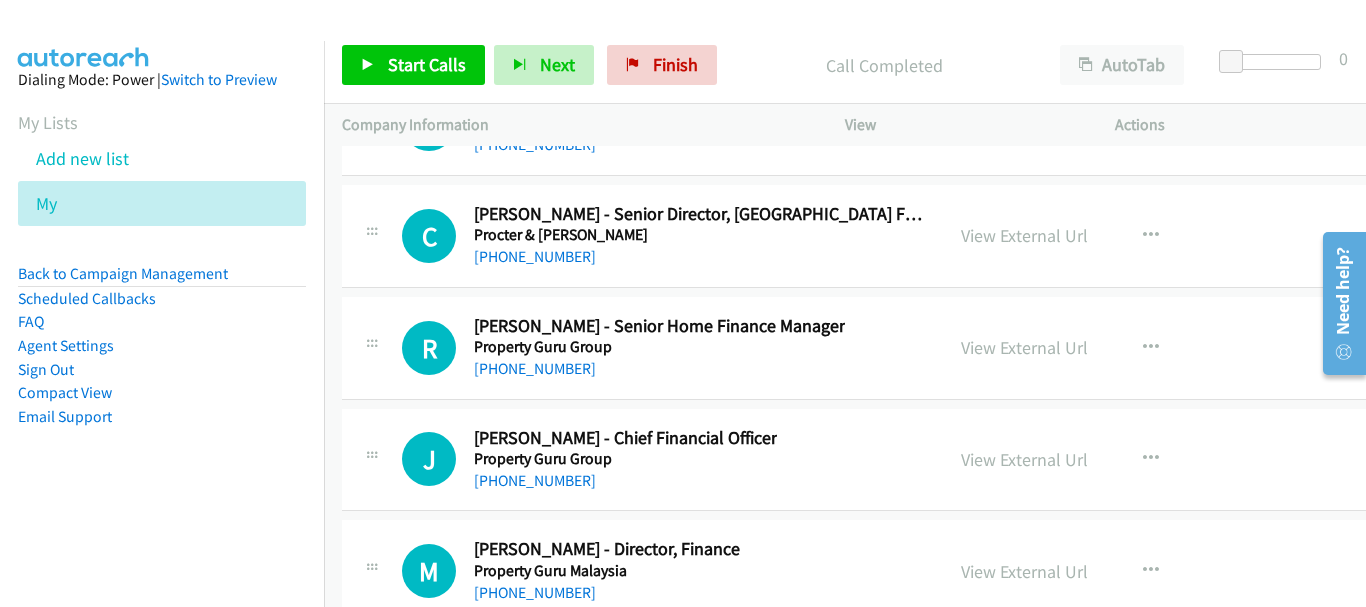 scroll, scrollTop: 30800, scrollLeft: 0, axis: vertical 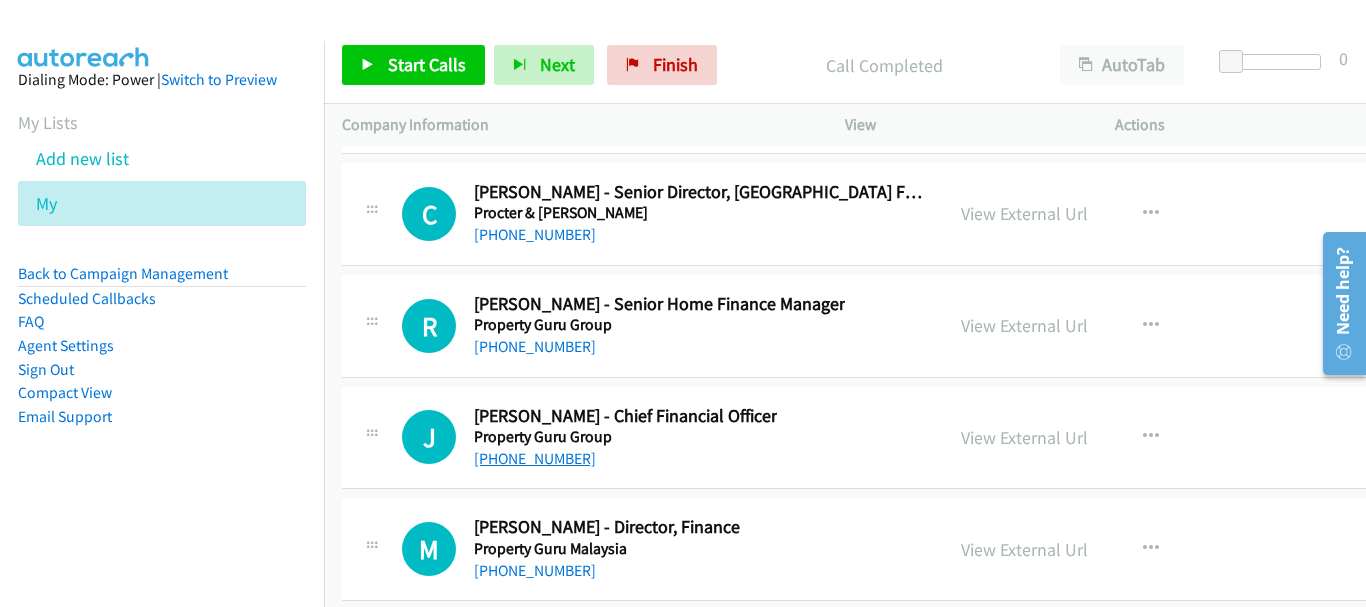 click on "[PHONE_NUMBER]" at bounding box center [535, 458] 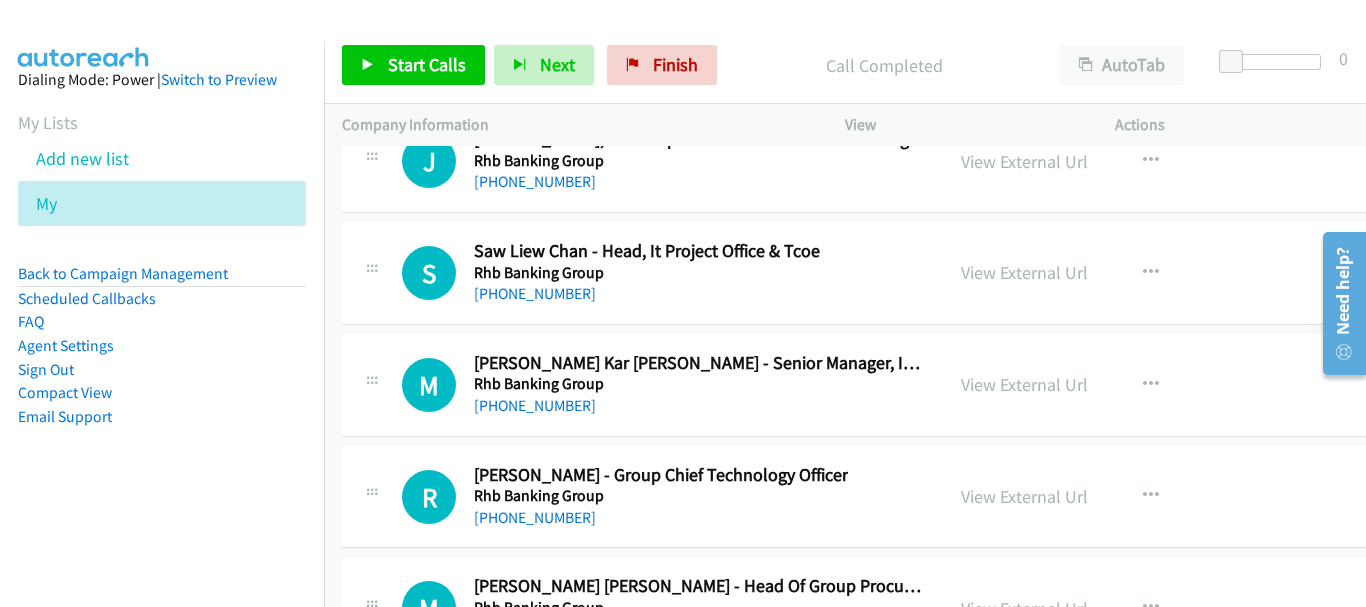 scroll, scrollTop: 33100, scrollLeft: 0, axis: vertical 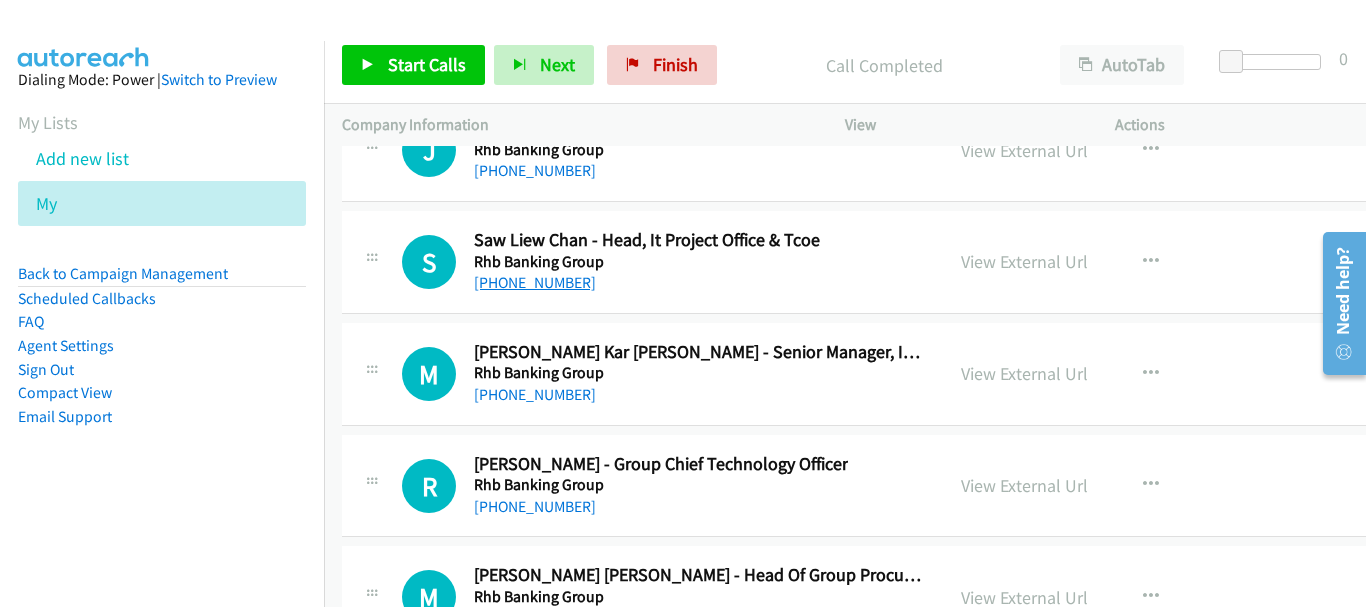 click on "[PHONE_NUMBER]" at bounding box center (535, 282) 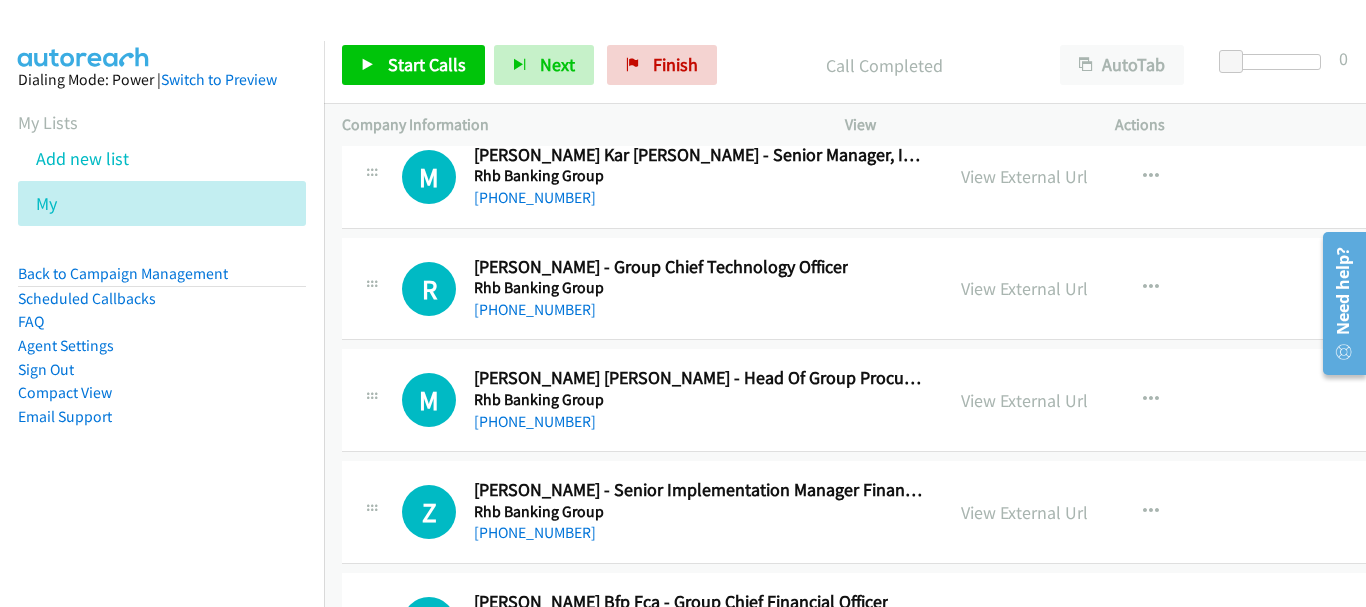 scroll, scrollTop: 33300, scrollLeft: 0, axis: vertical 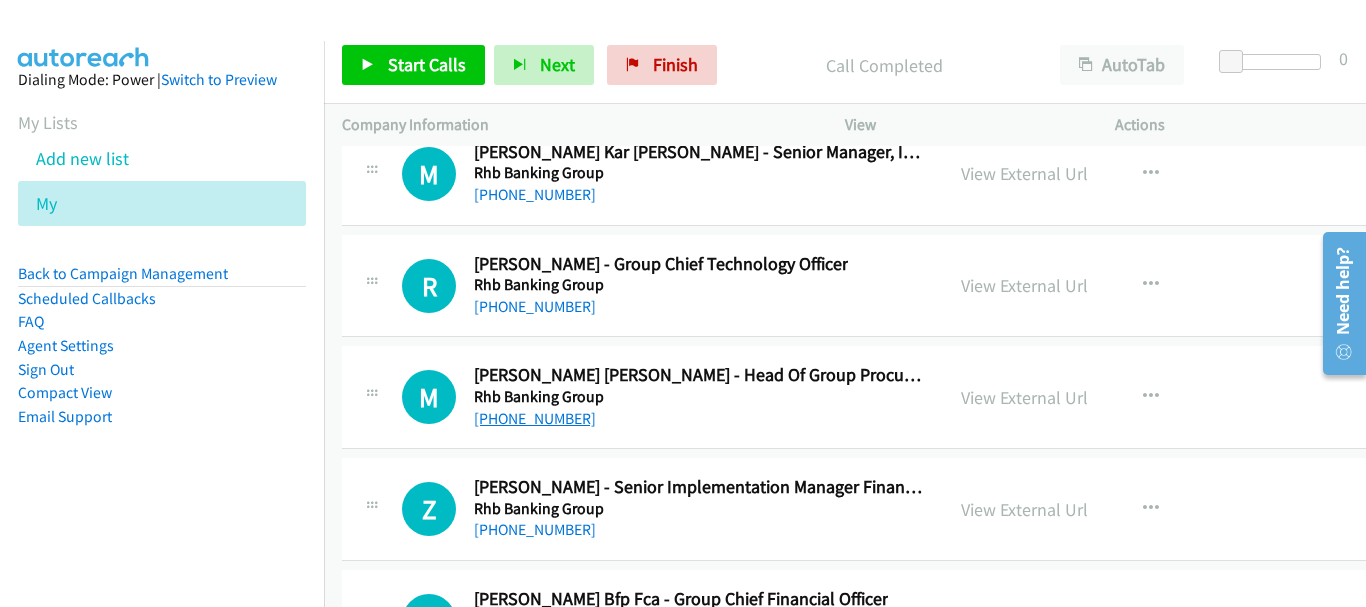 click on "[PHONE_NUMBER]" at bounding box center (535, 418) 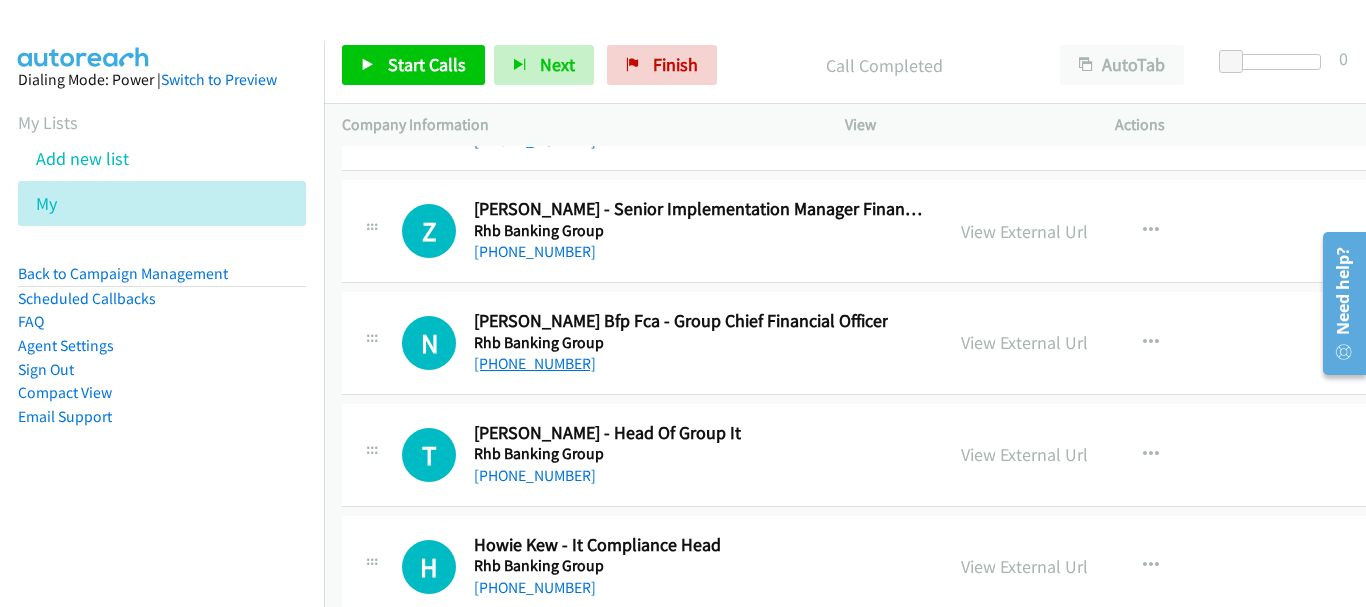 scroll, scrollTop: 33600, scrollLeft: 0, axis: vertical 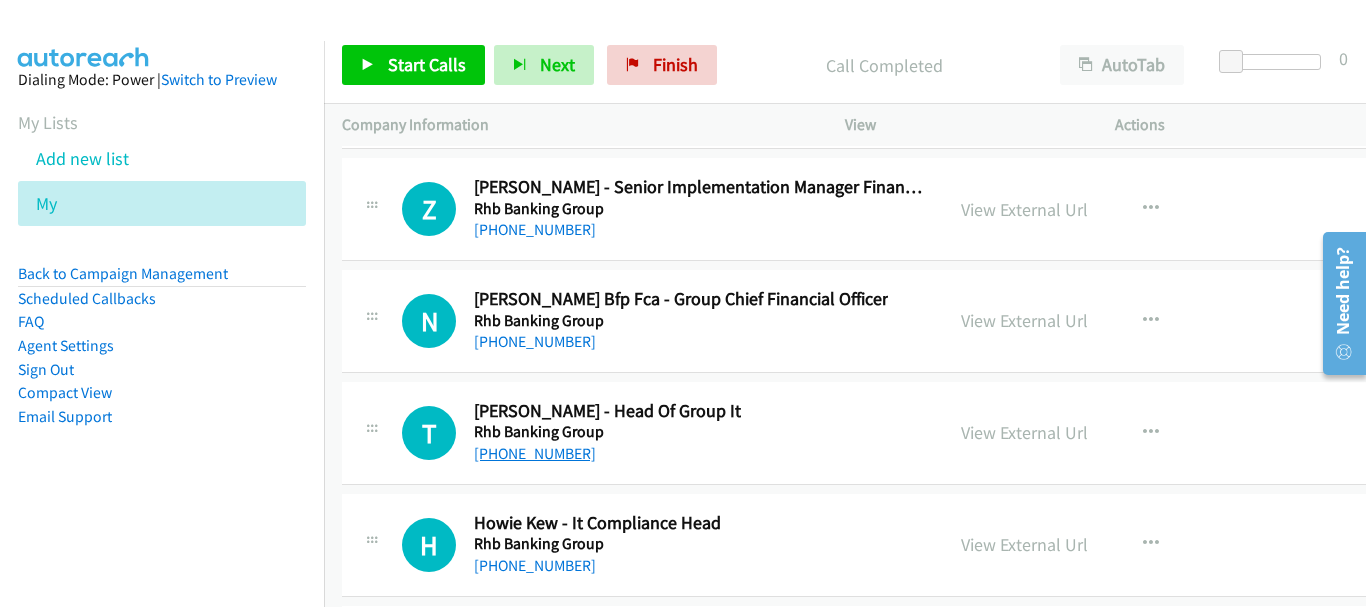 click on "[PHONE_NUMBER]" at bounding box center [535, 453] 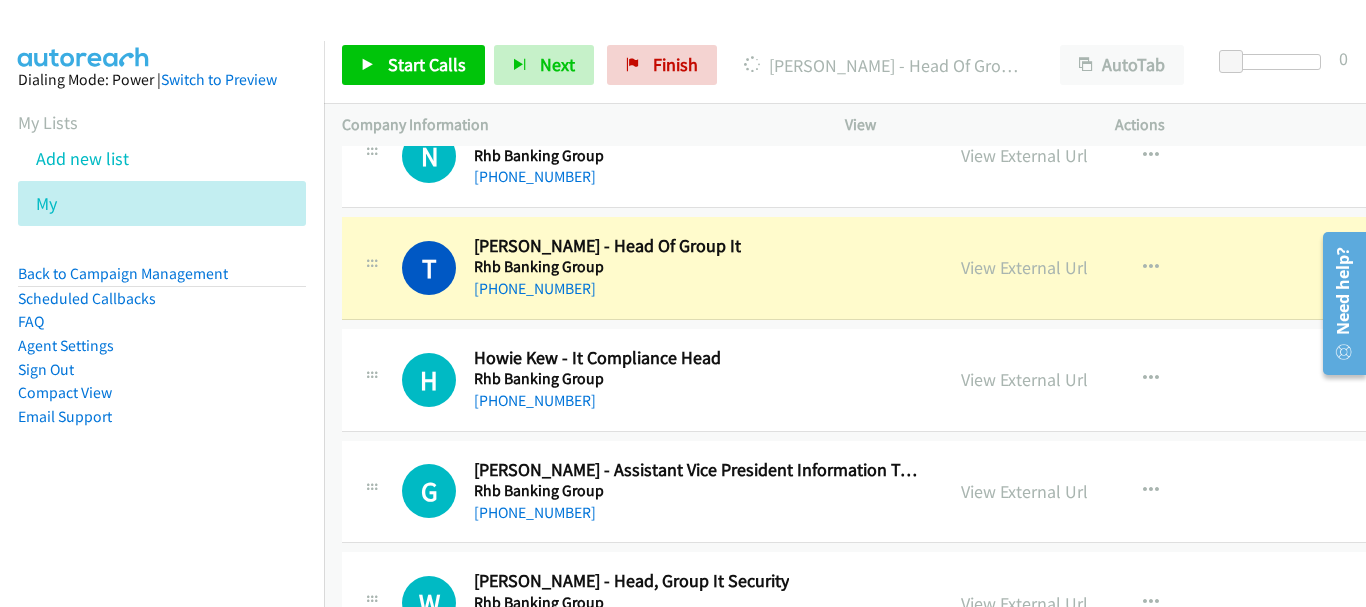 scroll, scrollTop: 33800, scrollLeft: 0, axis: vertical 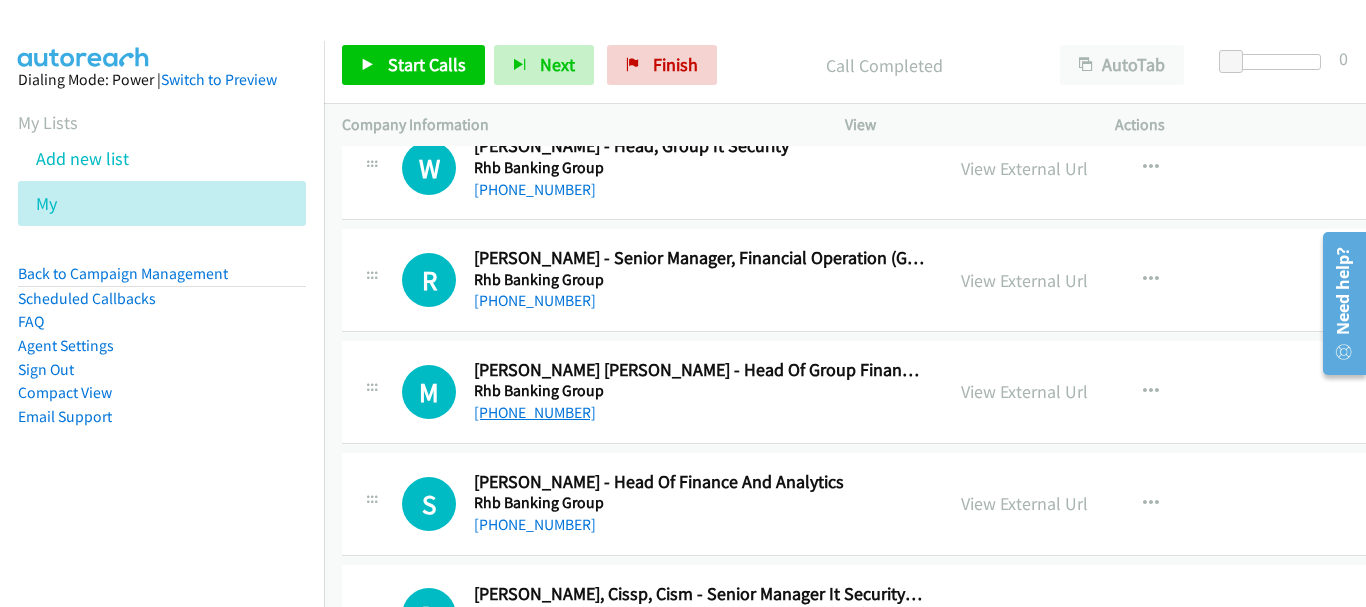 click on "[PHONE_NUMBER]" at bounding box center [535, 412] 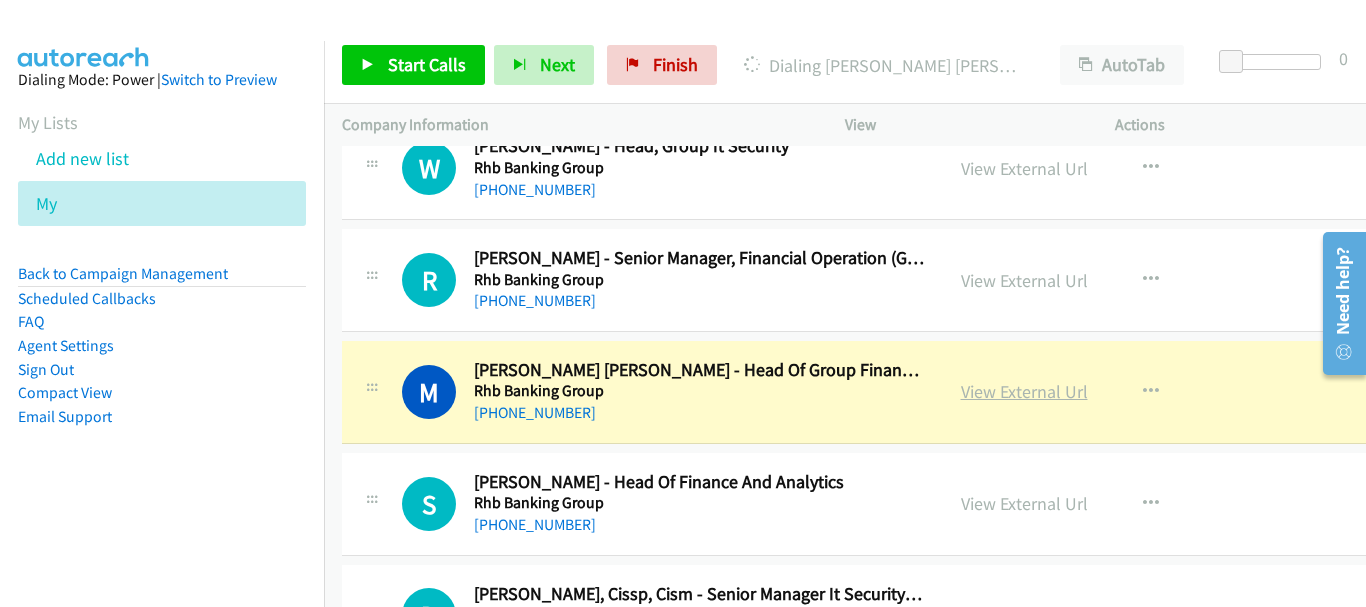 click on "View External Url" at bounding box center (1024, 391) 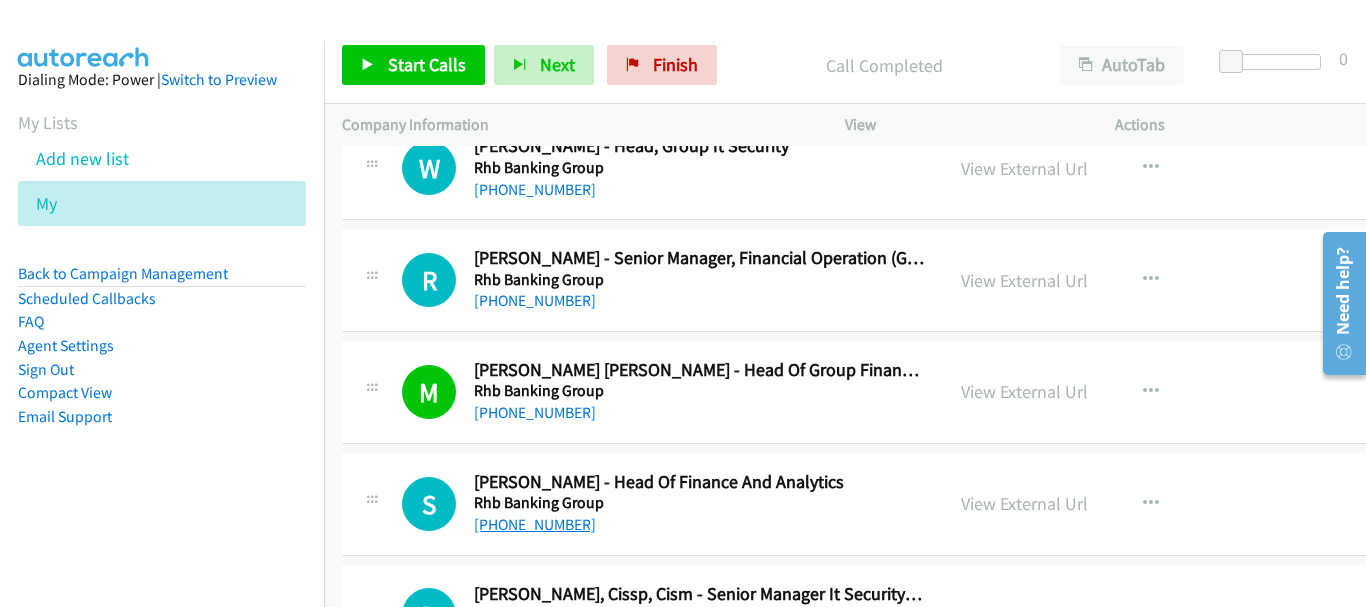 click on "[PHONE_NUMBER]" at bounding box center (535, 524) 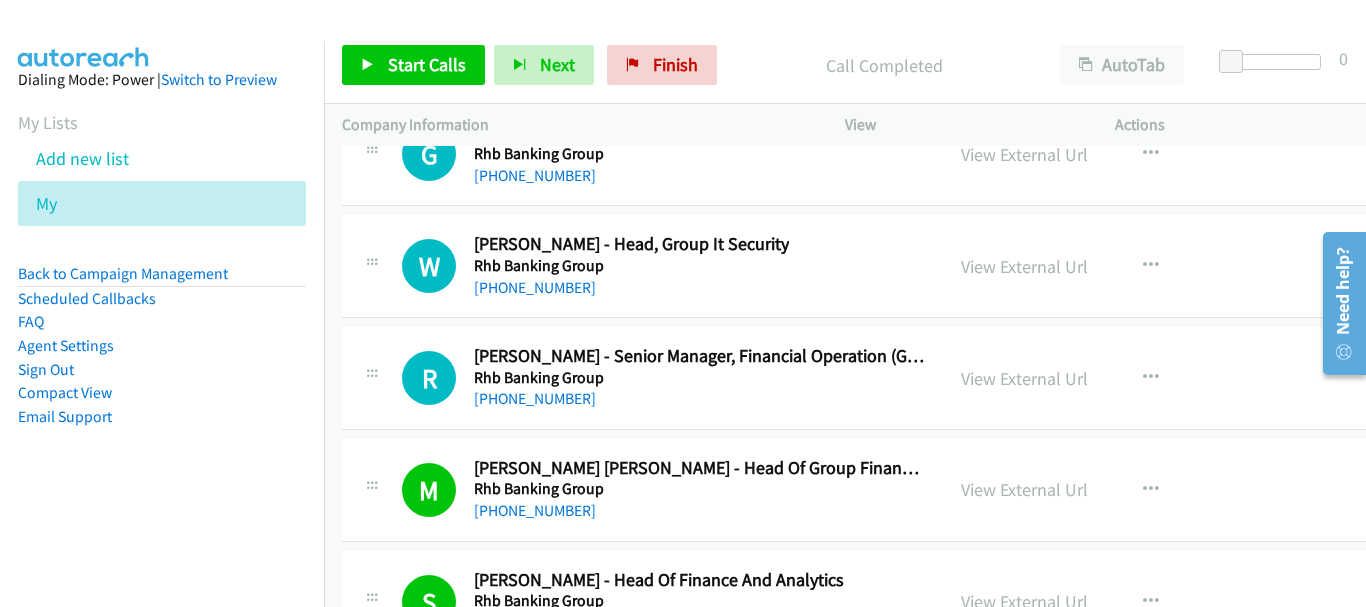scroll, scrollTop: 34002, scrollLeft: 0, axis: vertical 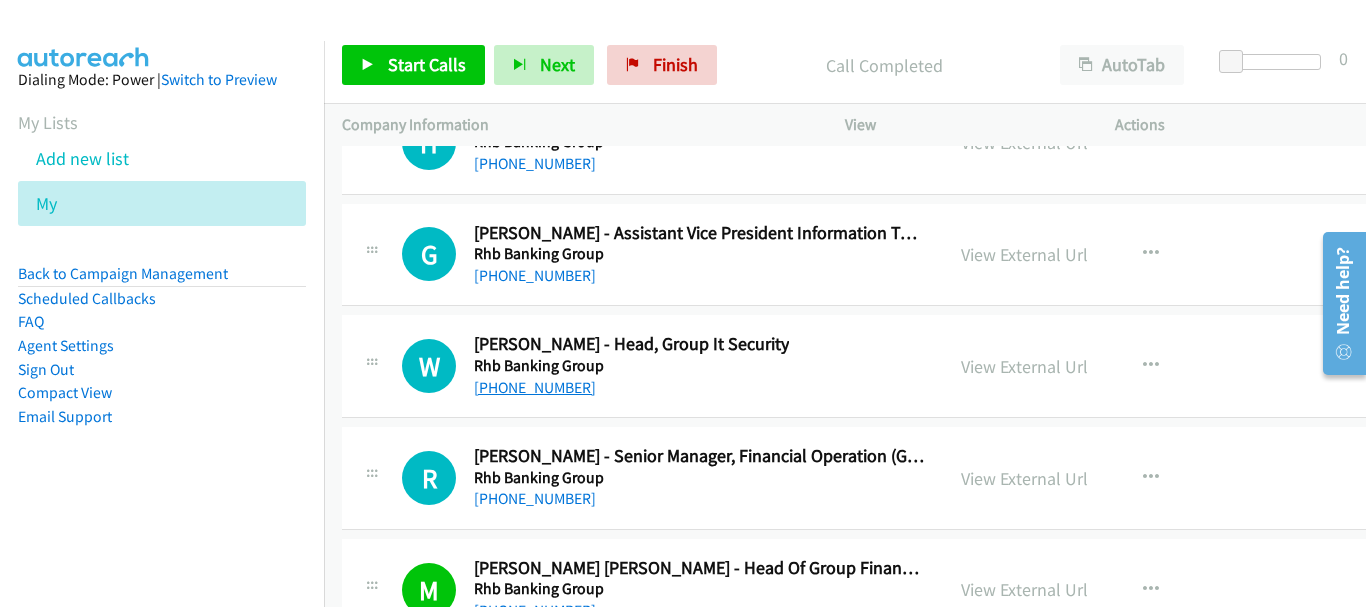 click on "[PHONE_NUMBER]" at bounding box center [535, 387] 